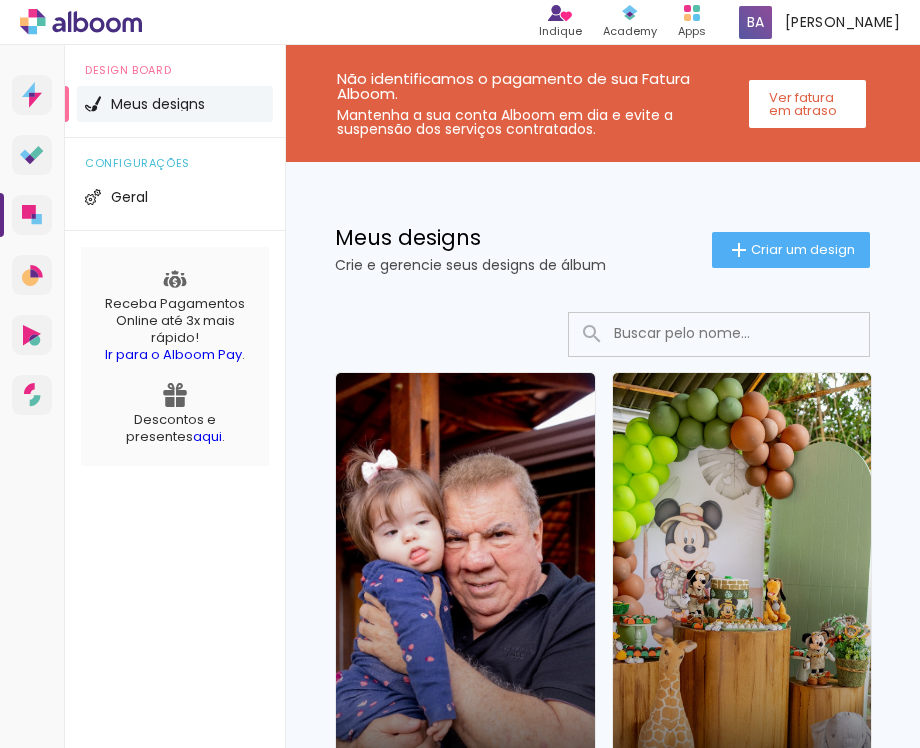scroll, scrollTop: 0, scrollLeft: 0, axis: both 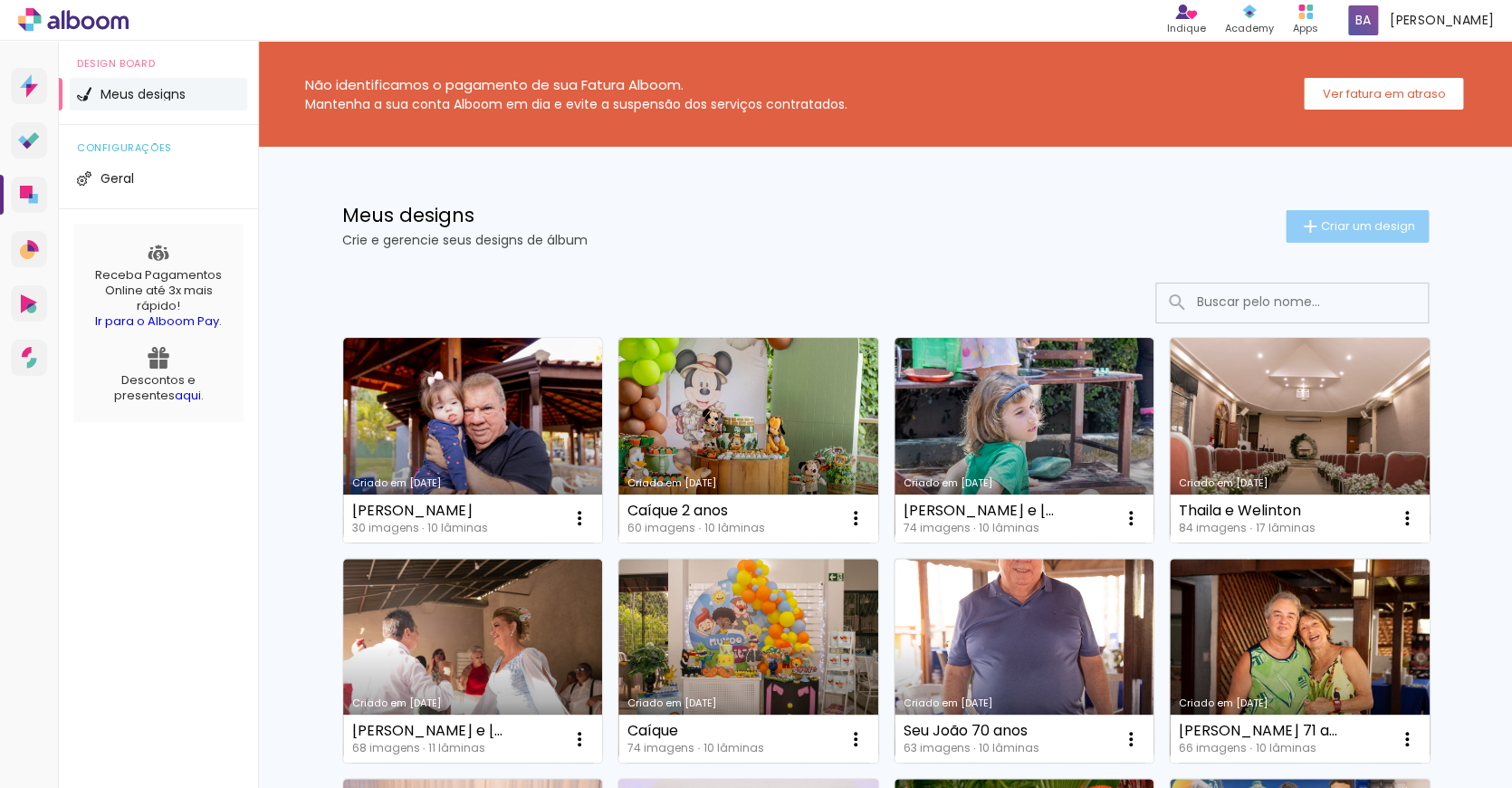 click on "Criar um design" 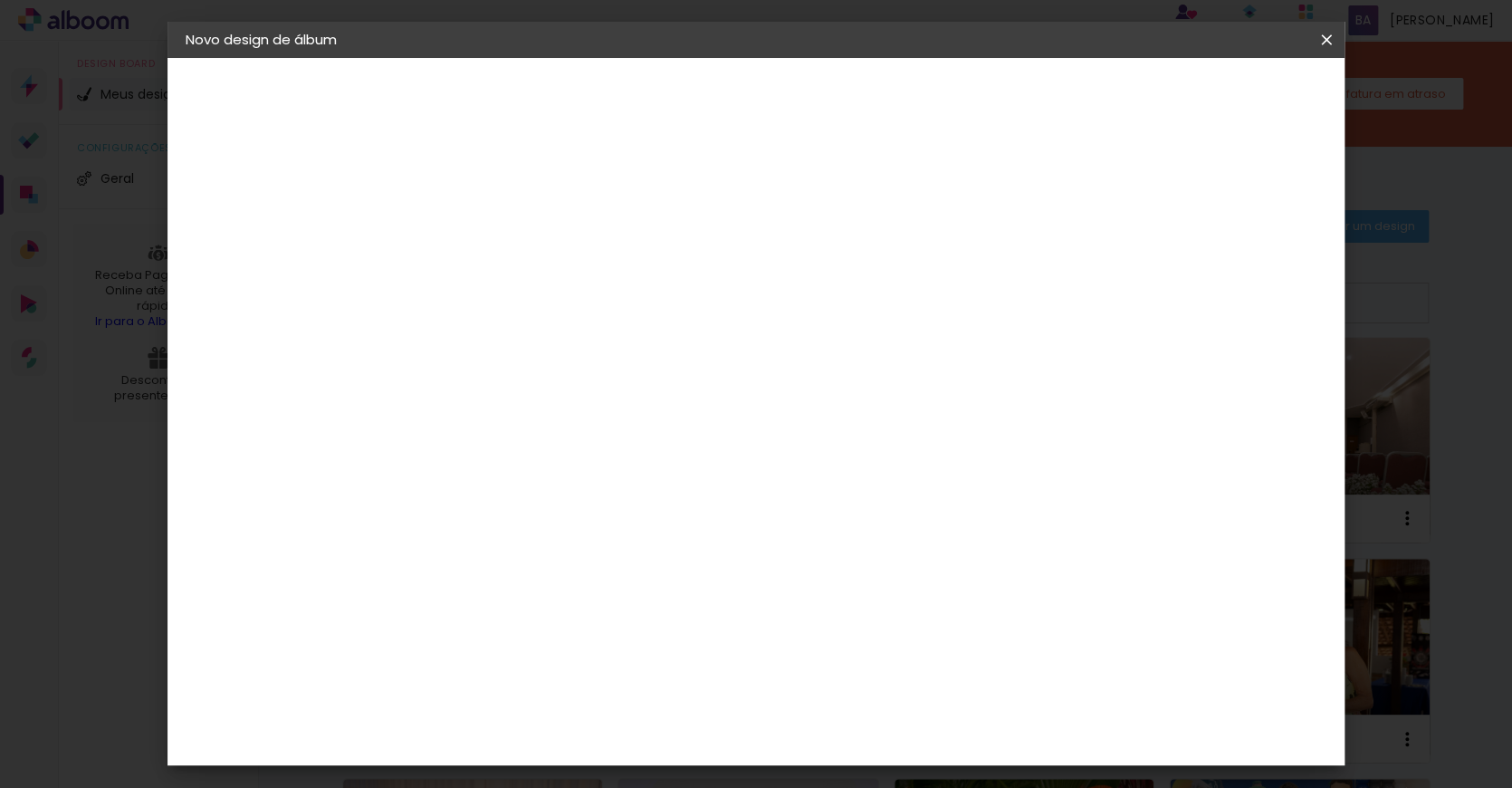 click at bounding box center [482, 243] 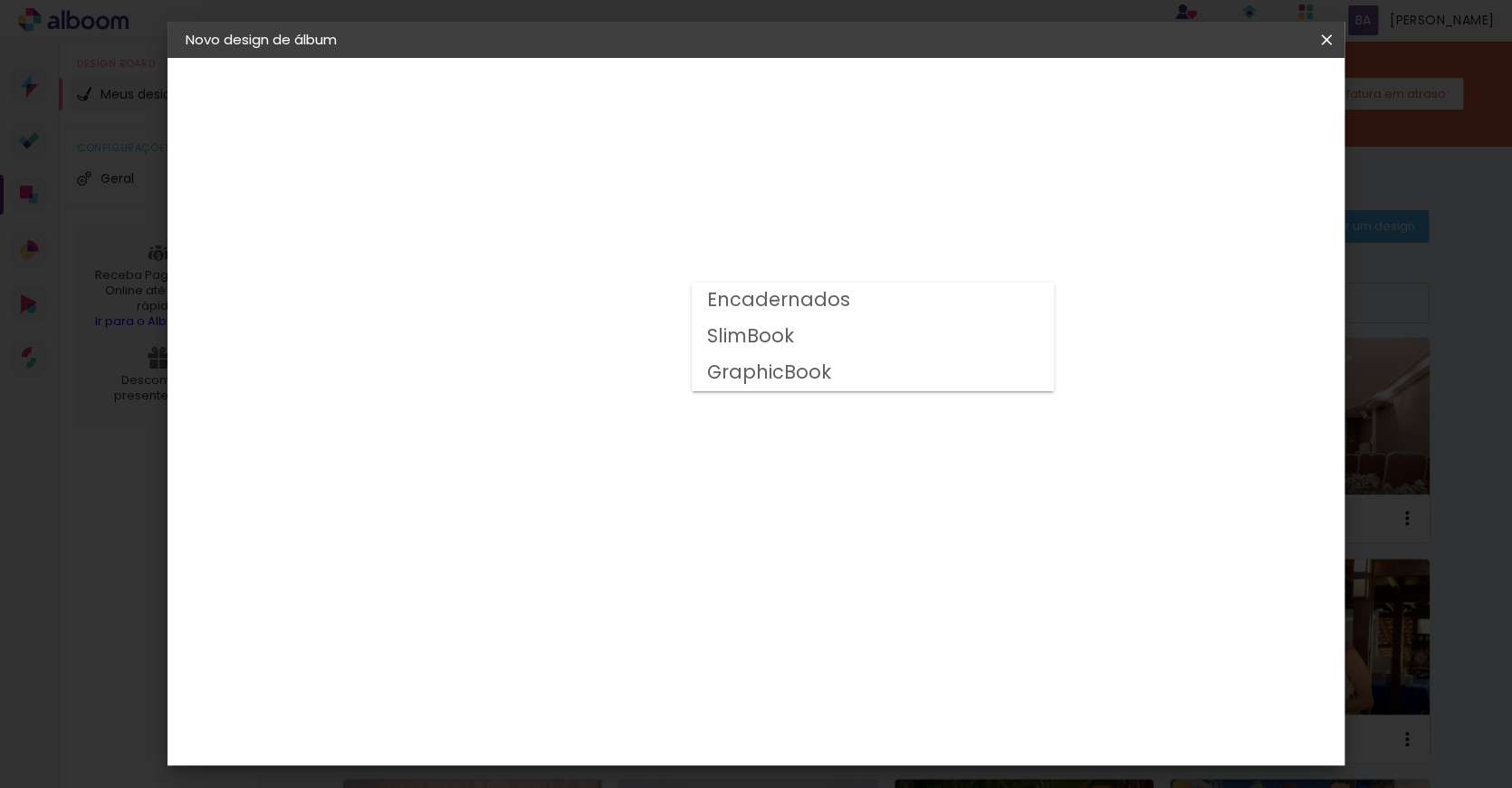 click on "SlimBook" at bounding box center (0, 0) 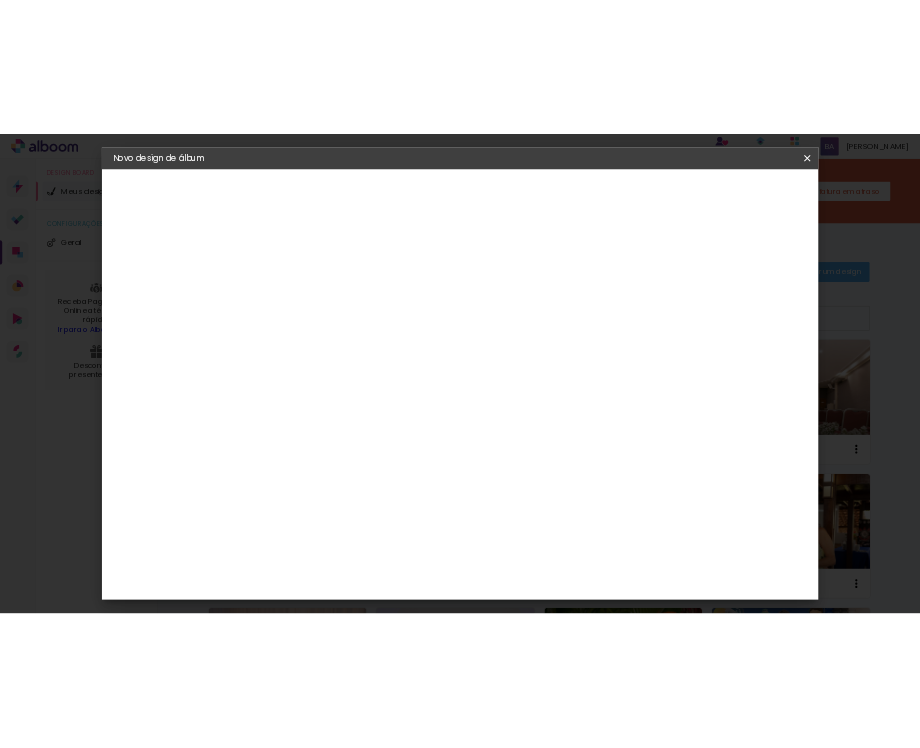 scroll, scrollTop: 219, scrollLeft: 0, axis: vertical 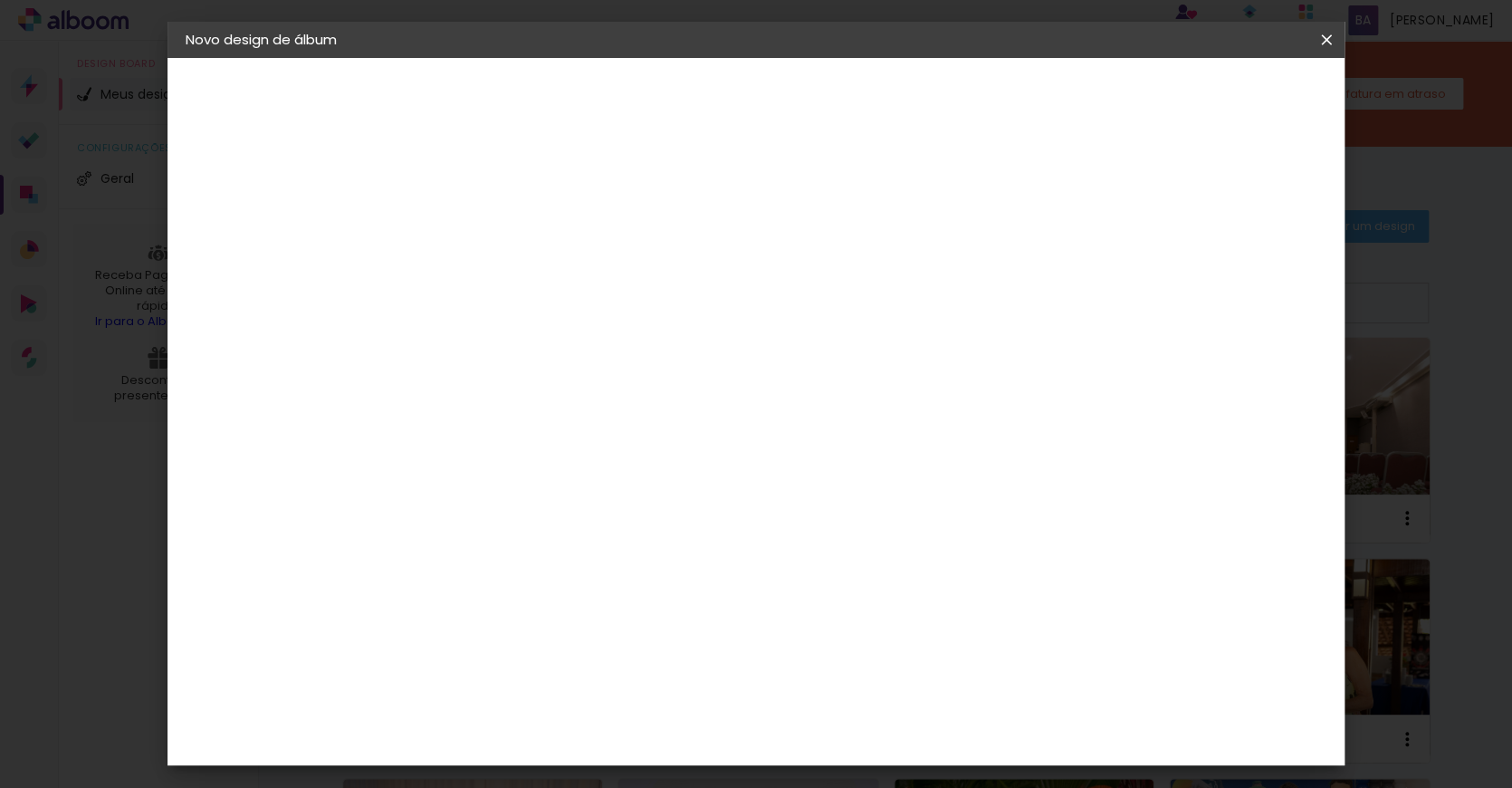click on "20 × 20" 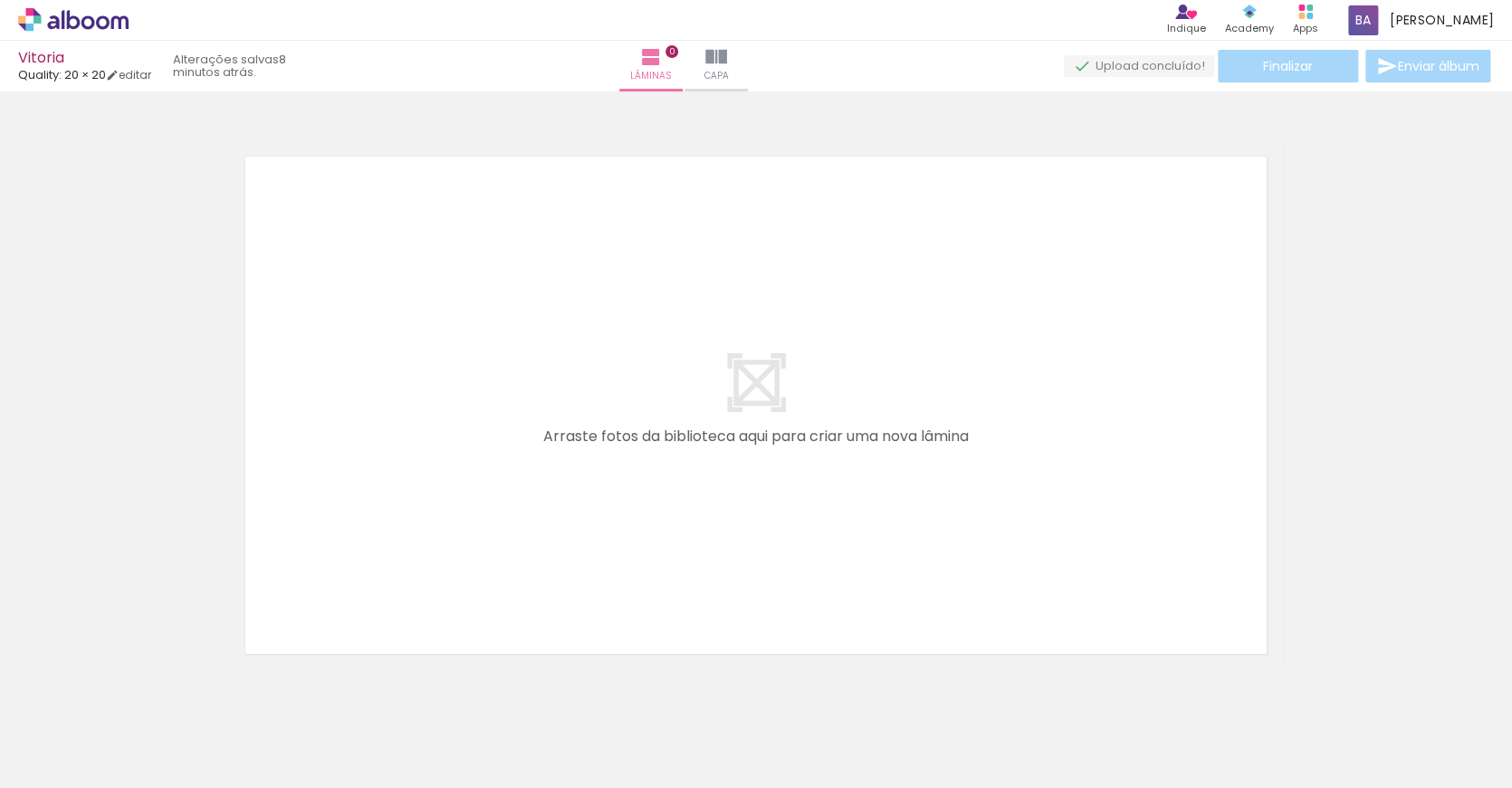 scroll, scrollTop: 0, scrollLeft: 0, axis: both 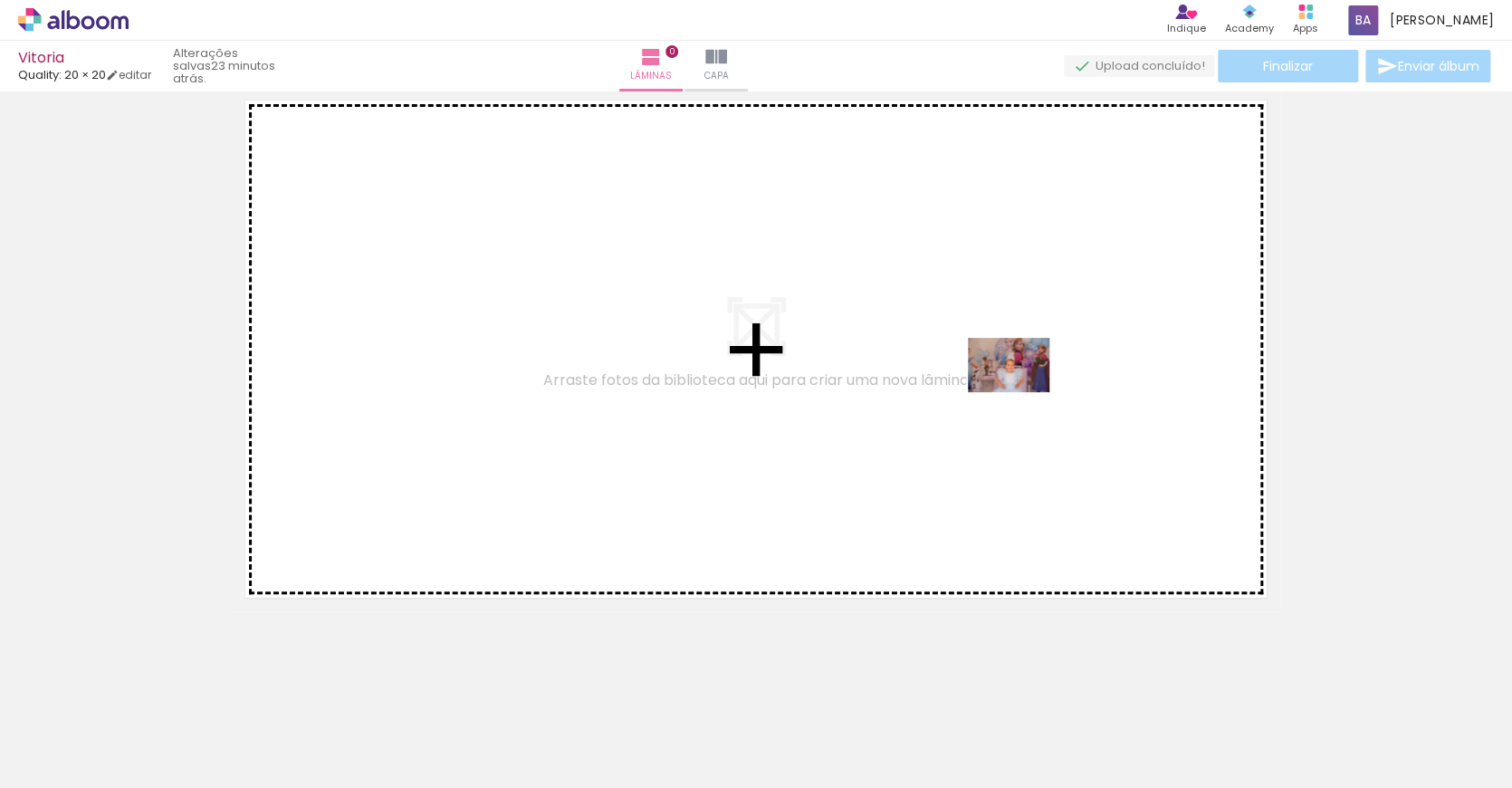 drag, startPoint x: 703, startPoint y: 736, endPoint x: 1022, endPoint y: 392, distance: 469.14497 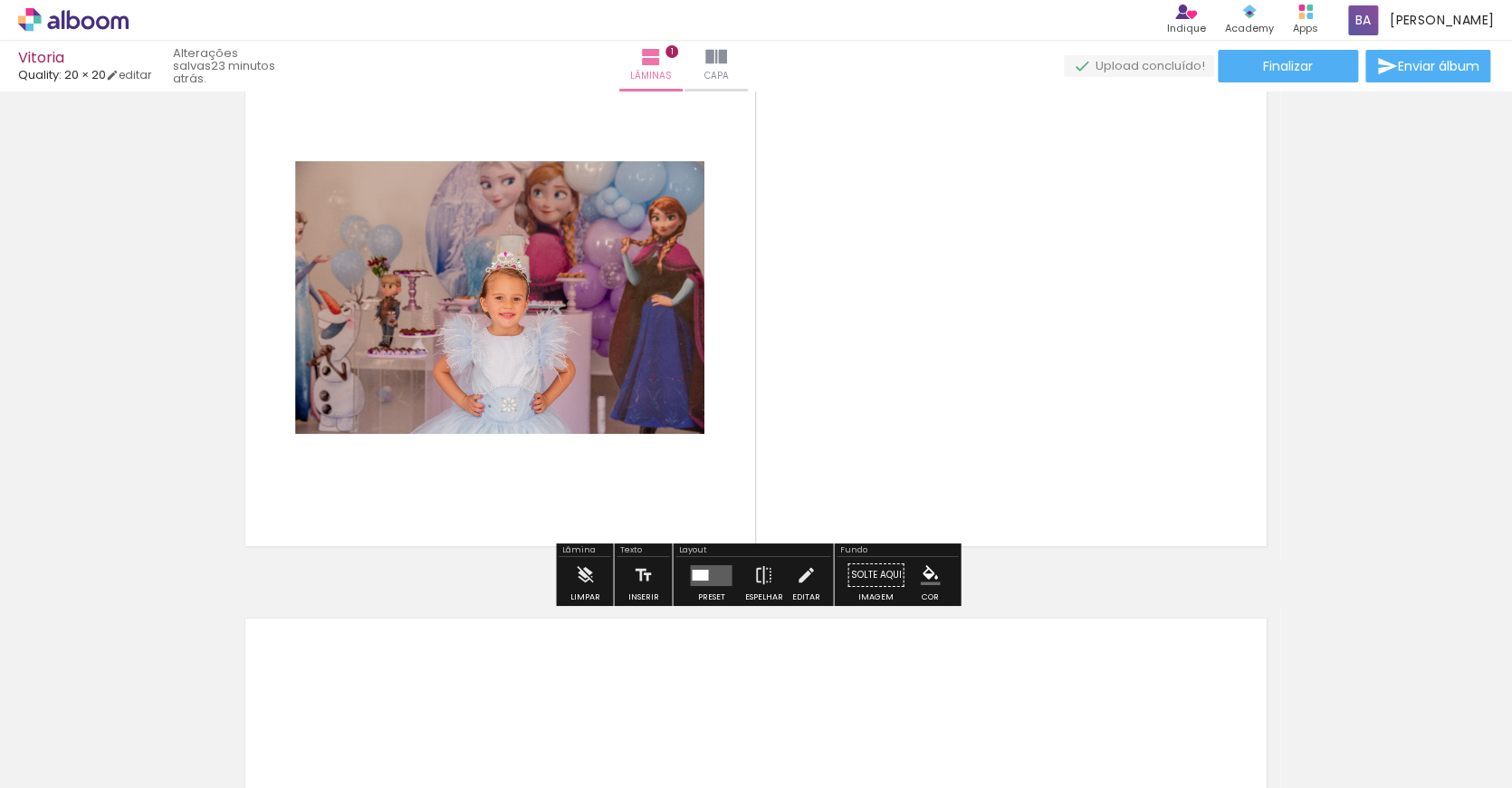 scroll, scrollTop: 114, scrollLeft: 0, axis: vertical 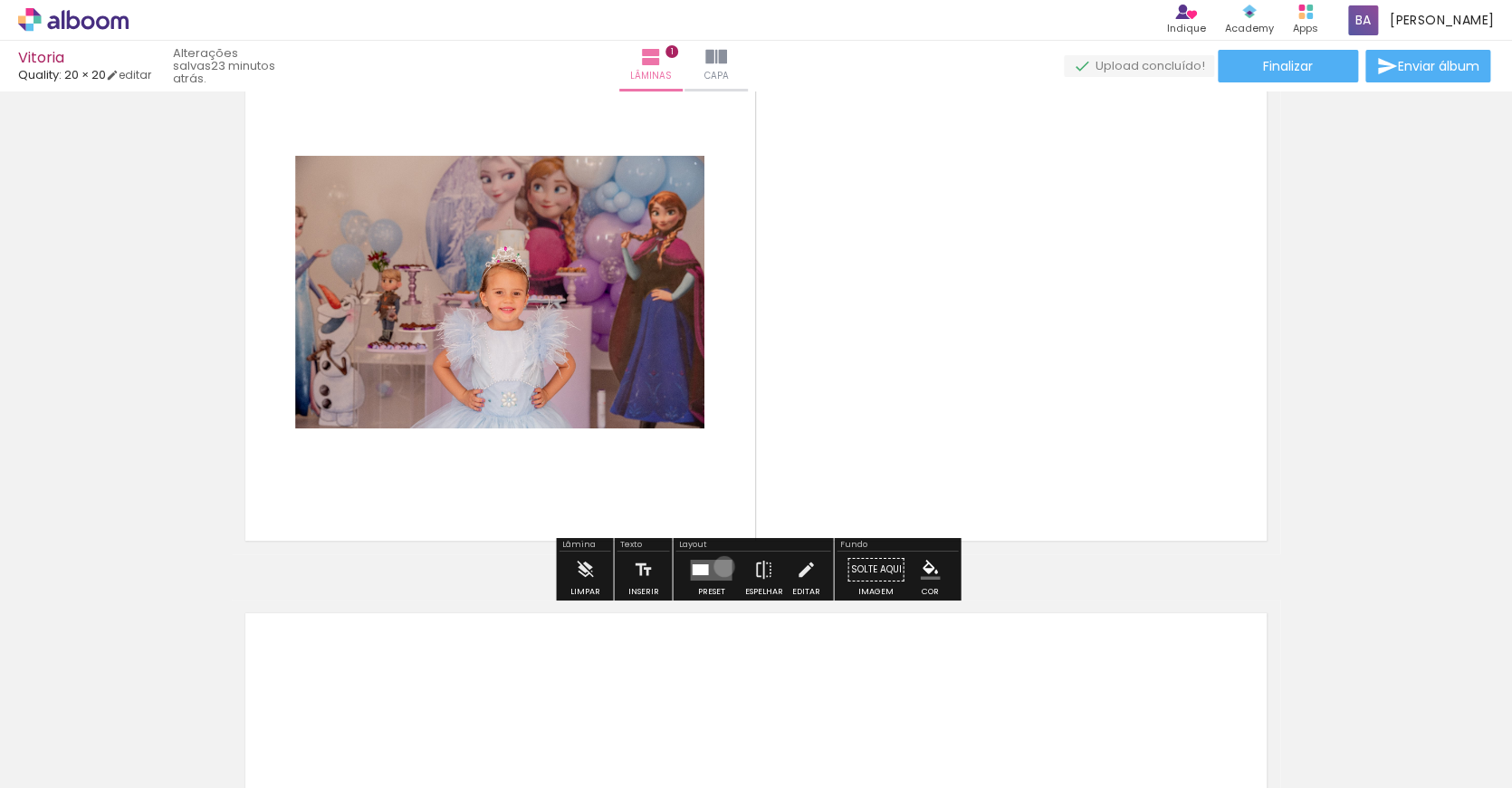 click at bounding box center [711, 569] 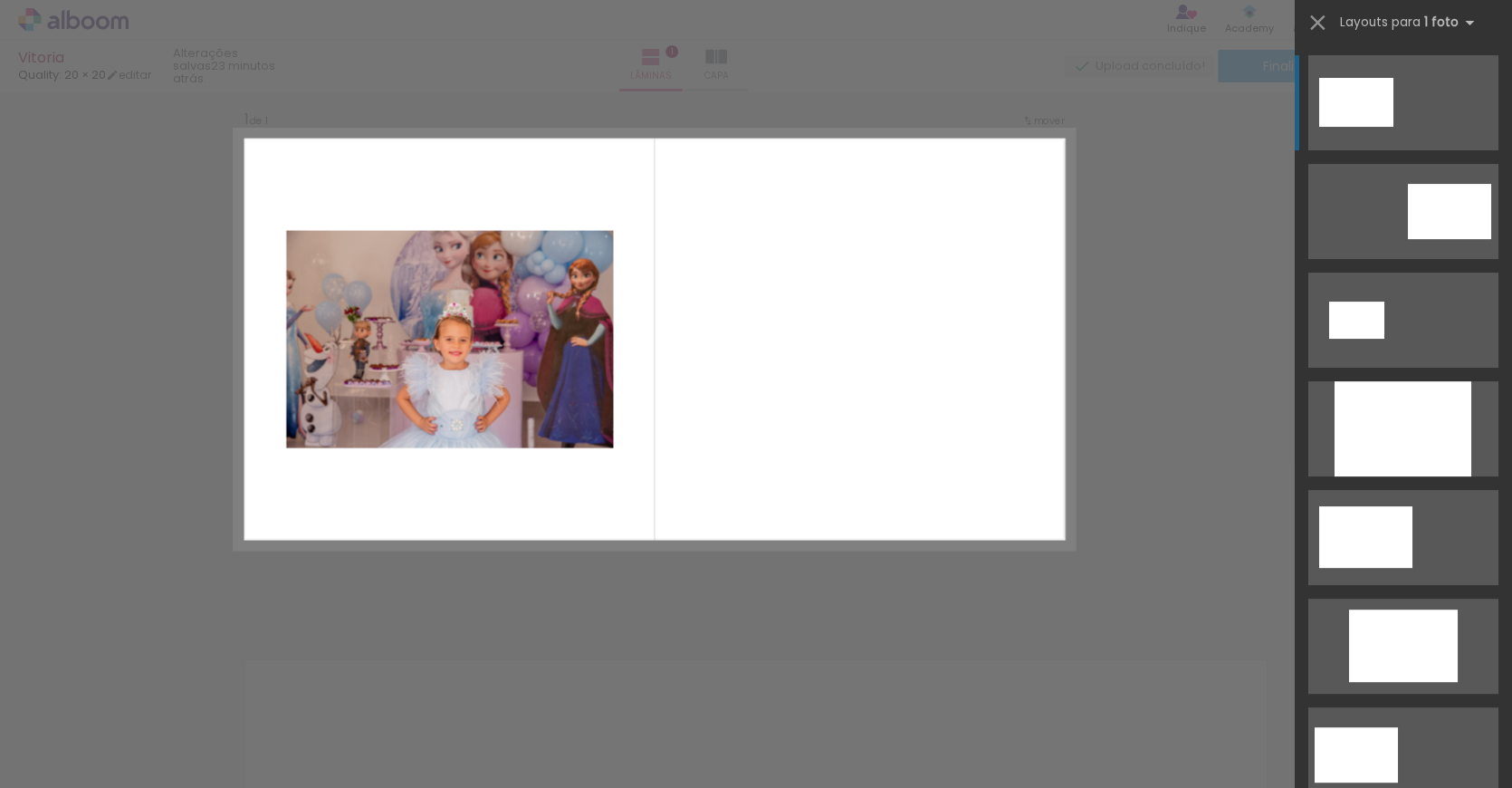 scroll, scrollTop: 24, scrollLeft: 0, axis: vertical 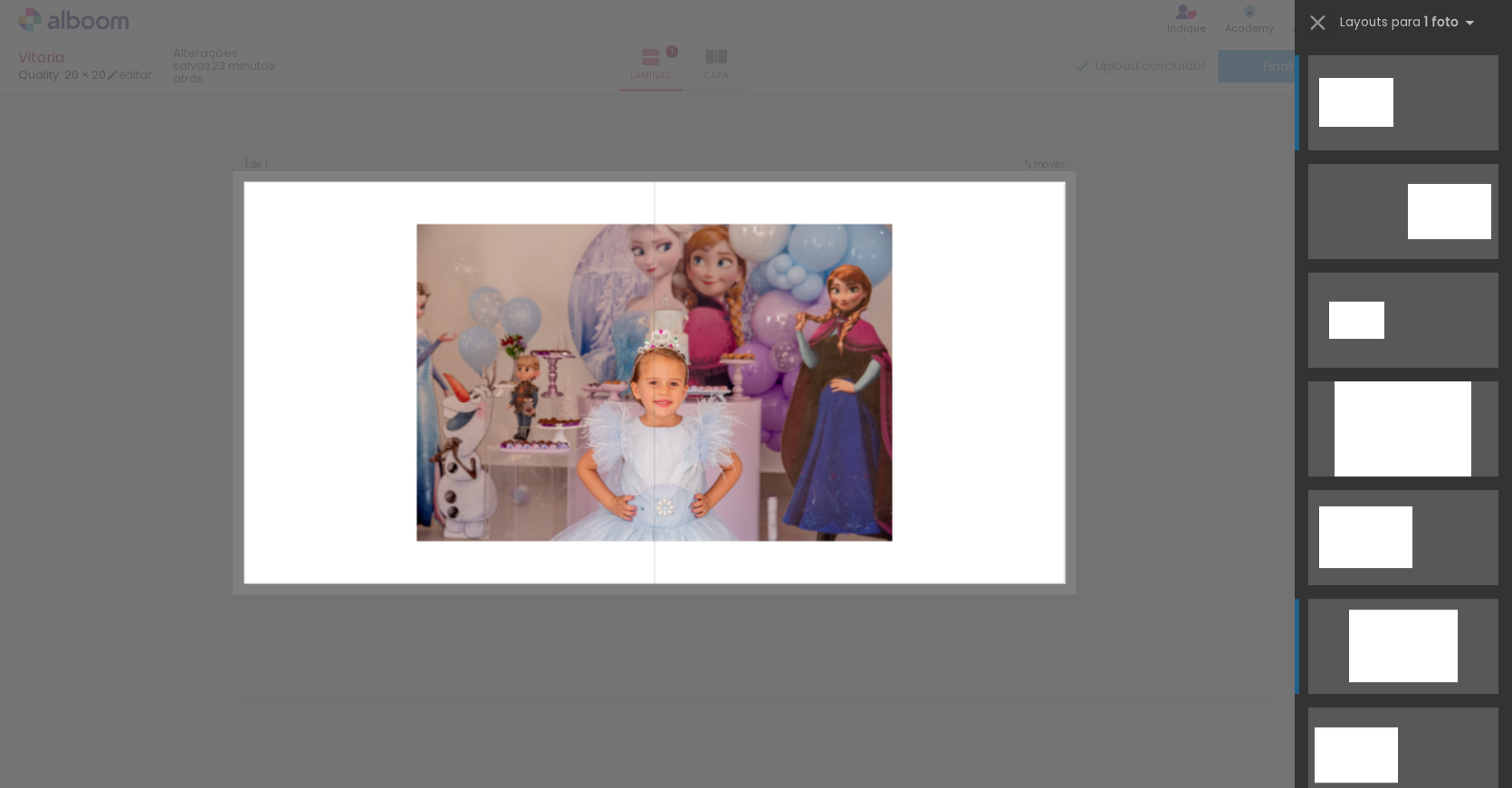 click at bounding box center [1402, 428] 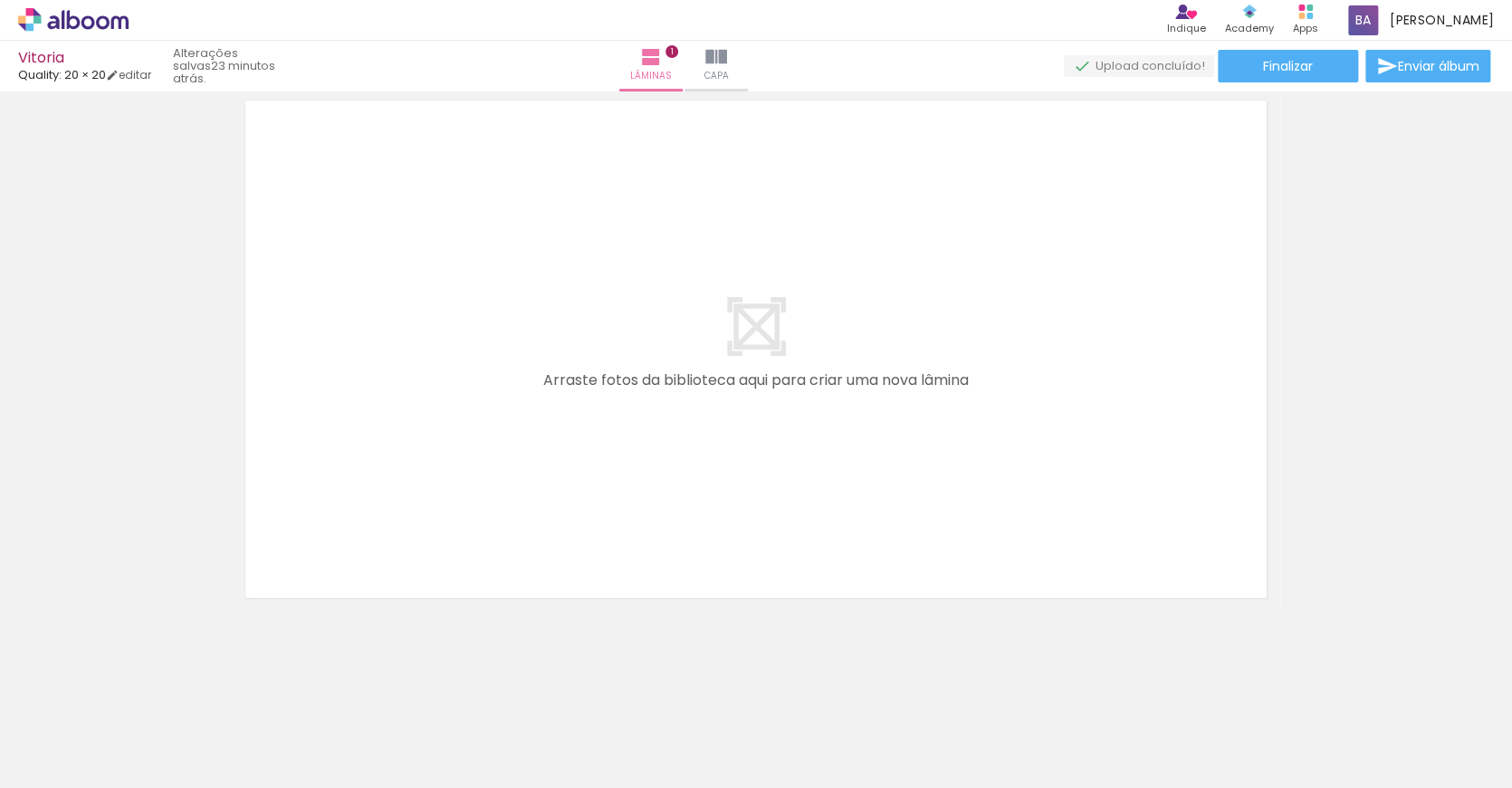 scroll, scrollTop: 628, scrollLeft: 0, axis: vertical 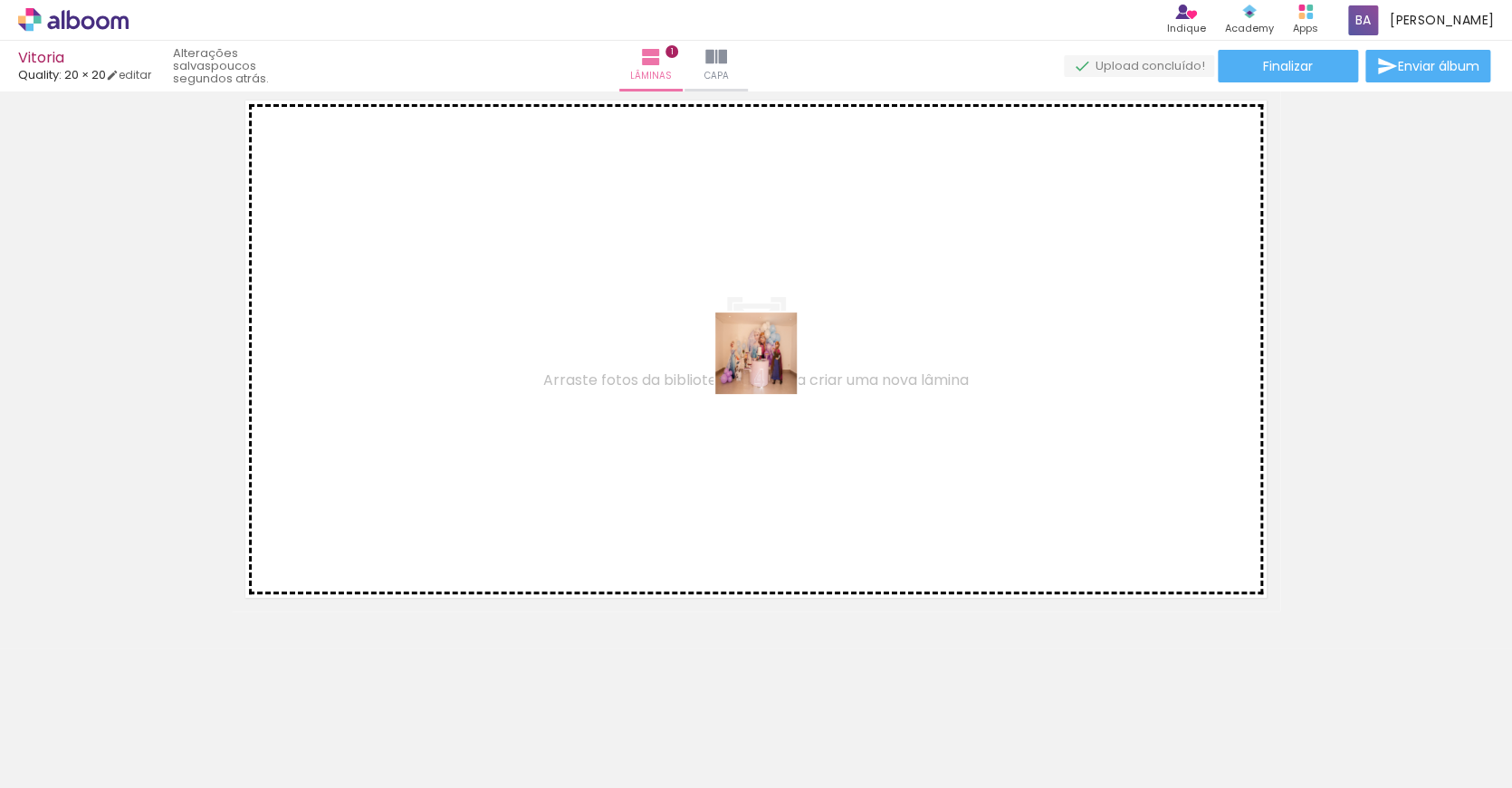 drag, startPoint x: 1092, startPoint y: 729, endPoint x: 703, endPoint y: 334, distance: 554.388 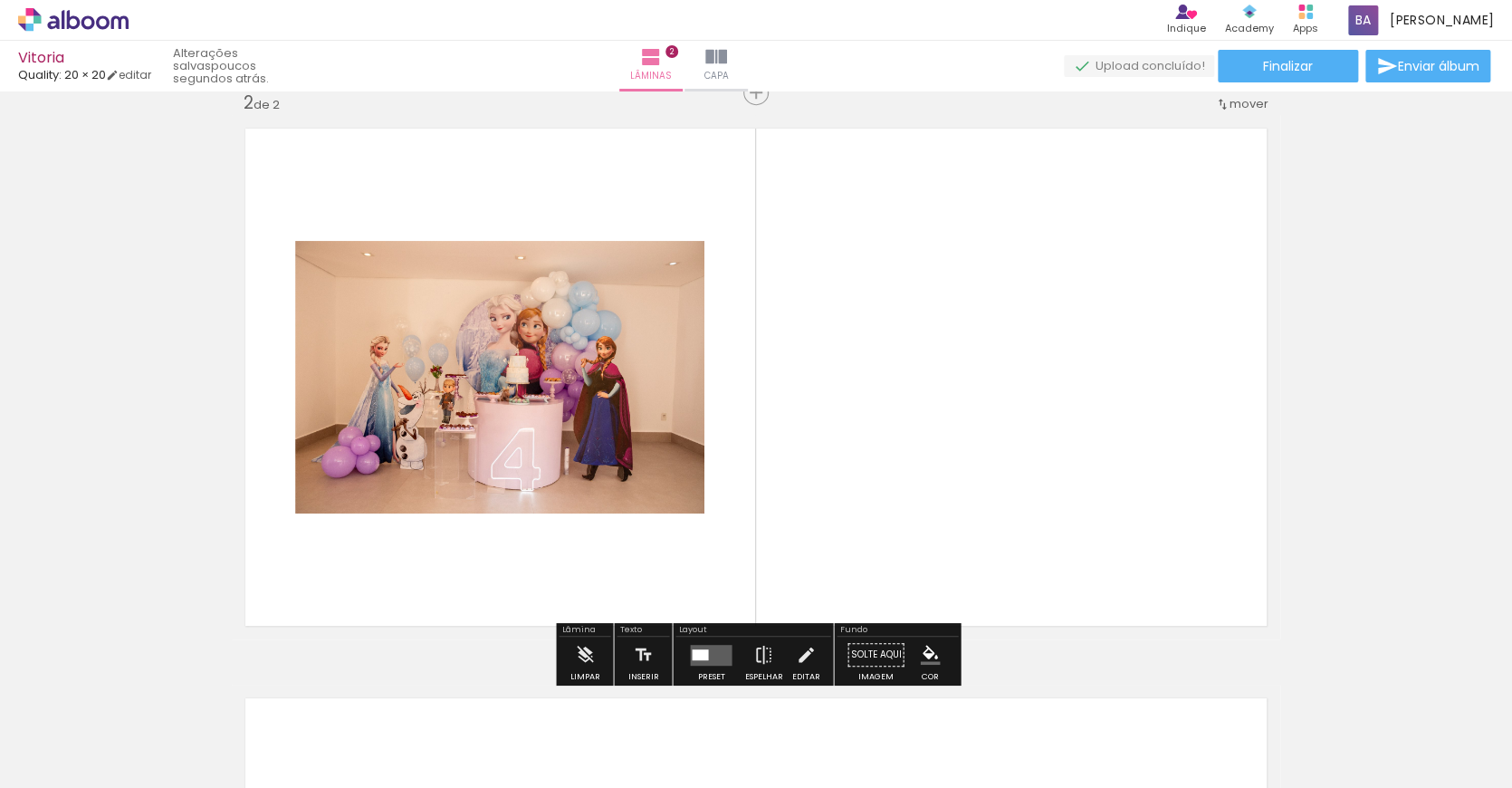 scroll, scrollTop: 593, scrollLeft: 0, axis: vertical 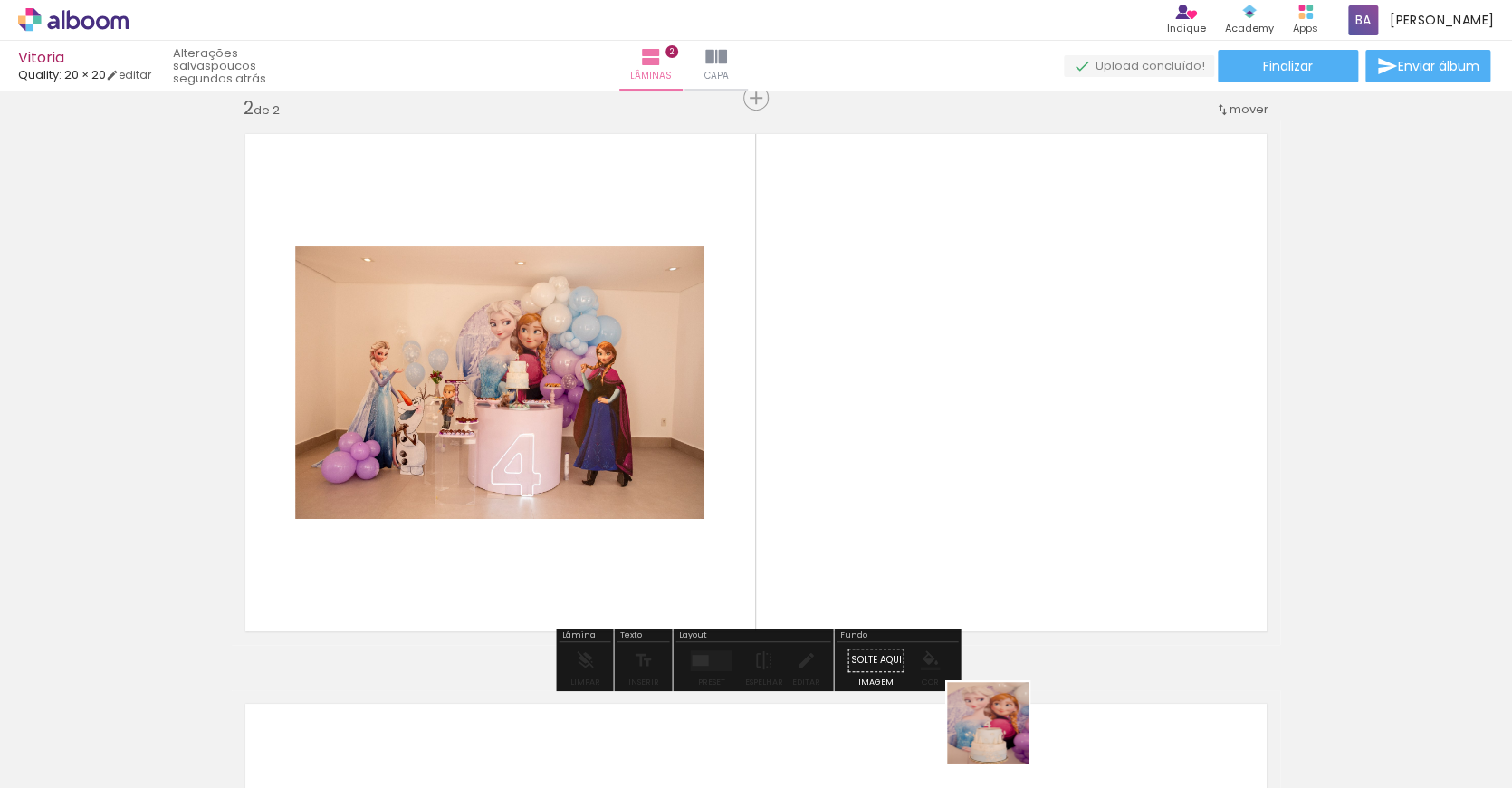 drag, startPoint x: 1001, startPoint y: 736, endPoint x: 899, endPoint y: 496, distance: 260.7758 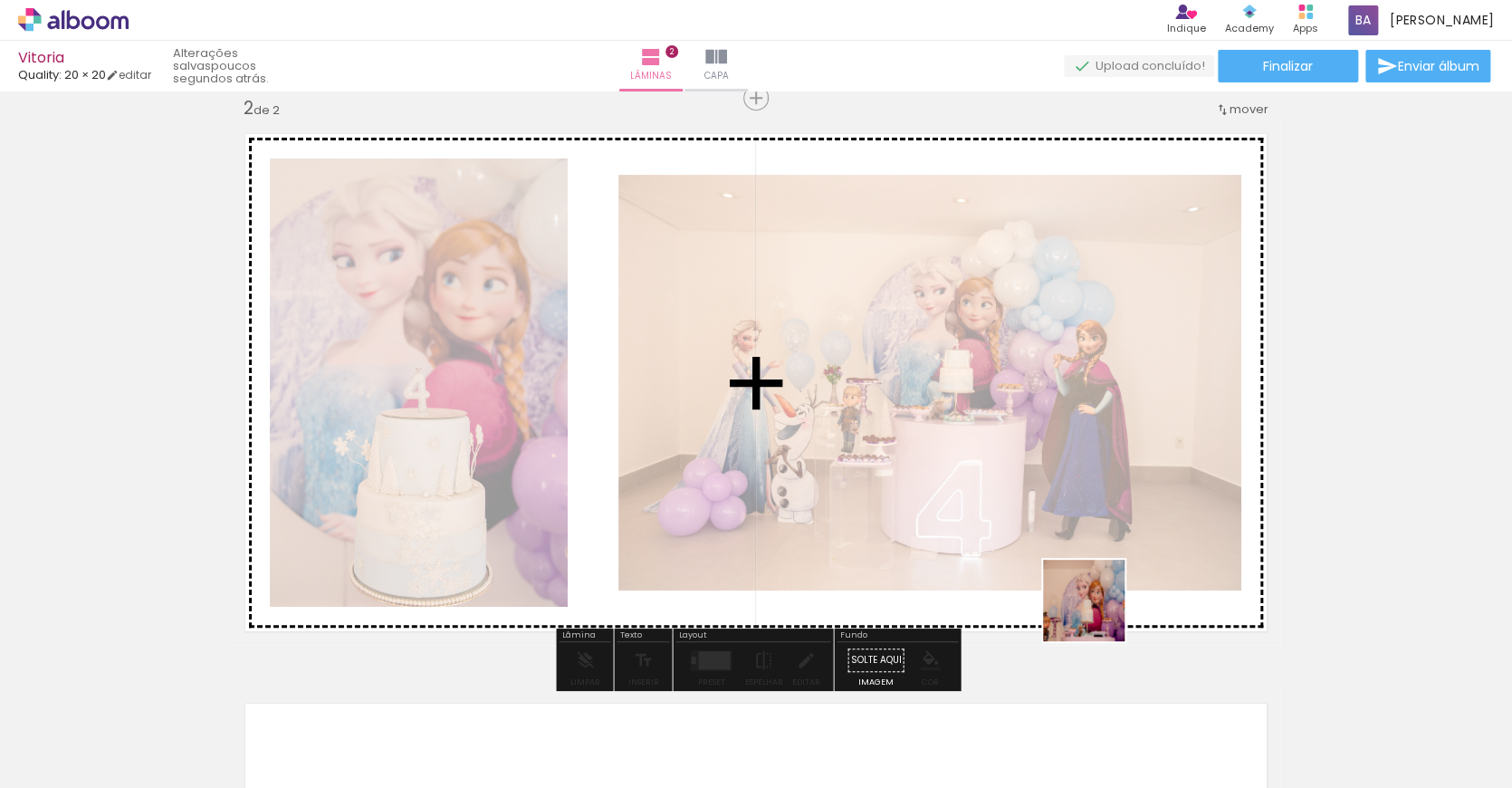drag, startPoint x: 1097, startPoint y: 614, endPoint x: 866, endPoint y: 423, distance: 299.7366 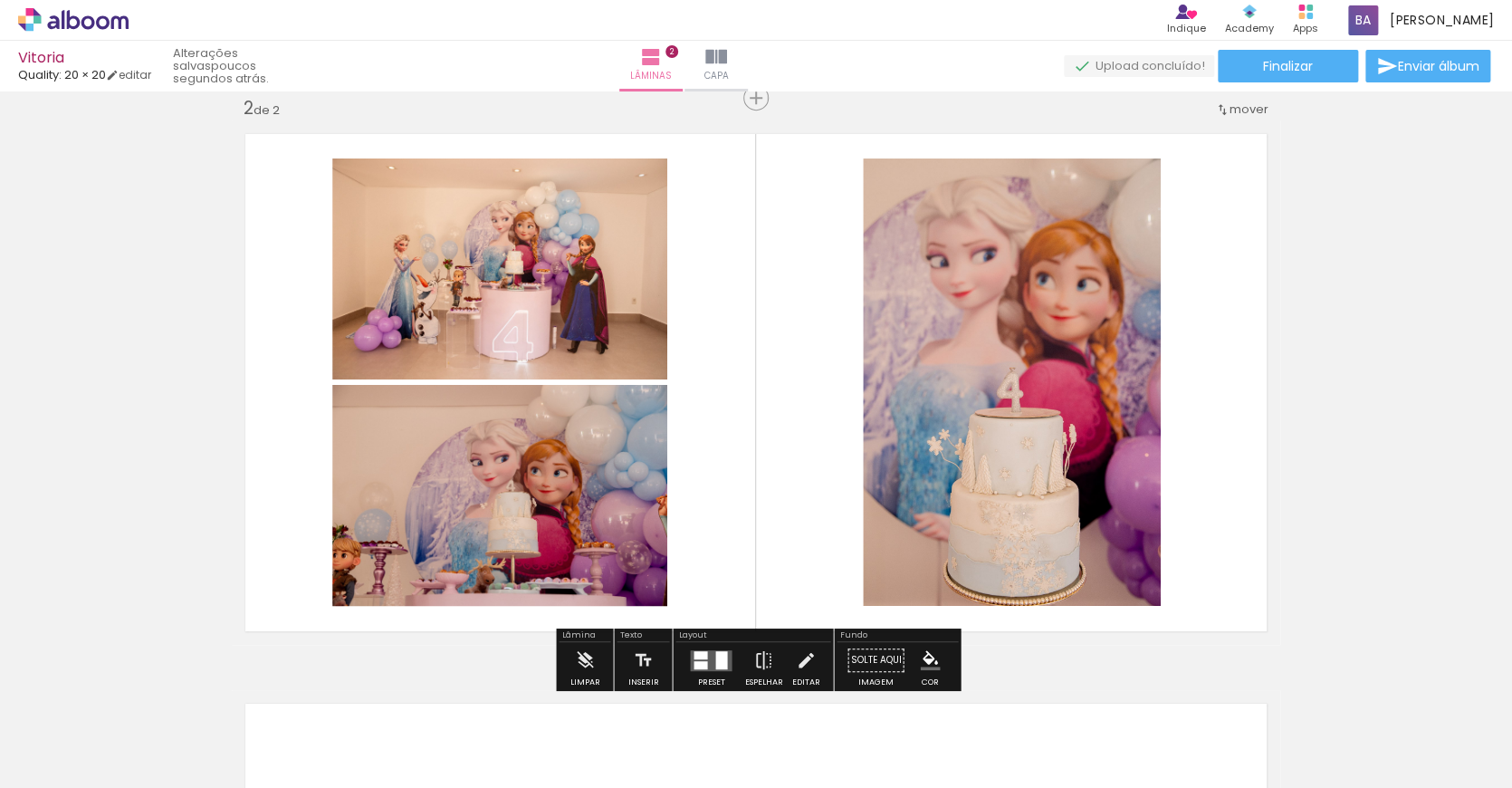 scroll, scrollTop: 0, scrollLeft: 0, axis: both 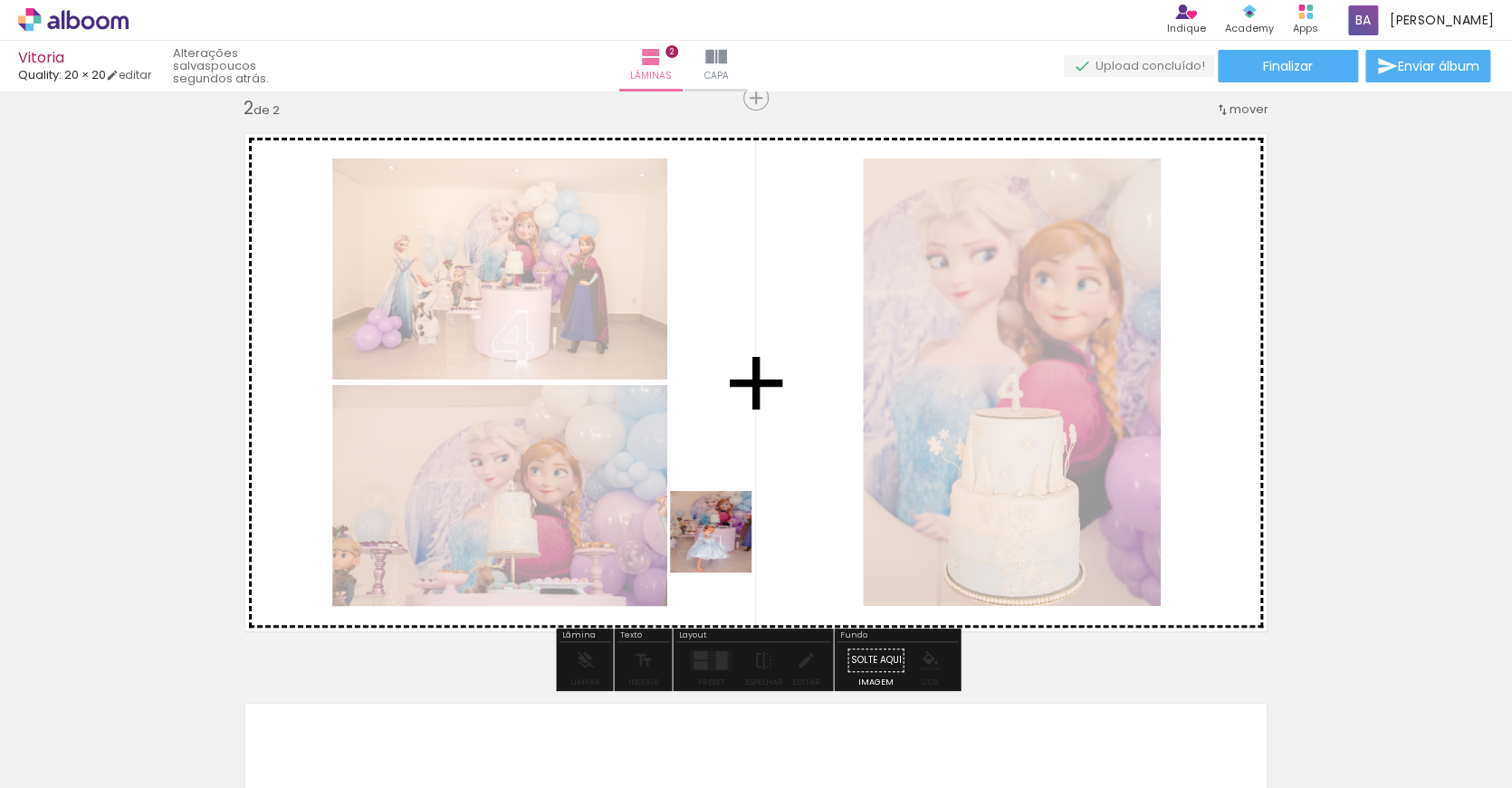 drag, startPoint x: 741, startPoint y: 635, endPoint x: 718, endPoint y: 450, distance: 186.42425 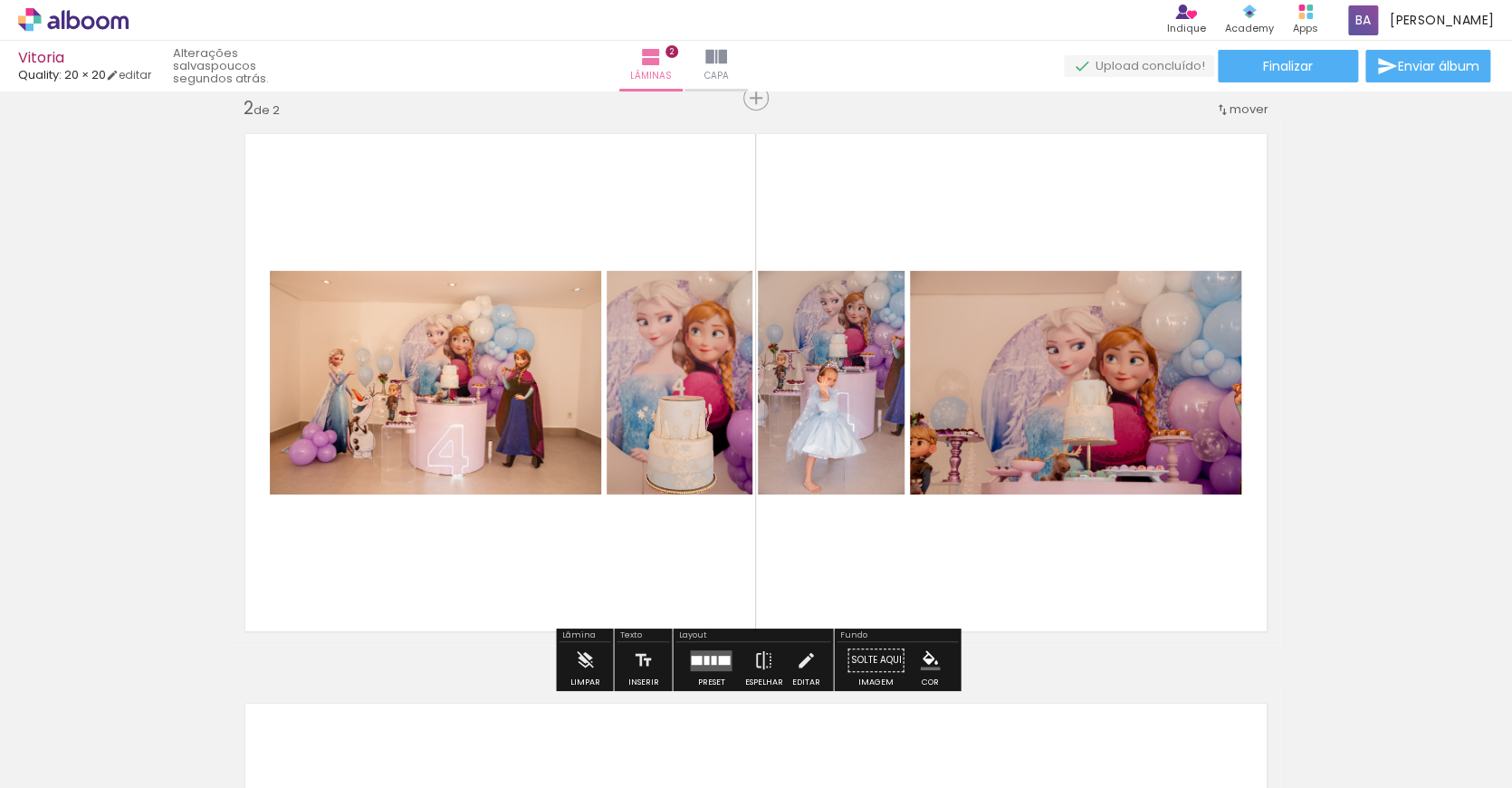 click at bounding box center (713, 659) 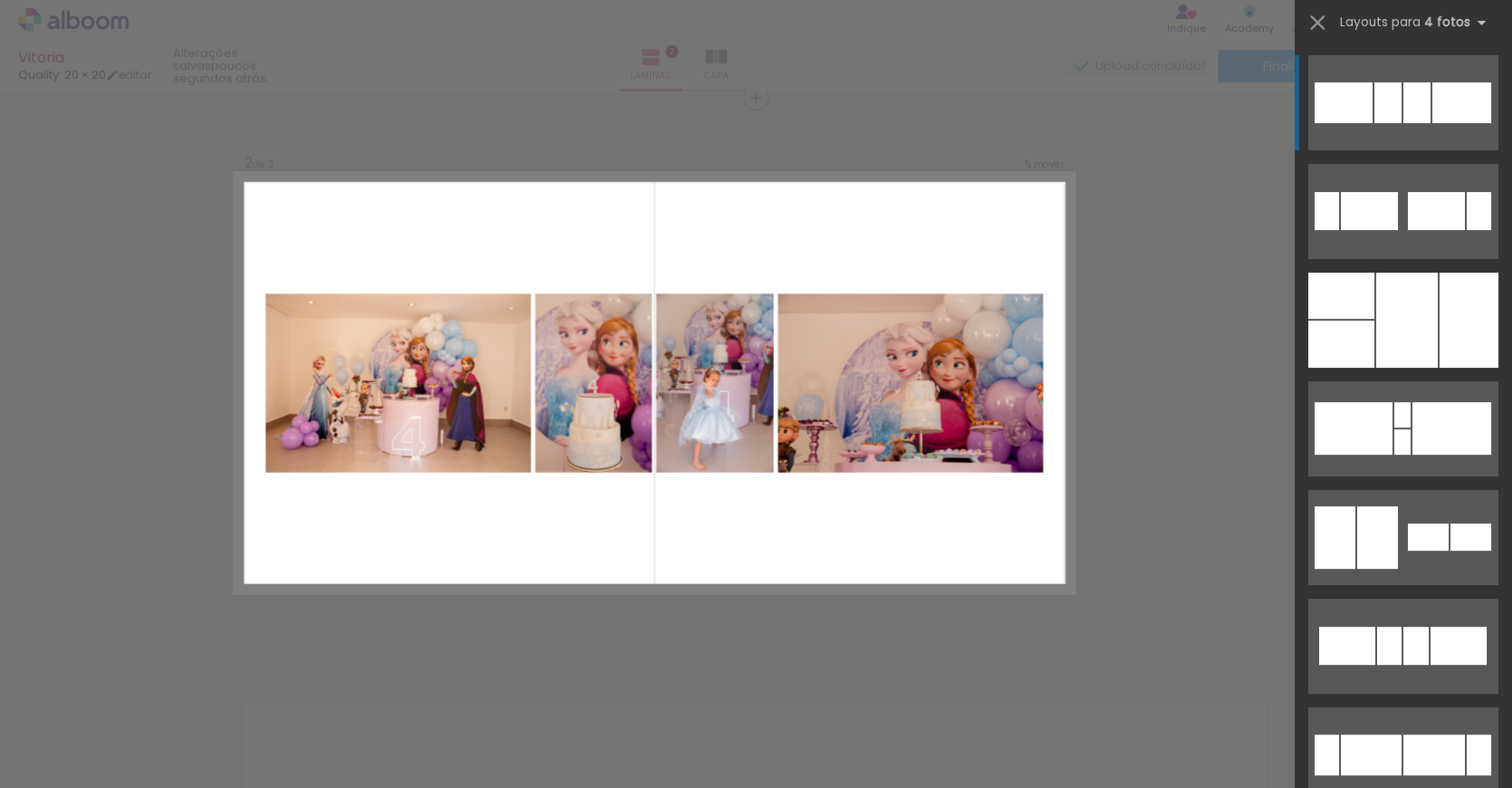scroll, scrollTop: 592, scrollLeft: 0, axis: vertical 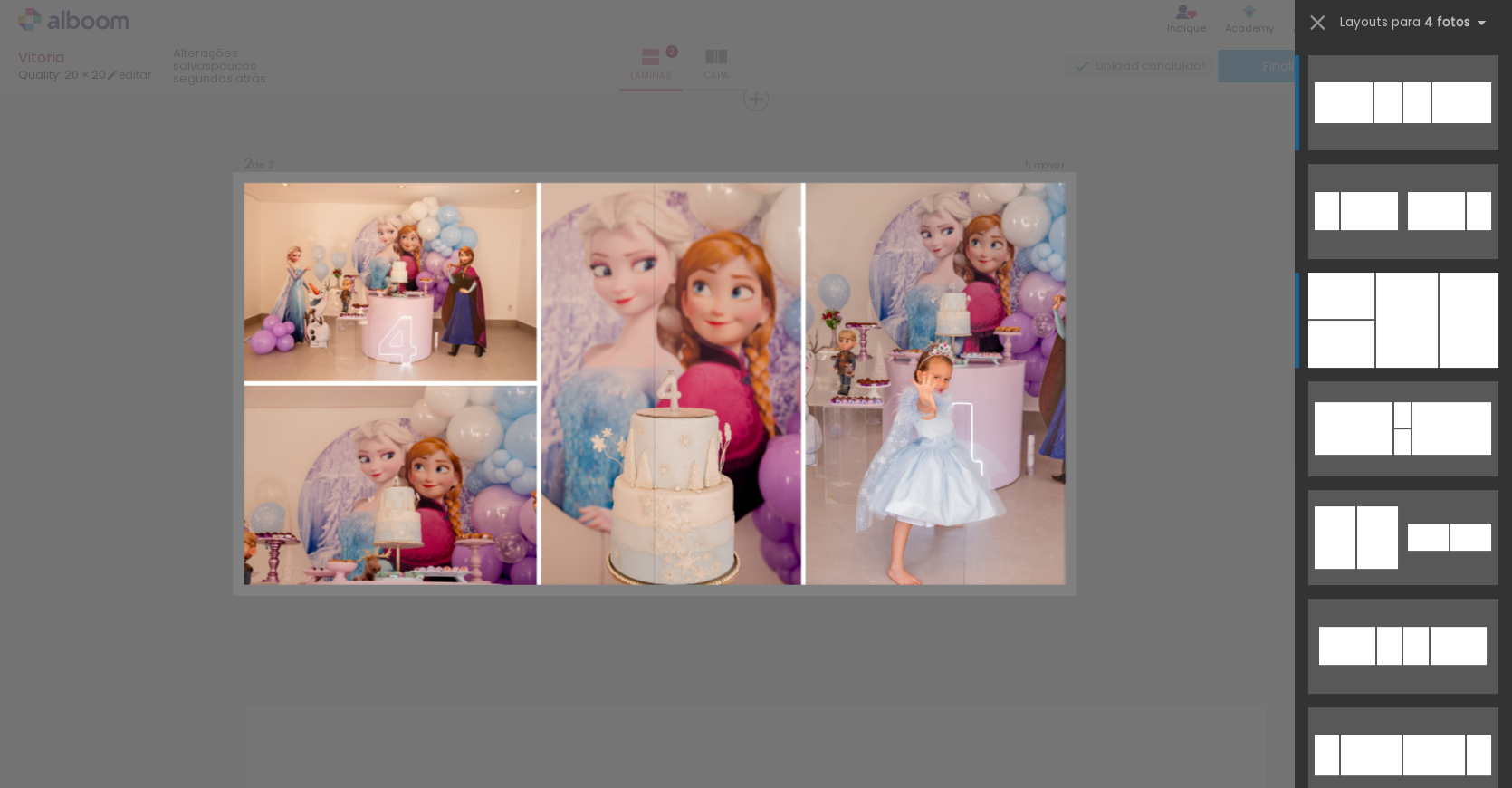 click at bounding box center (1341, 295) 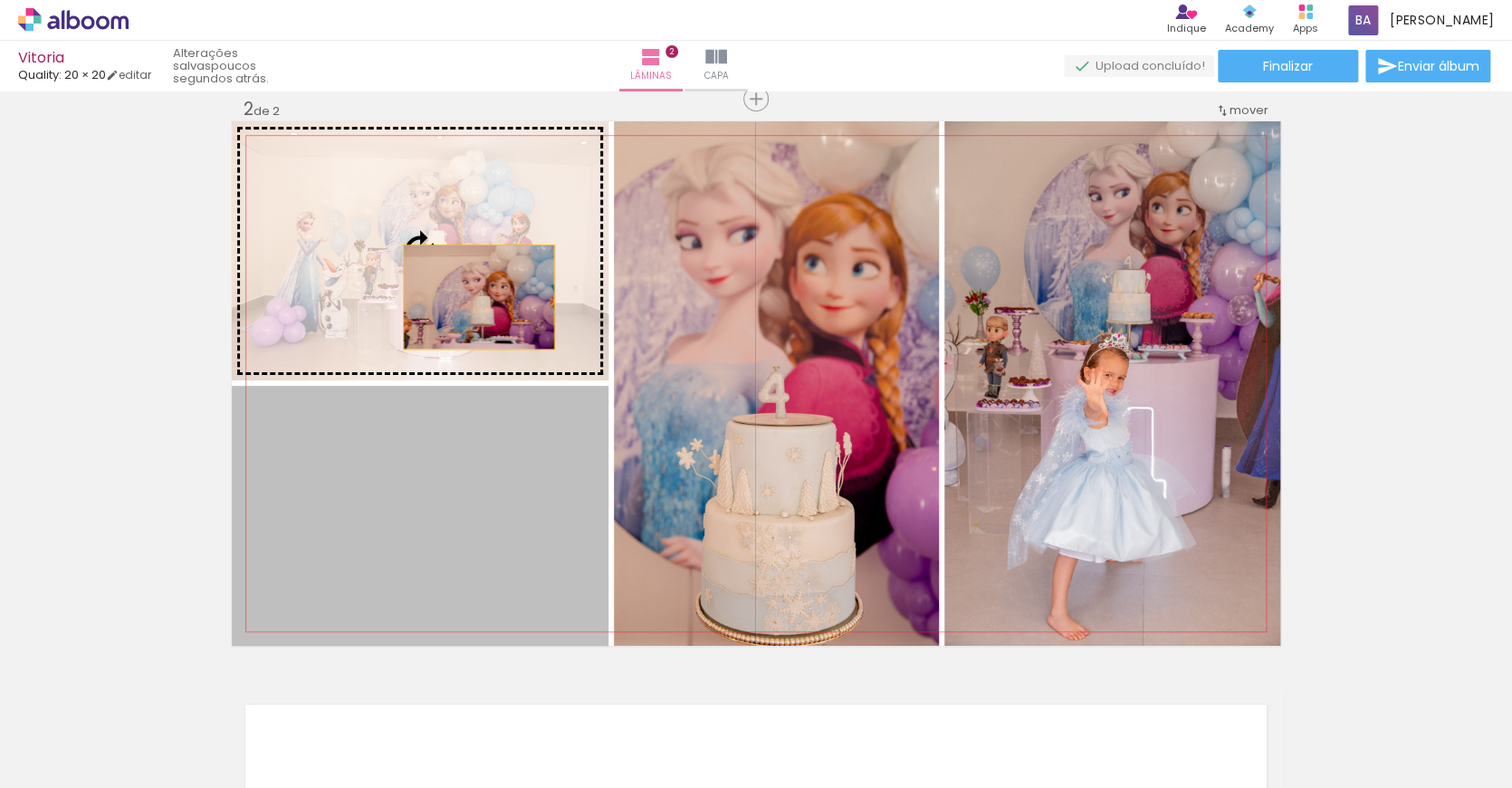 drag, startPoint x: 502, startPoint y: 580, endPoint x: 479, endPoint y: 296, distance: 284.93 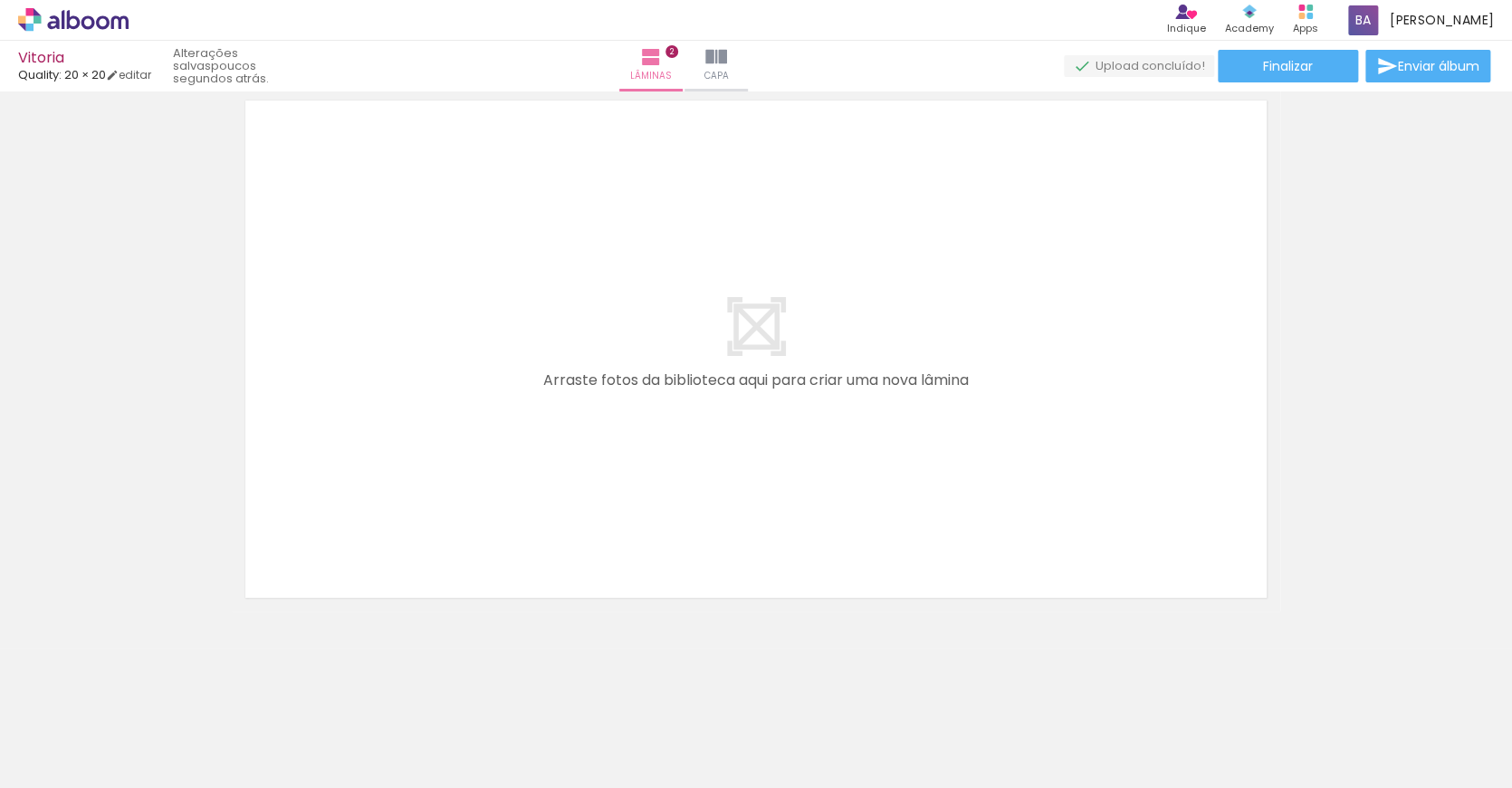 scroll, scrollTop: 1196, scrollLeft: 0, axis: vertical 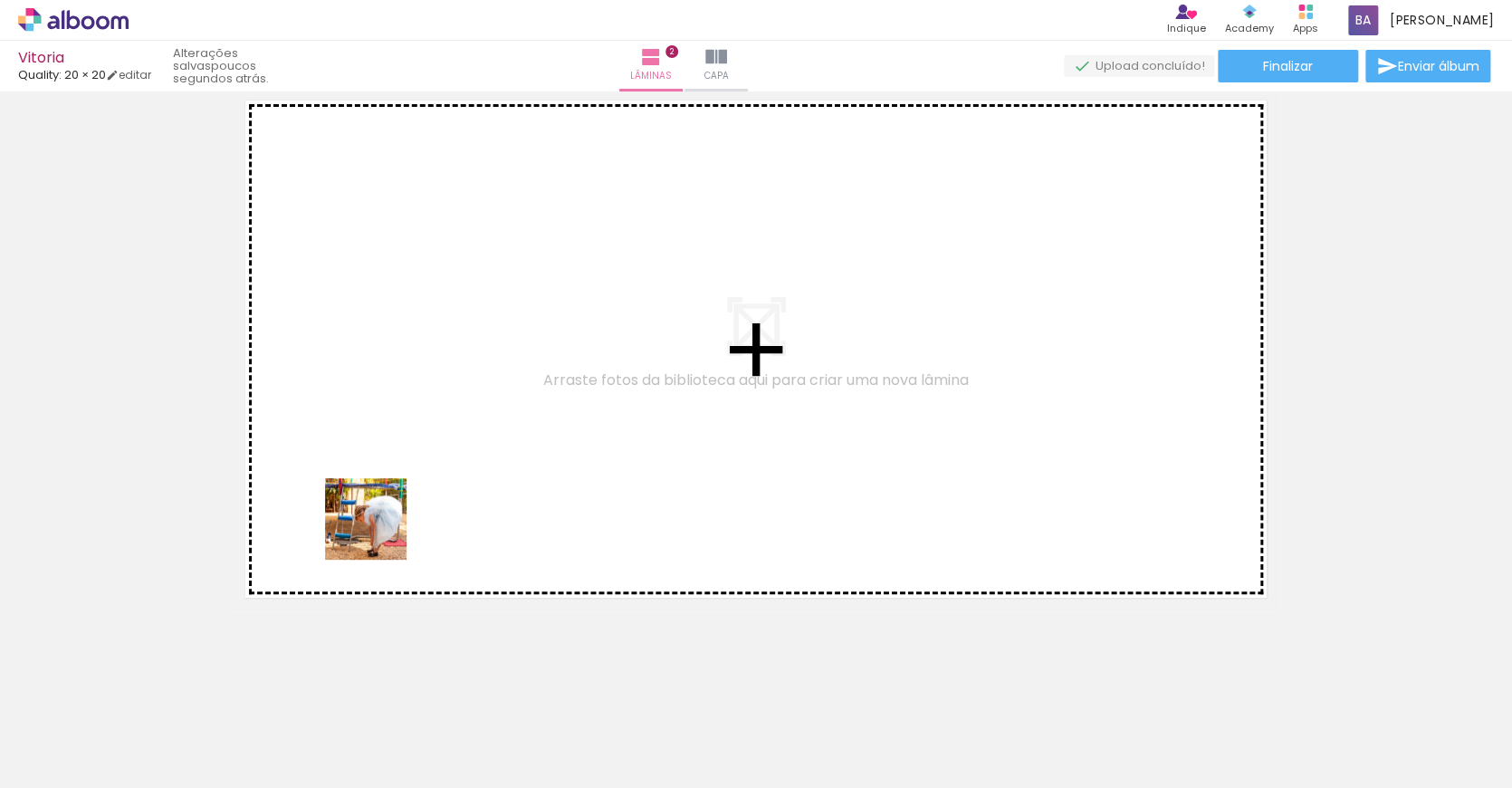drag, startPoint x: 320, startPoint y: 677, endPoint x: 402, endPoint y: 465, distance: 227.30596 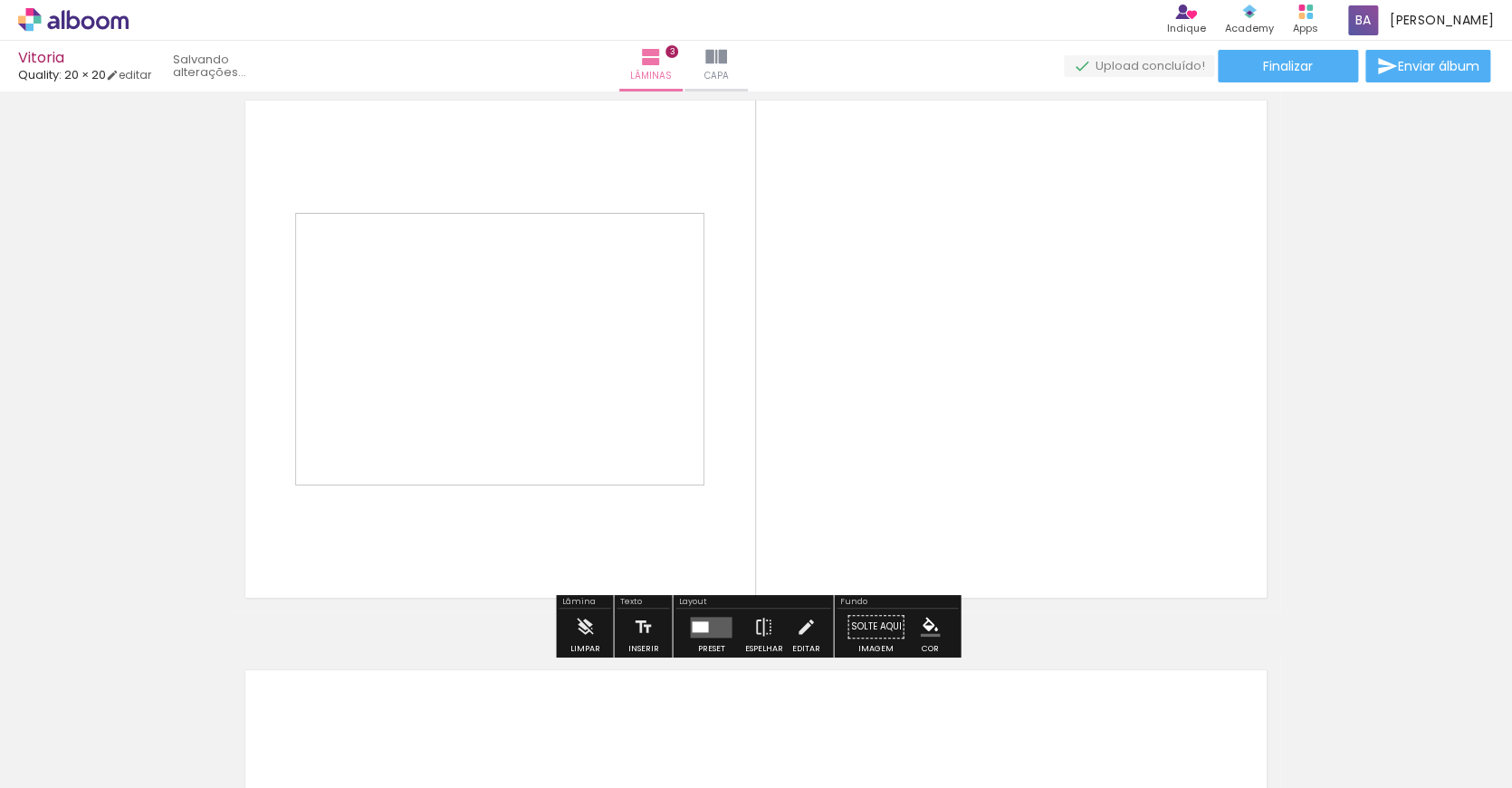 scroll, scrollTop: 0, scrollLeft: 0, axis: both 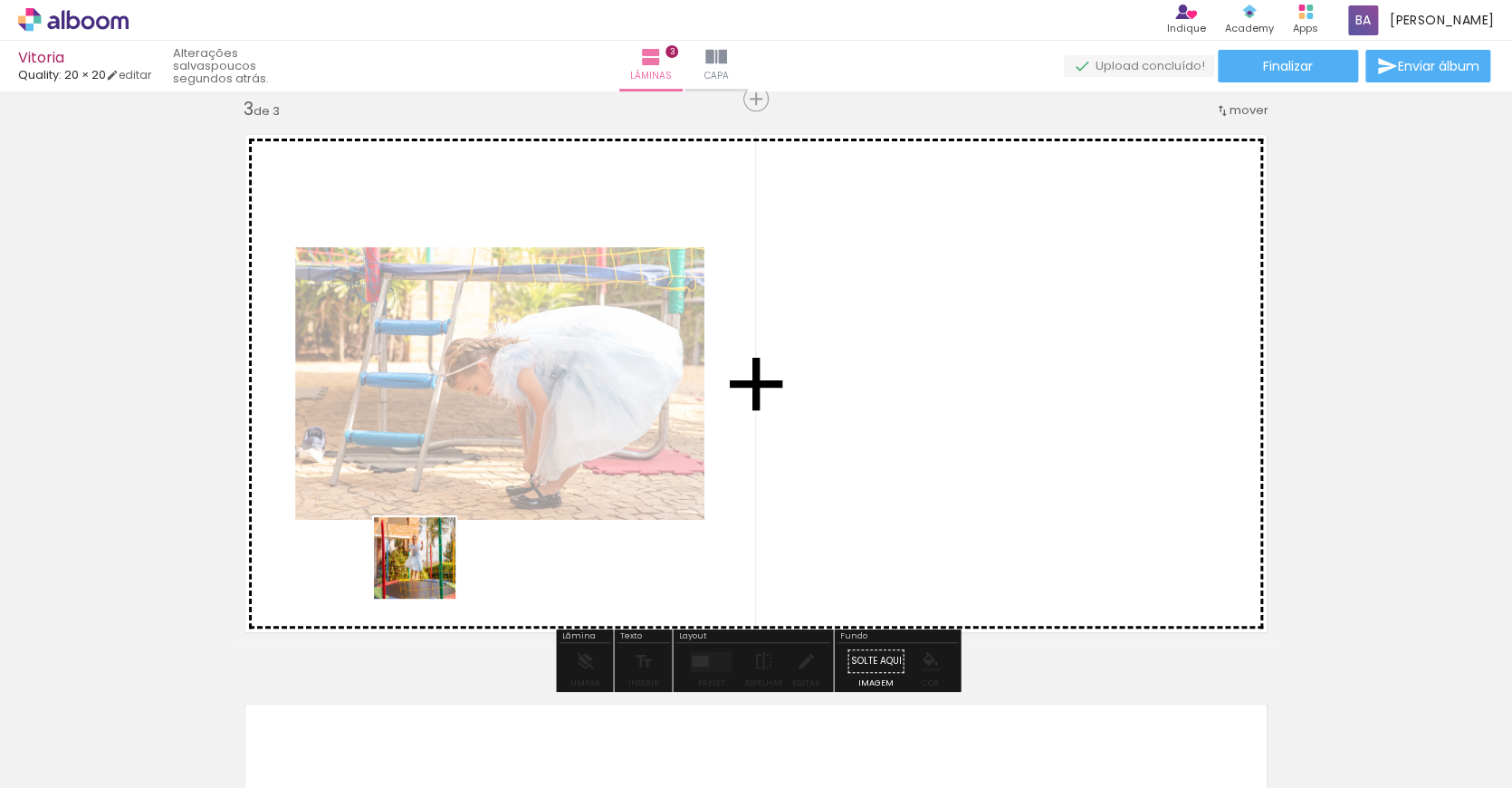 drag, startPoint x: 409, startPoint y: 737, endPoint x: 497, endPoint y: 664, distance: 114.33722 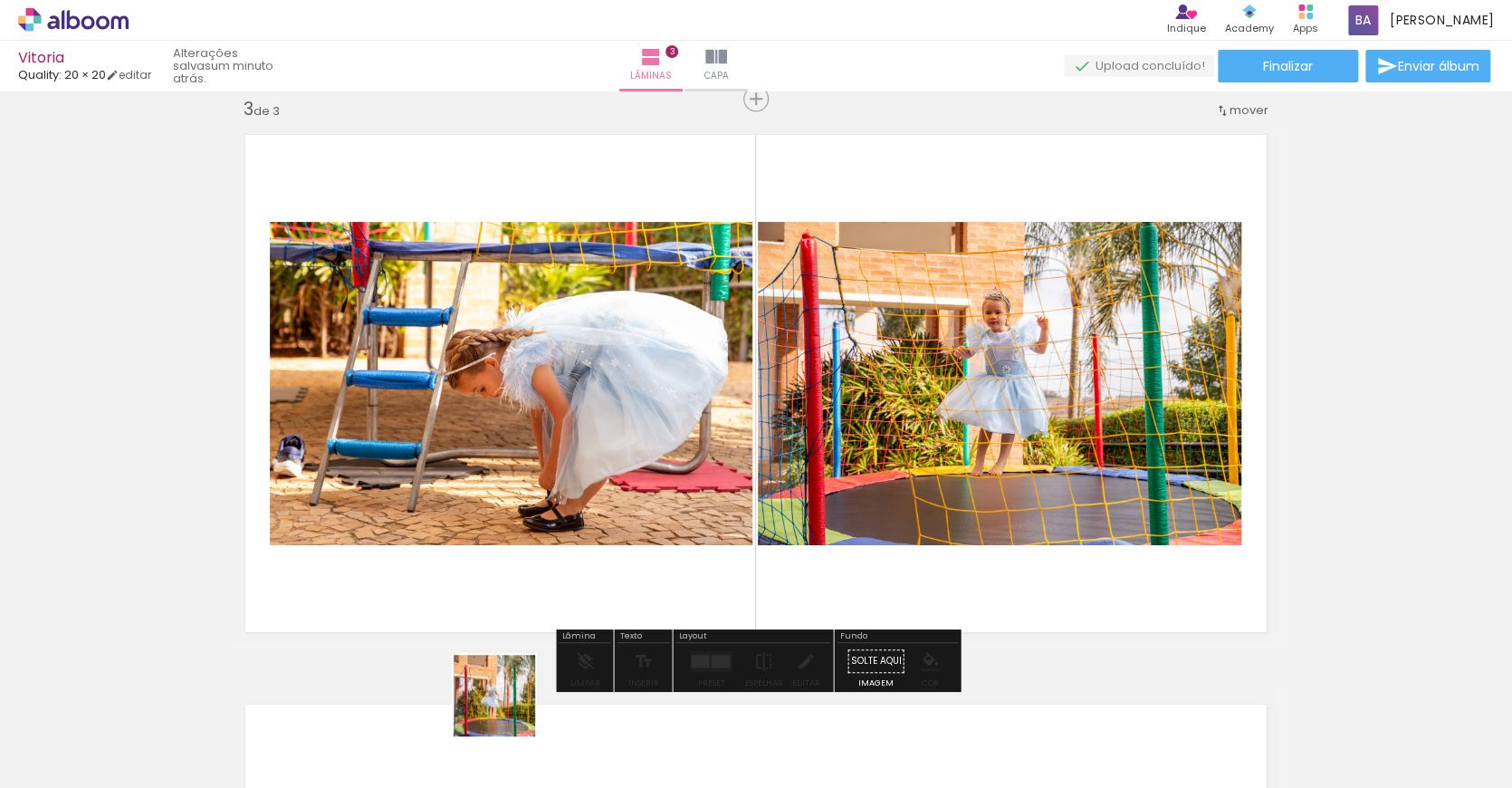 drag, startPoint x: 508, startPoint y: 709, endPoint x: 504, endPoint y: 480, distance: 229.03493 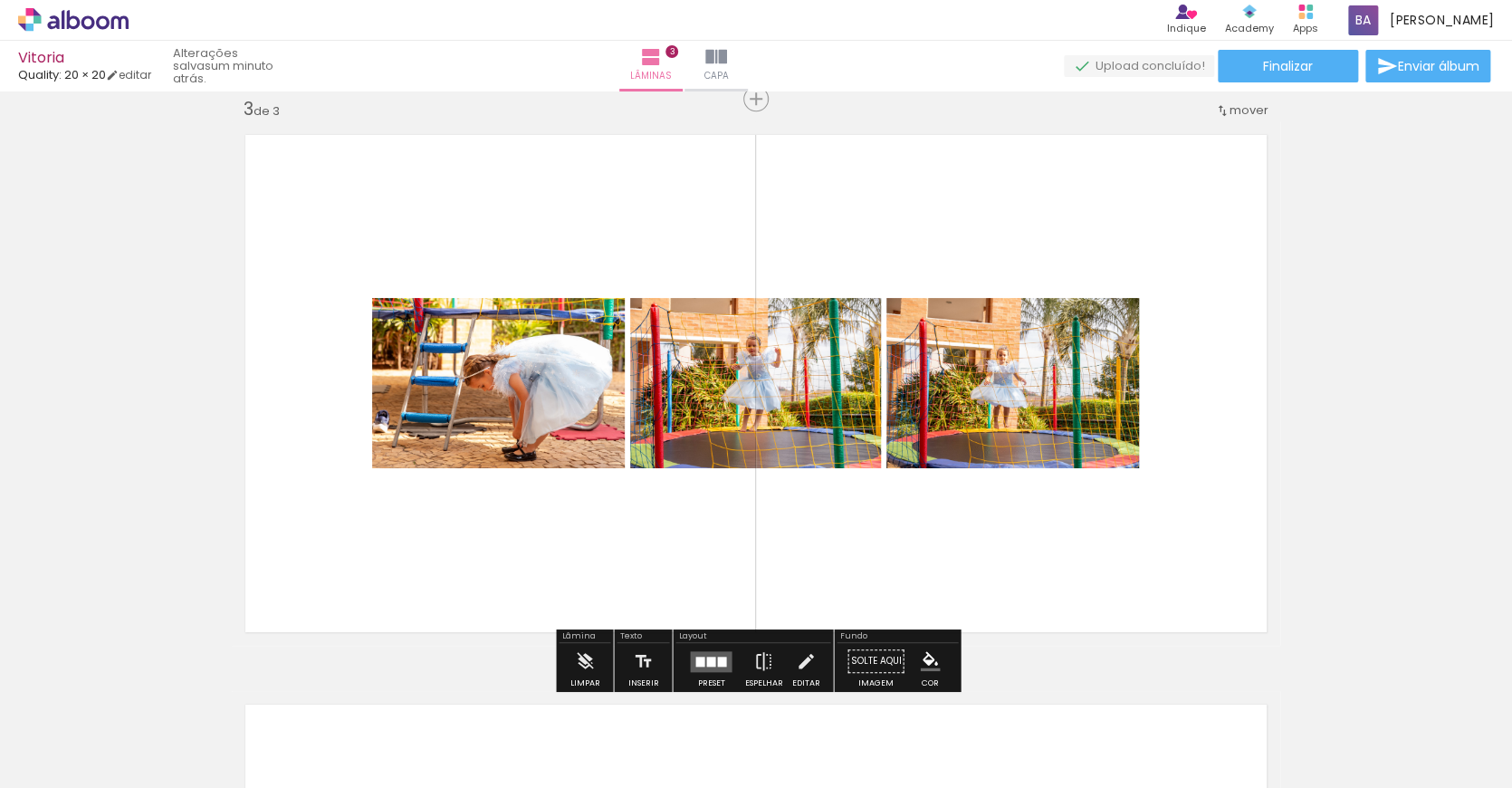 drag, startPoint x: 593, startPoint y: 734, endPoint x: 745, endPoint y: 763, distance: 154.74172 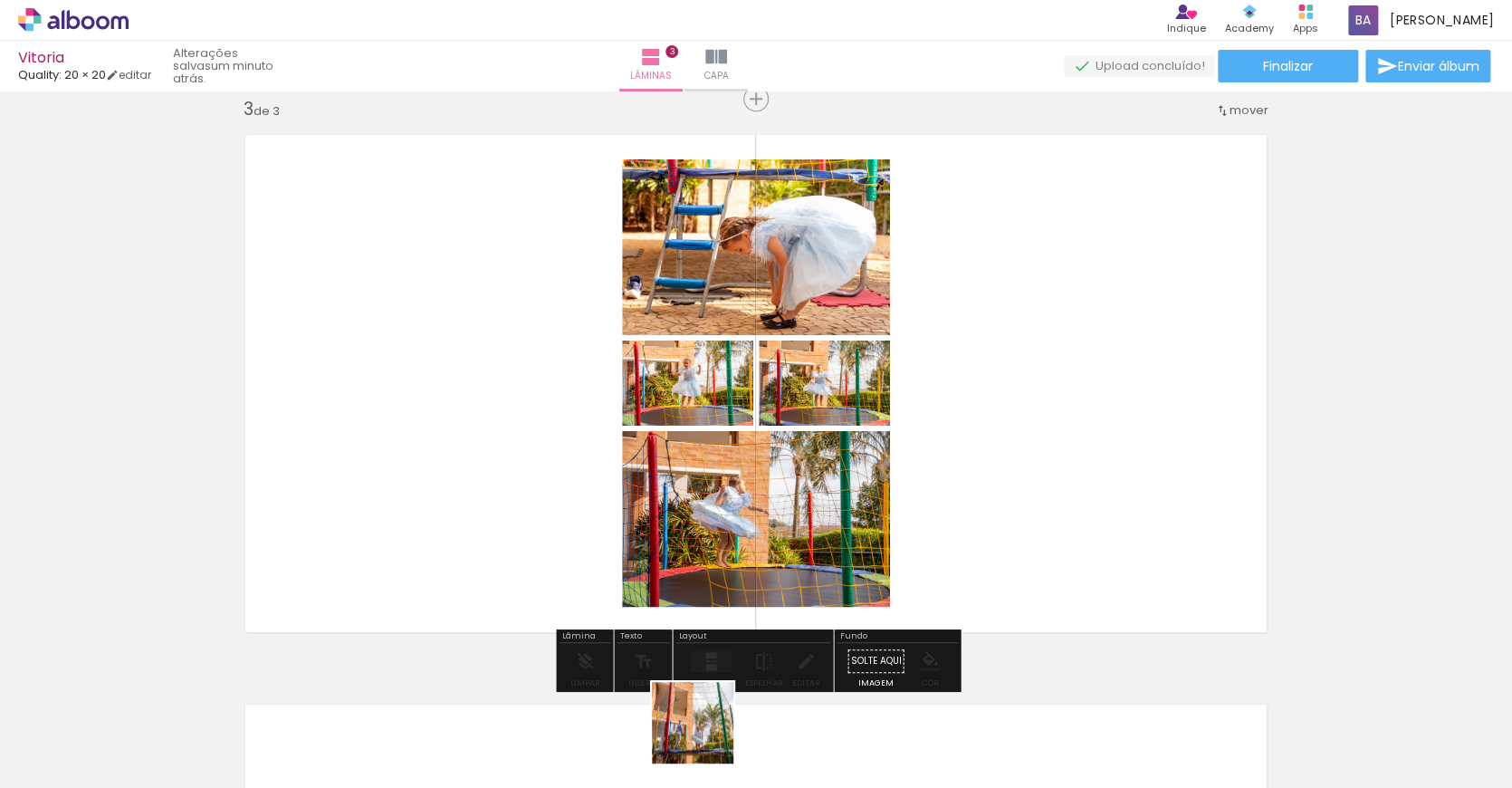 drag, startPoint x: 706, startPoint y: 736, endPoint x: 668, endPoint y: 562, distance: 178.10109 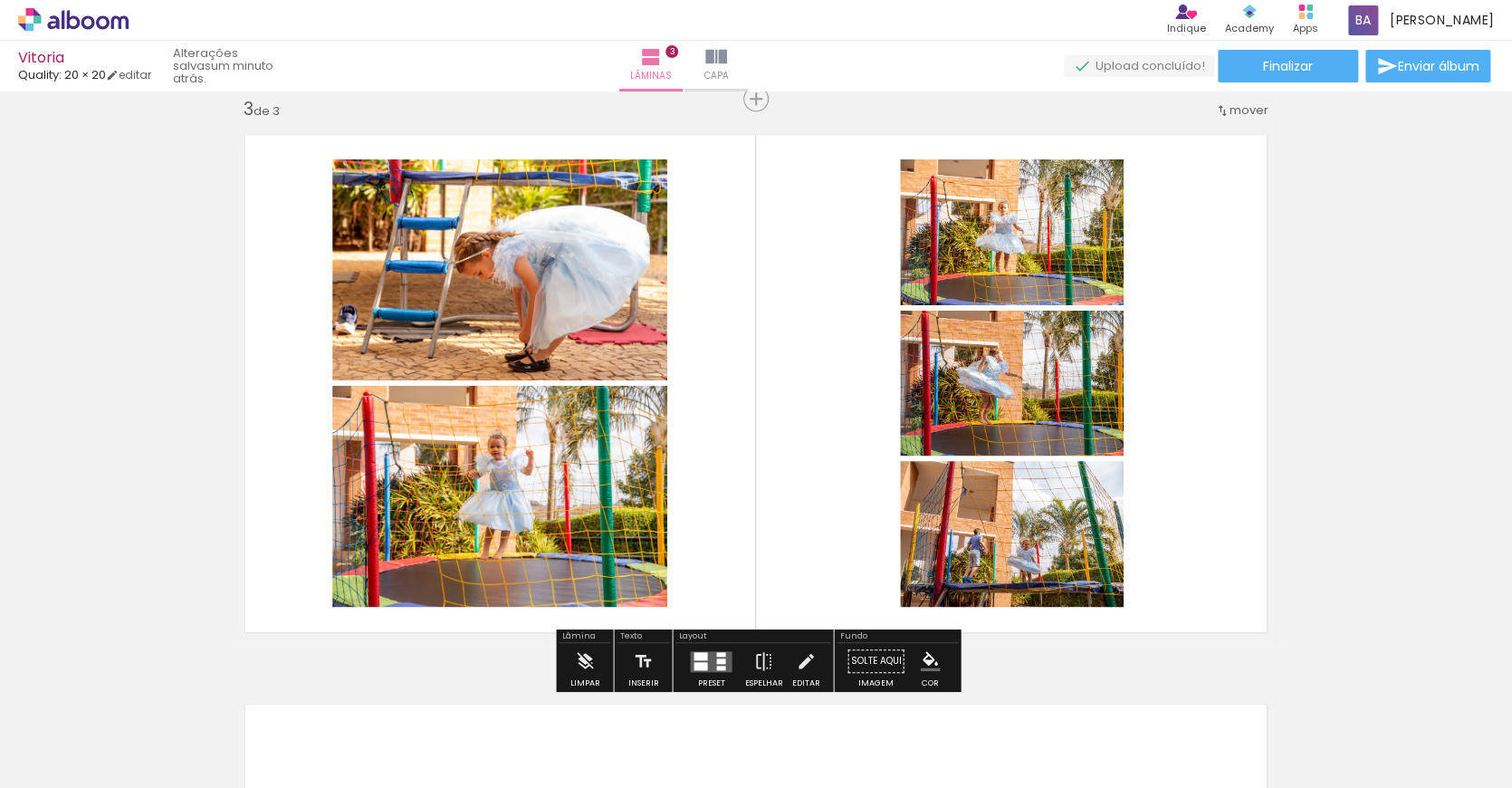 drag, startPoint x: 796, startPoint y: 742, endPoint x: 768, endPoint y: 497, distance: 246.5948 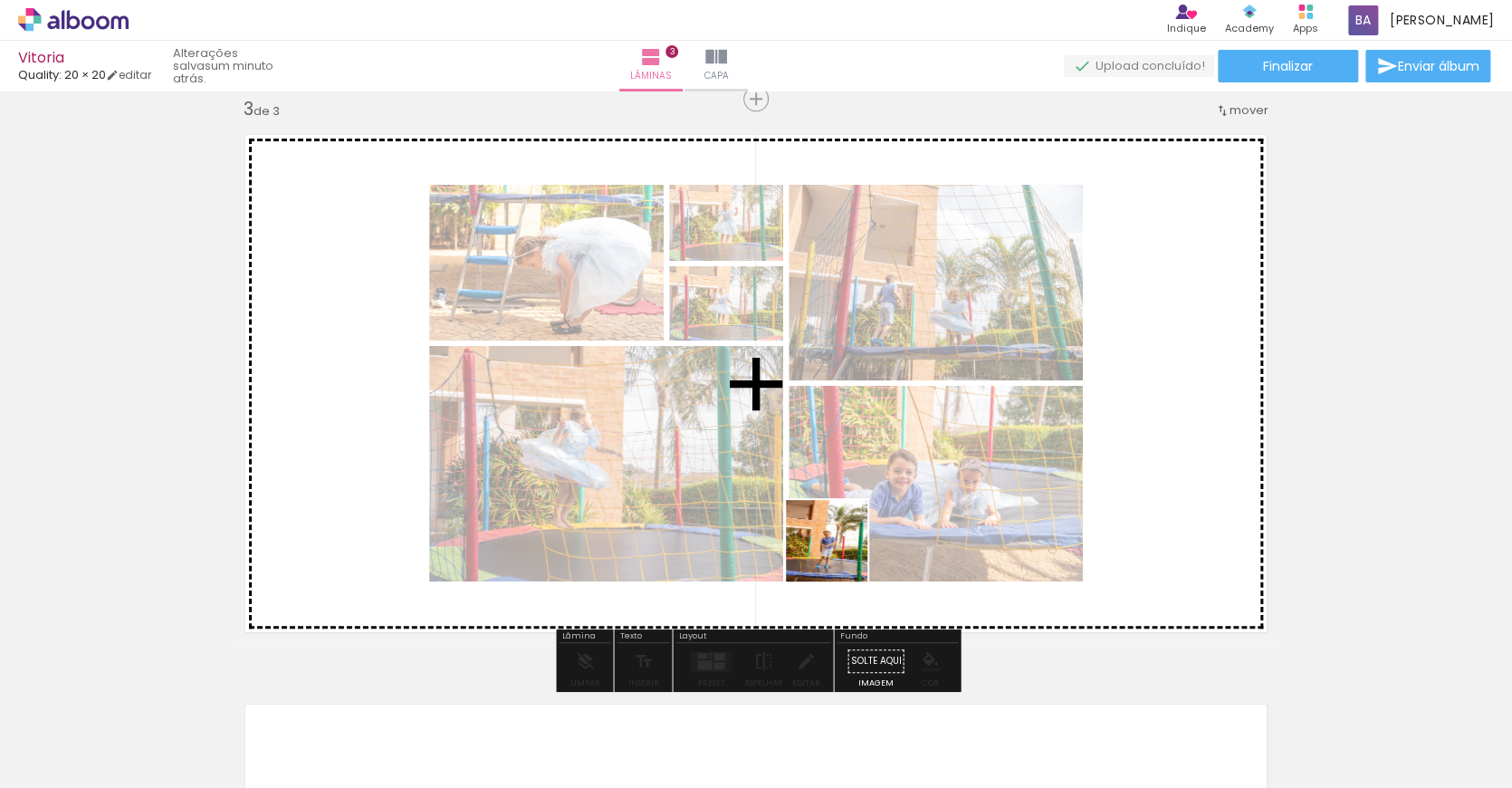 drag, startPoint x: 840, startPoint y: 554, endPoint x: 818, endPoint y: 512, distance: 47.413078 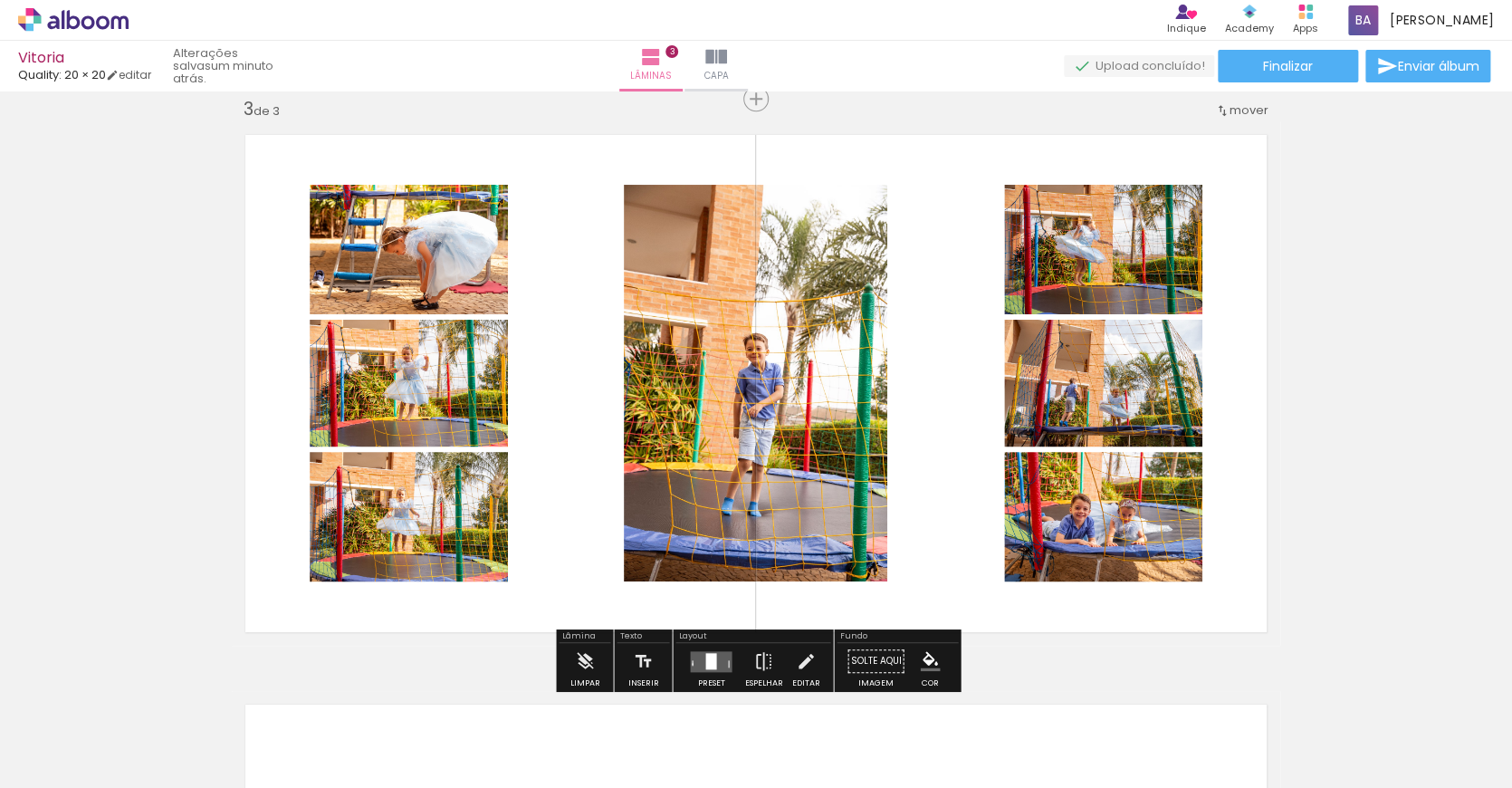 scroll, scrollTop: 0, scrollLeft: 0, axis: both 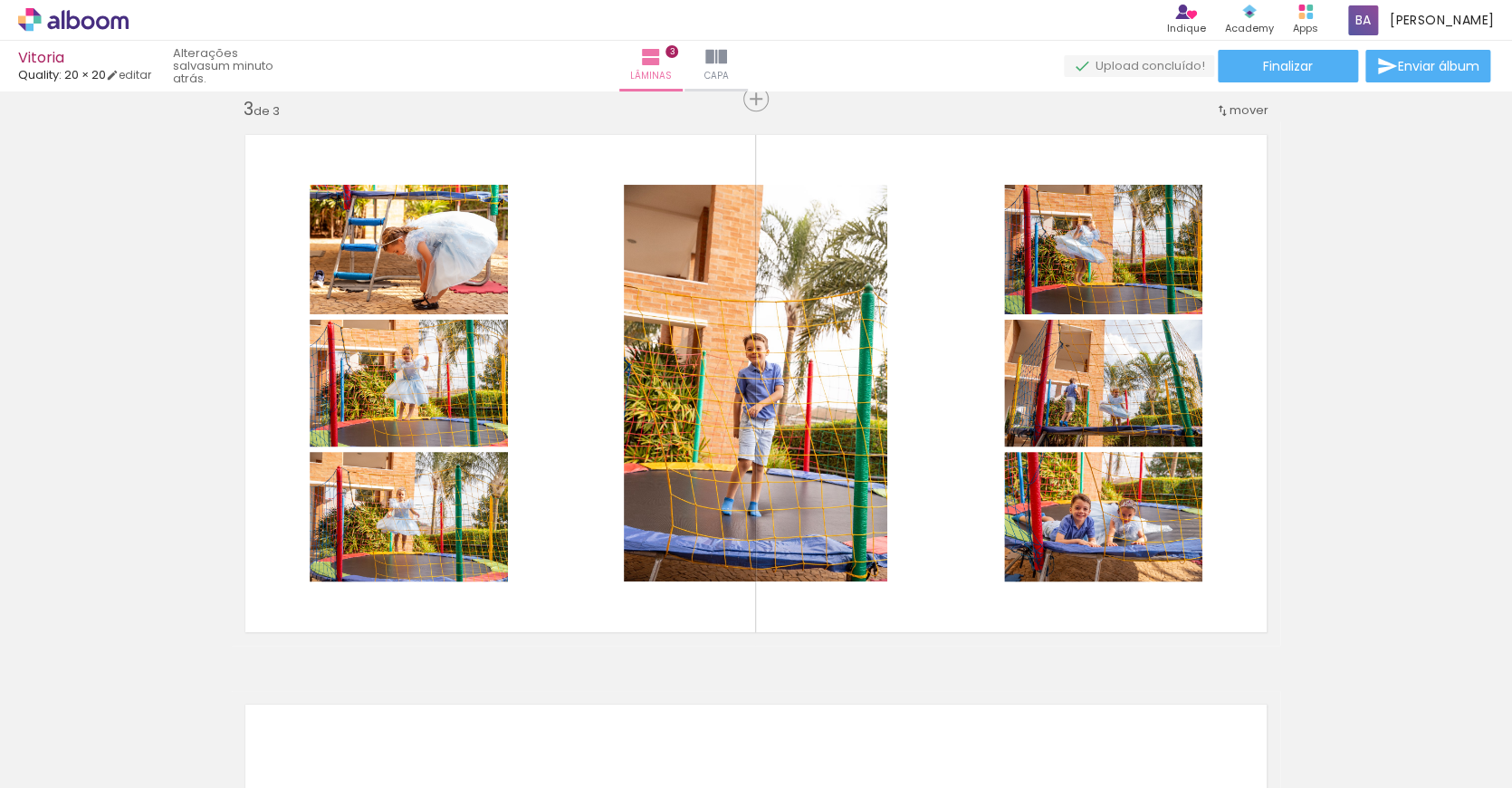 drag, startPoint x: 742, startPoint y: 742, endPoint x: 713, endPoint y: 427, distance: 316.3321 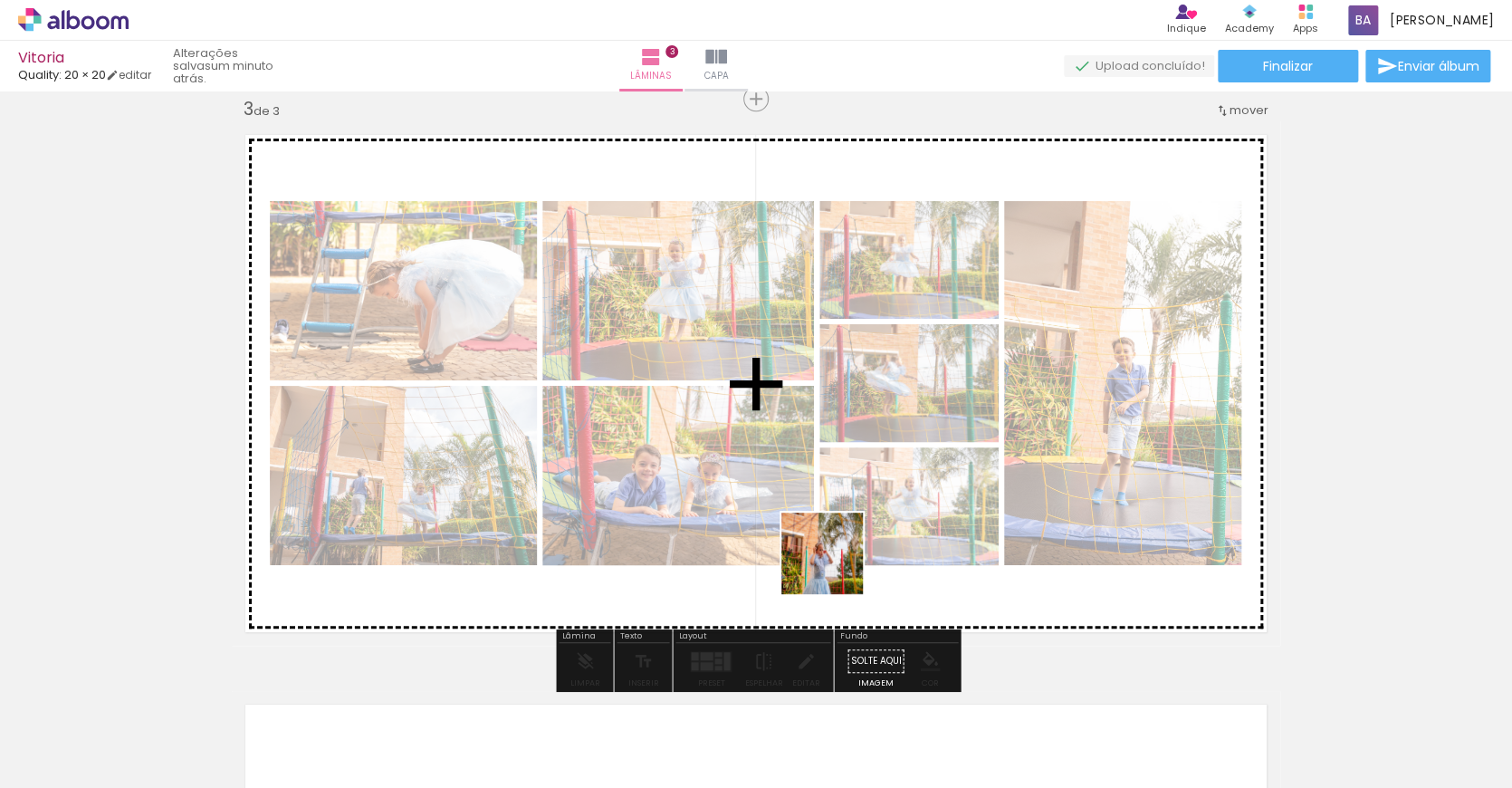 drag, startPoint x: 848, startPoint y: 717, endPoint x: 820, endPoint y: 514, distance: 204.92194 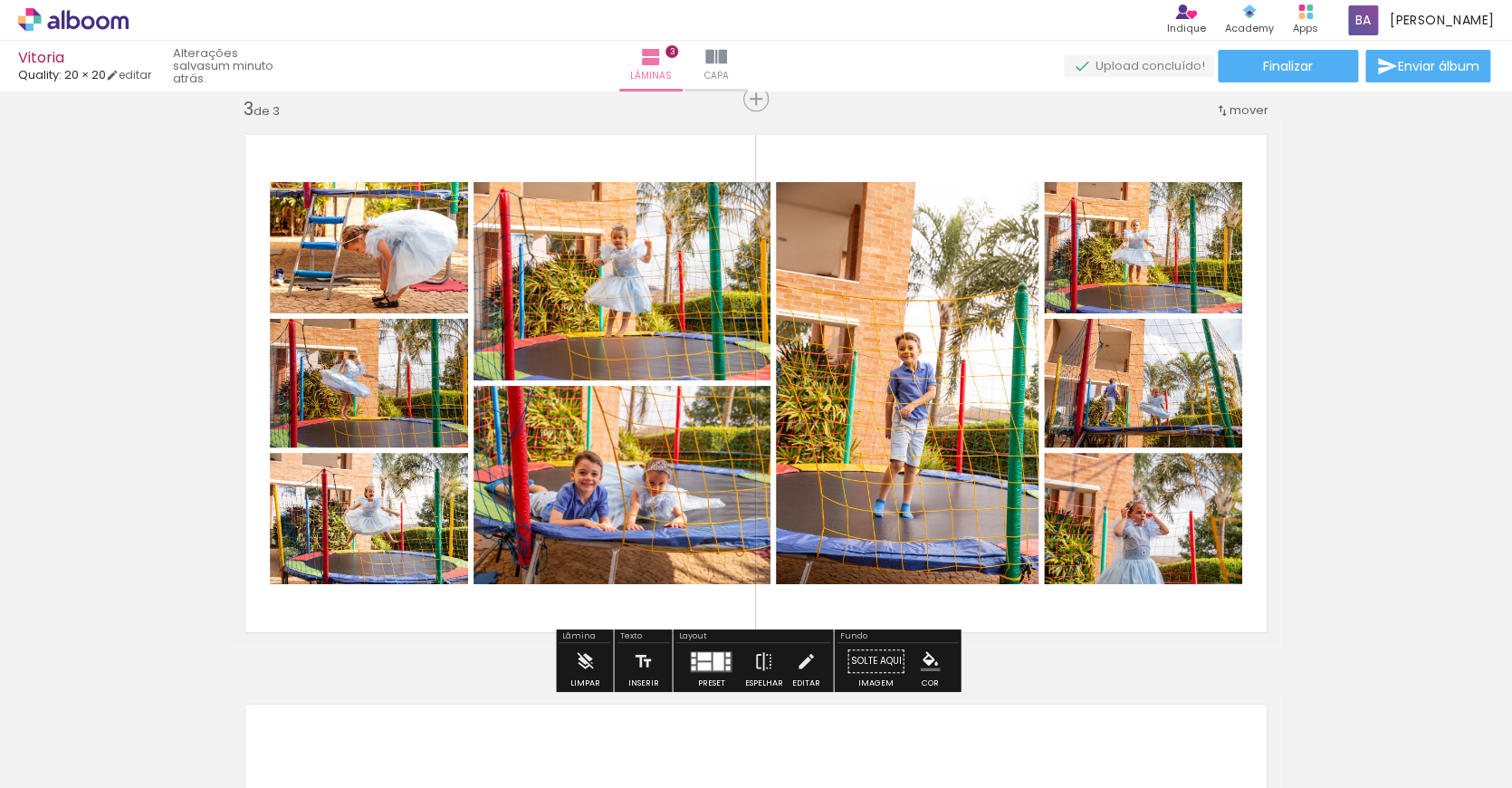 drag, startPoint x: 960, startPoint y: 746, endPoint x: 922, endPoint y: 526, distance: 223.2577 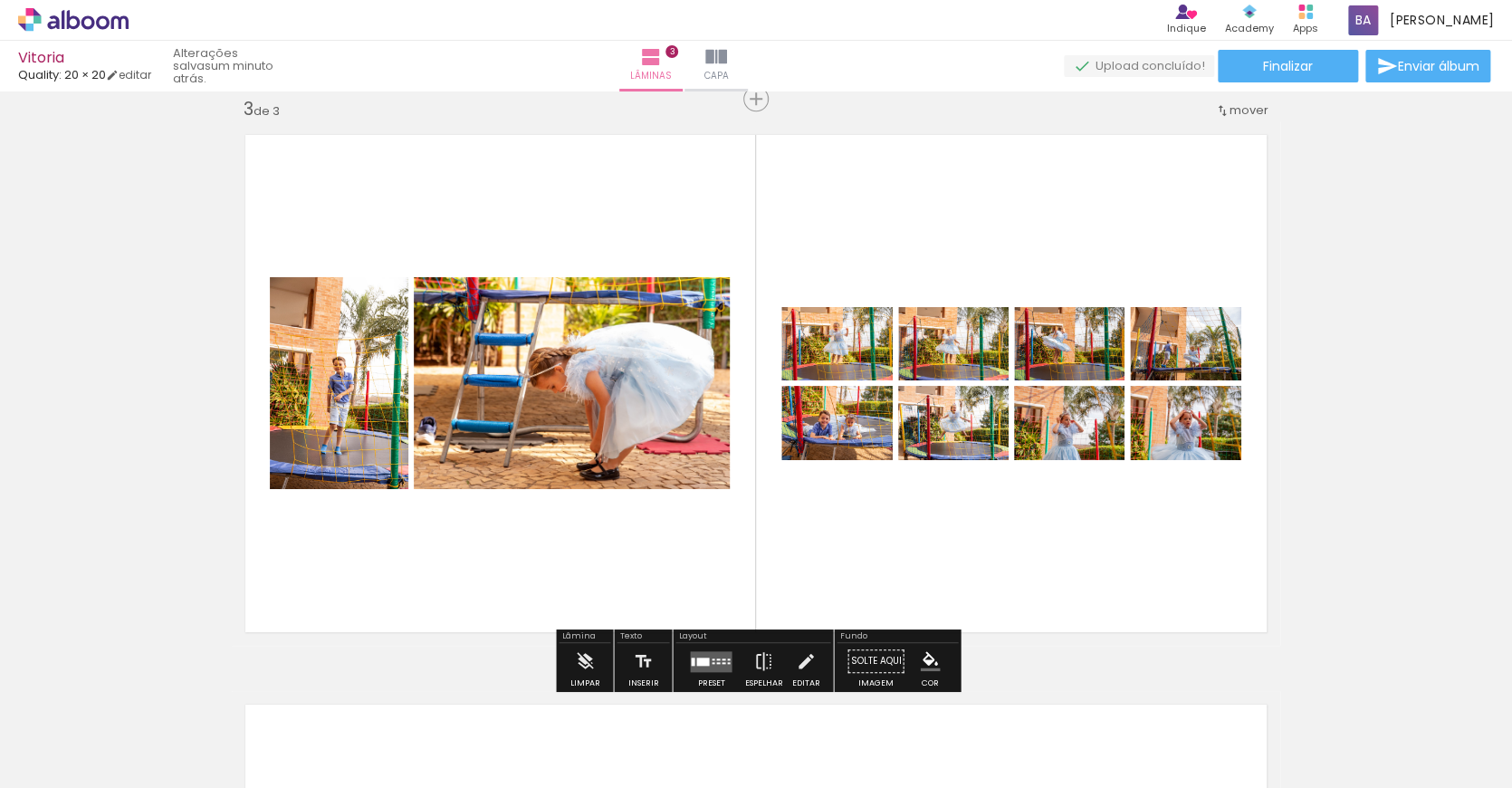 drag, startPoint x: 1074, startPoint y: 730, endPoint x: 971, endPoint y: 432, distance: 315.29827 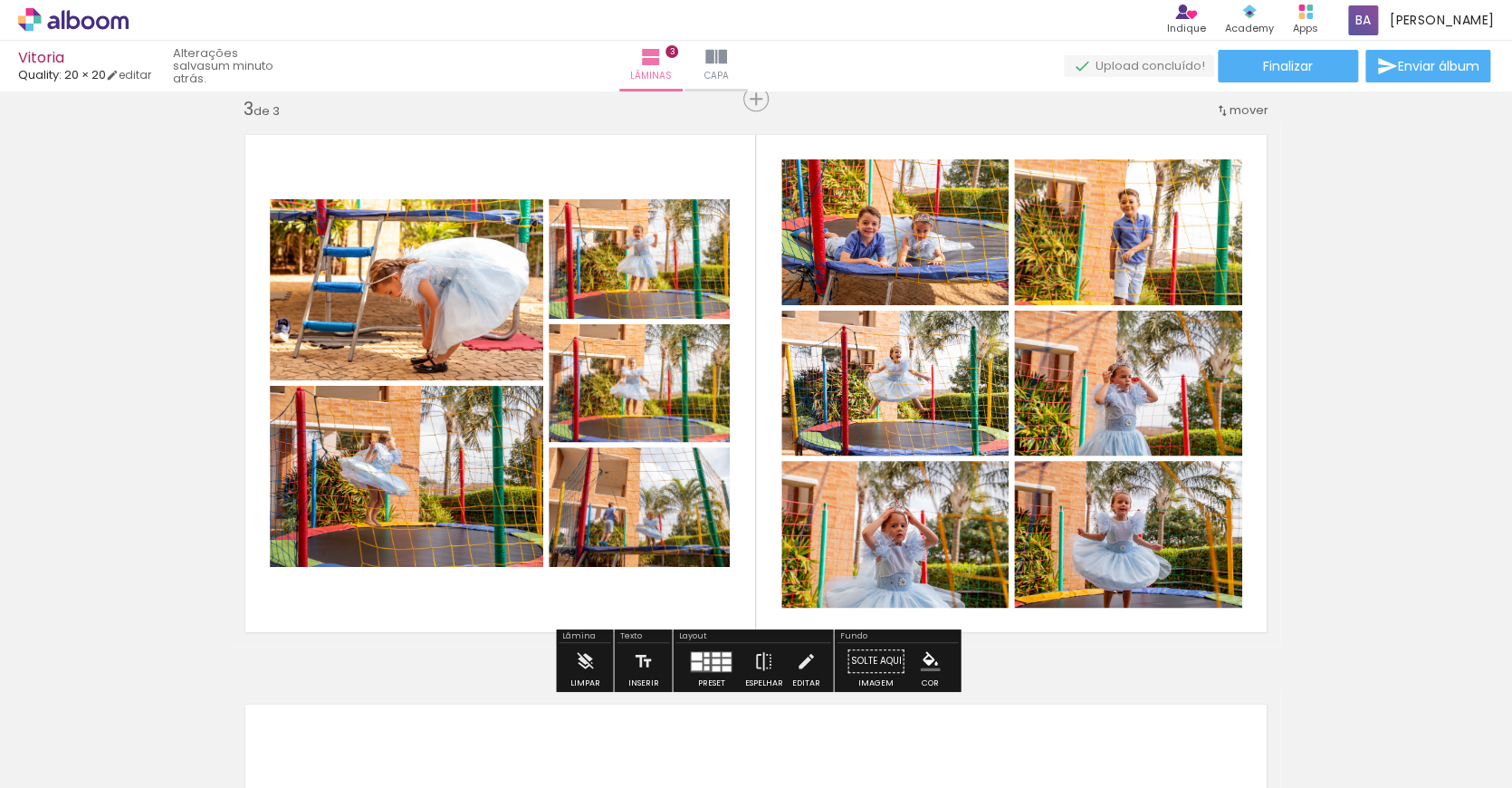 scroll, scrollTop: 0, scrollLeft: 4725, axis: horizontal 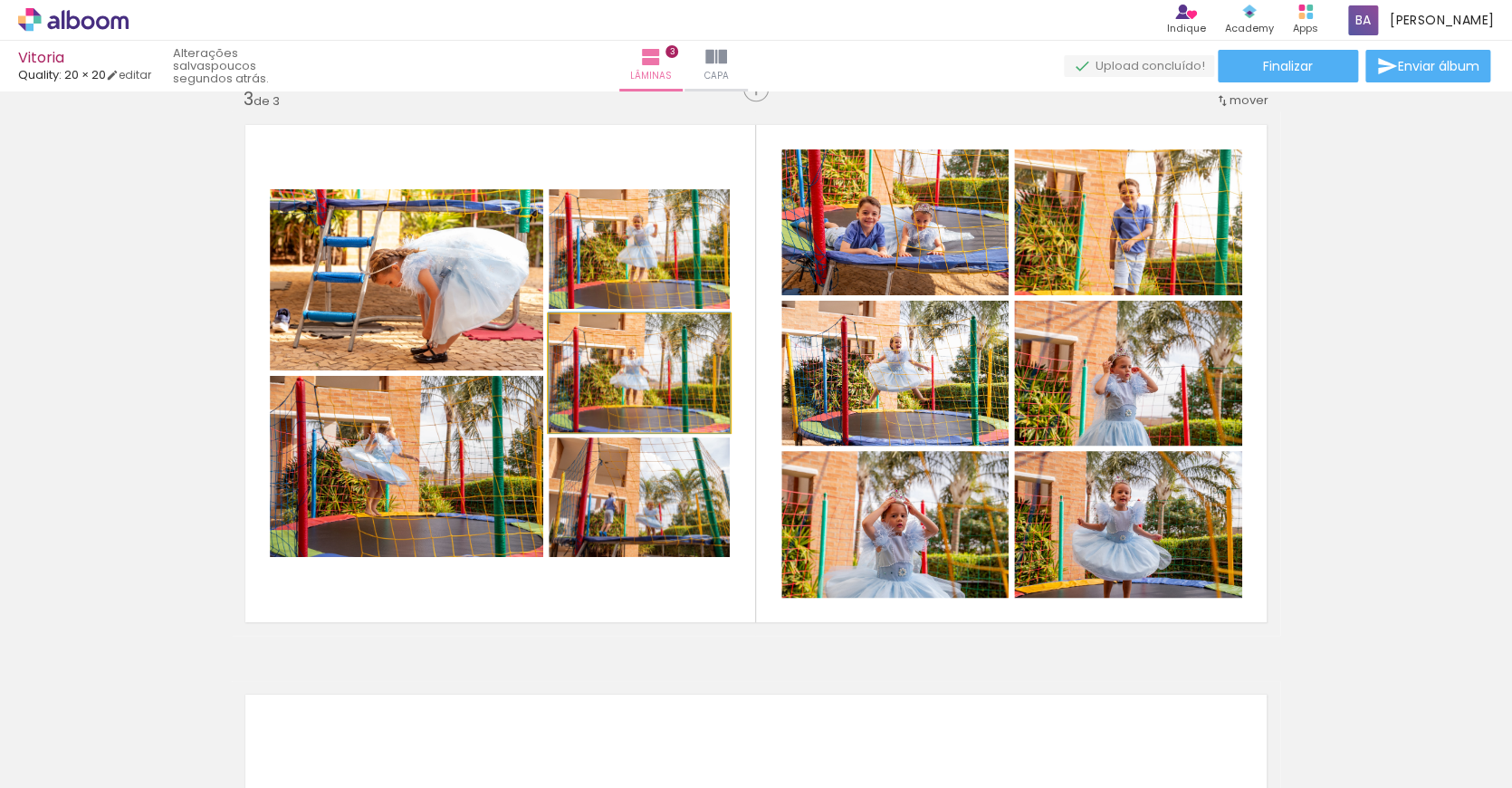 click 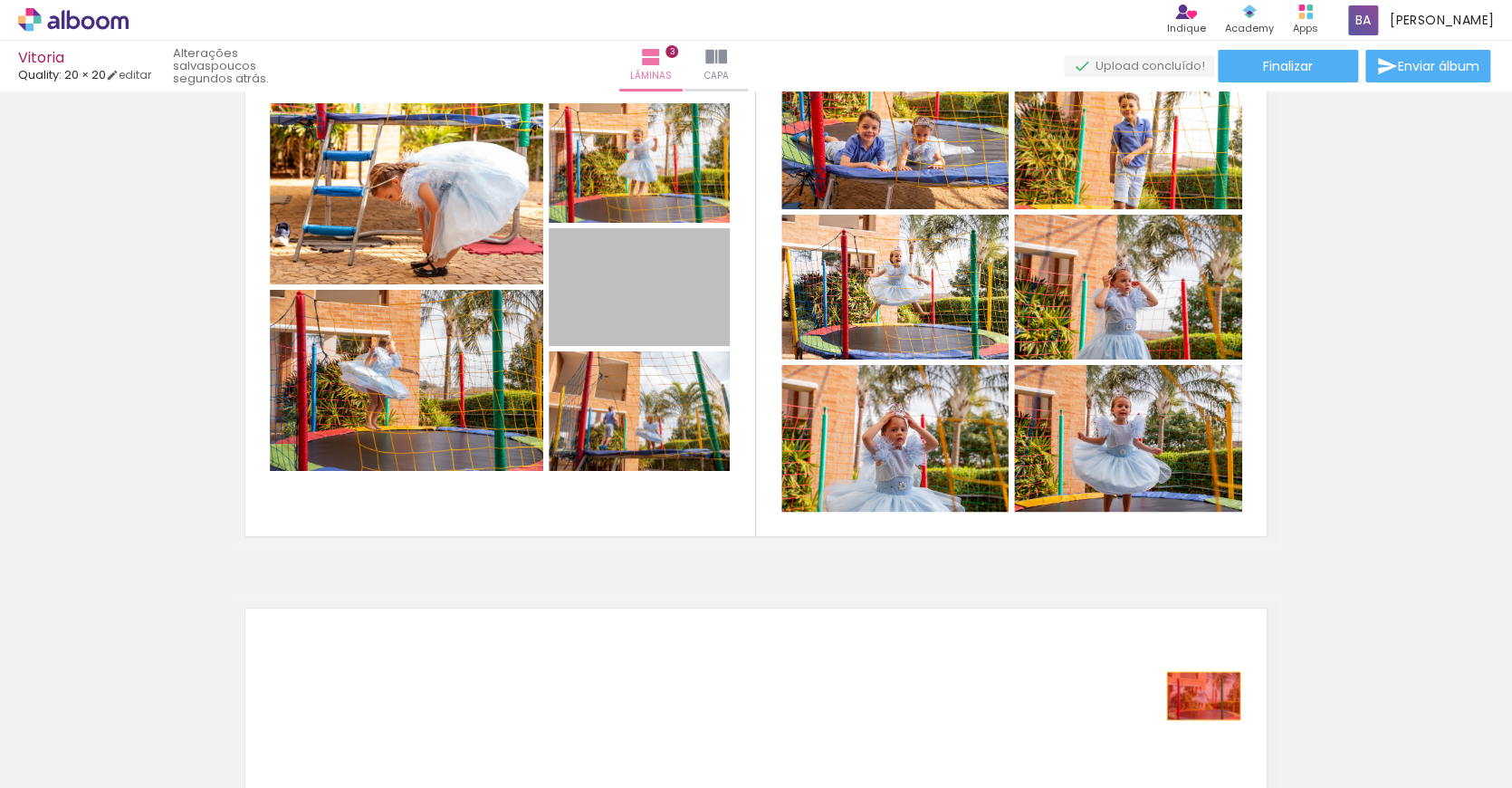 drag, startPoint x: 617, startPoint y: 374, endPoint x: 1203, endPoint y: 776, distance: 710.6335 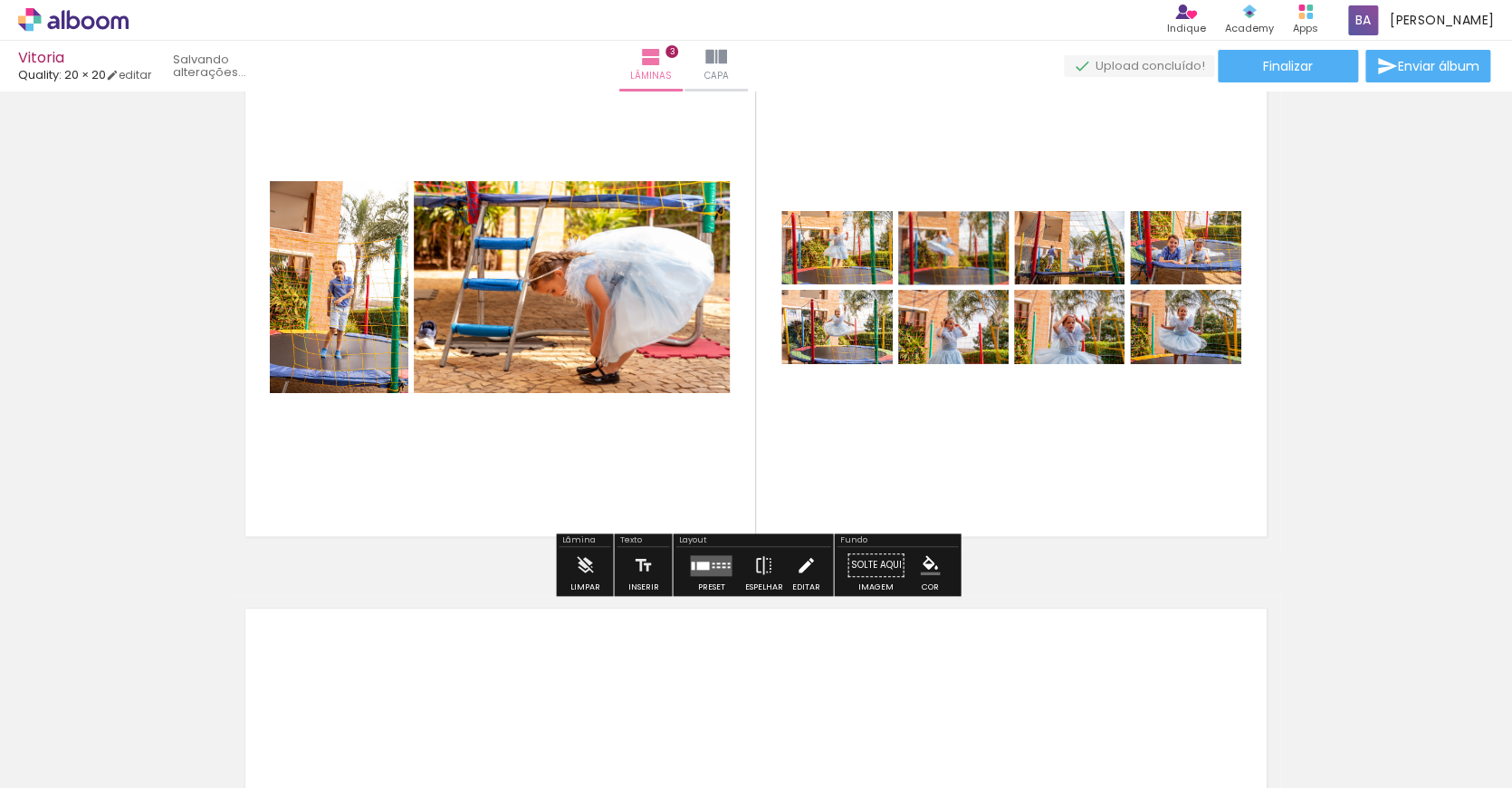 scroll, scrollTop: 1270, scrollLeft: 0, axis: vertical 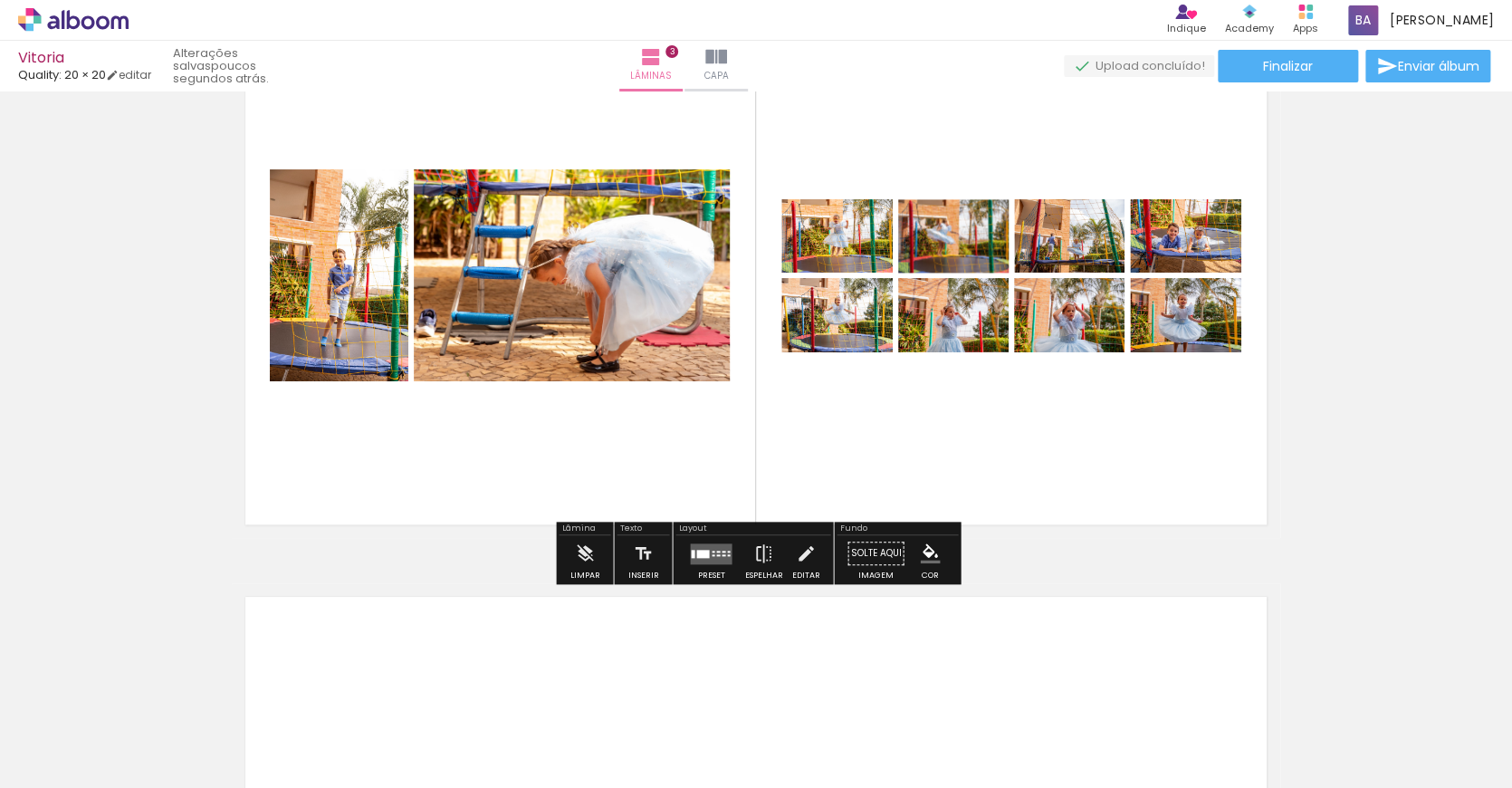 click 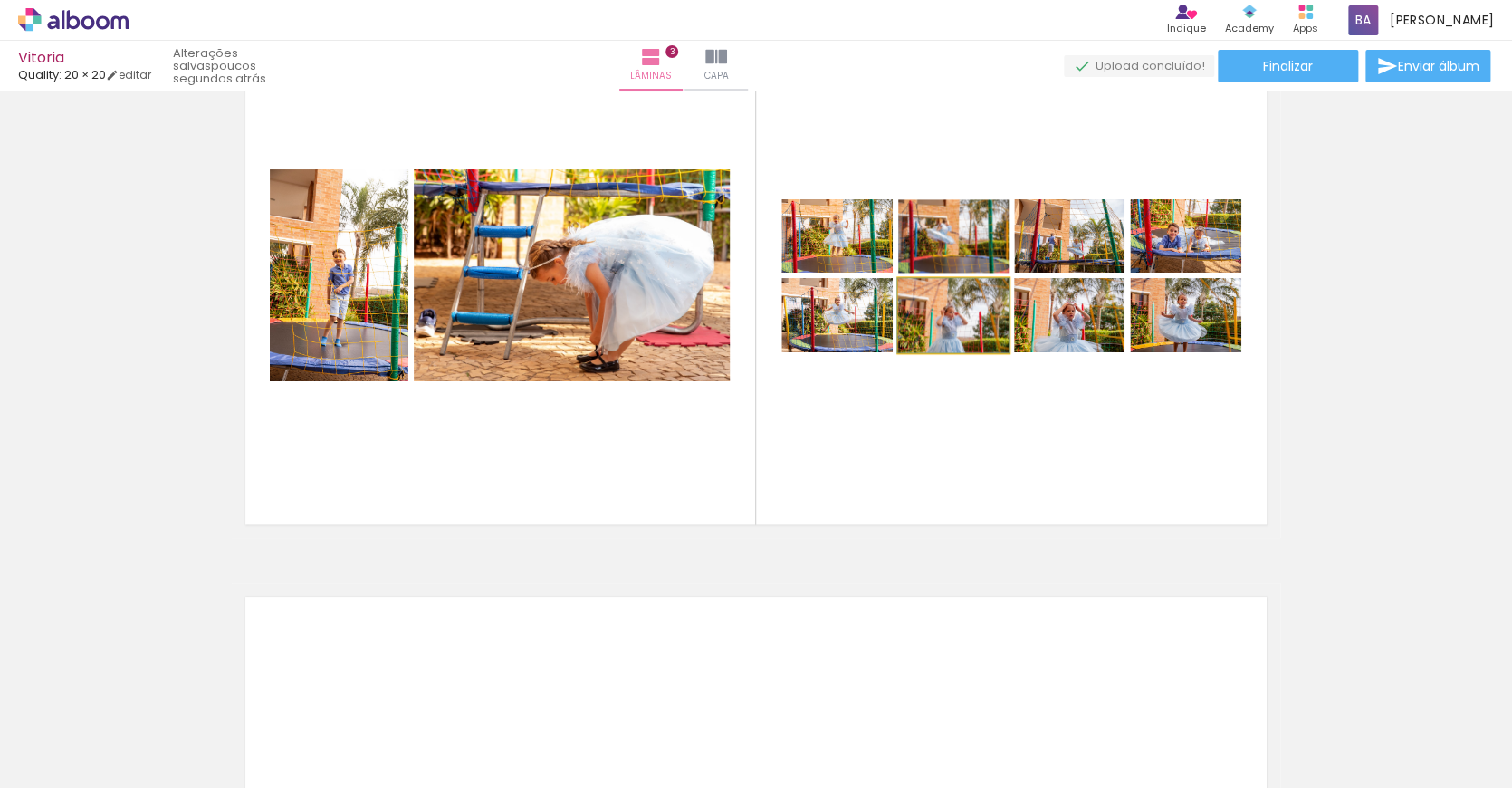 click on "Inserir lâmina 1  de 3  Inserir lâmina 2  de 3  Inserir lâmina 3  de 3" at bounding box center [756, -33] 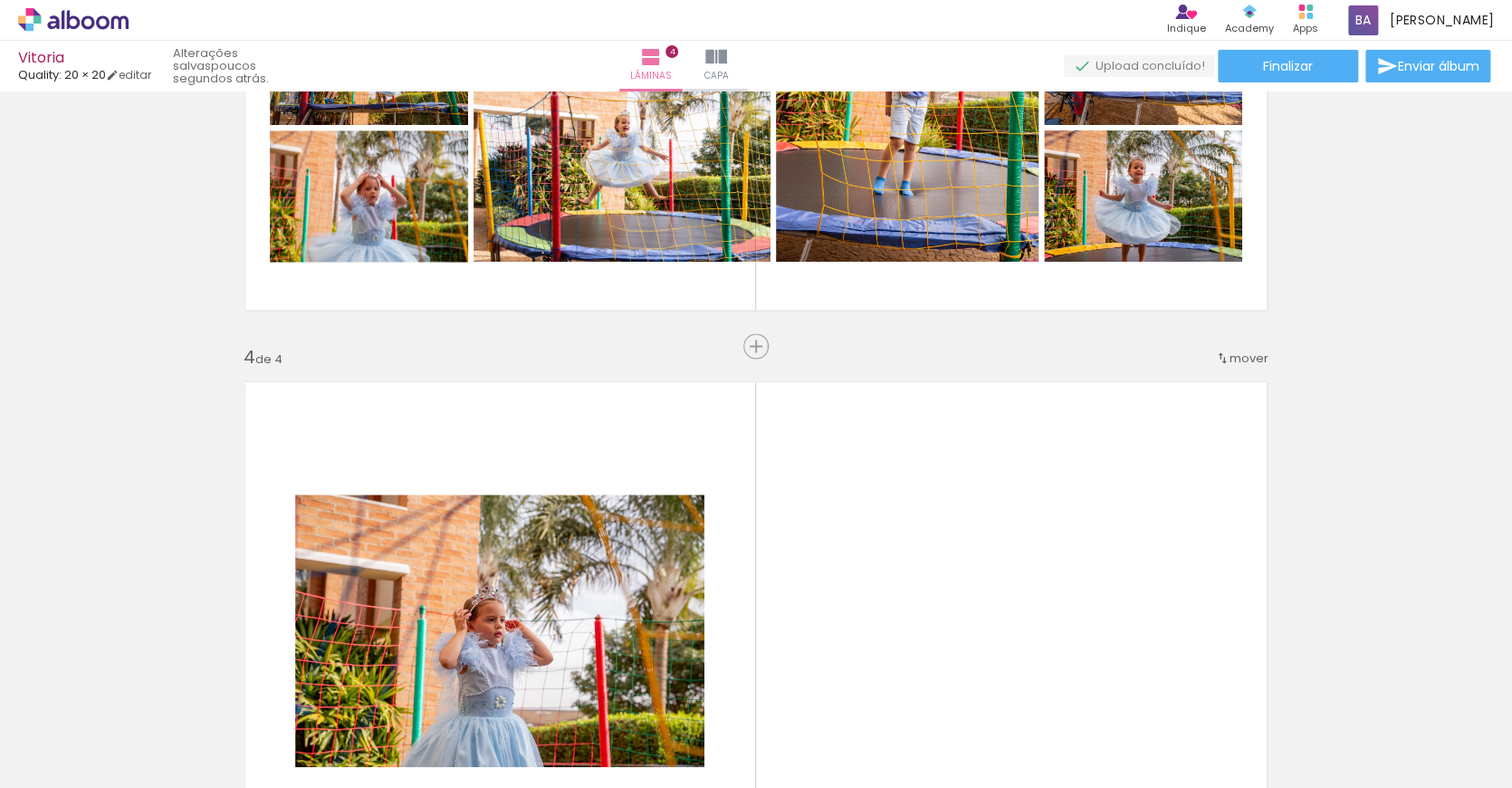 scroll, scrollTop: 1467, scrollLeft: 0, axis: vertical 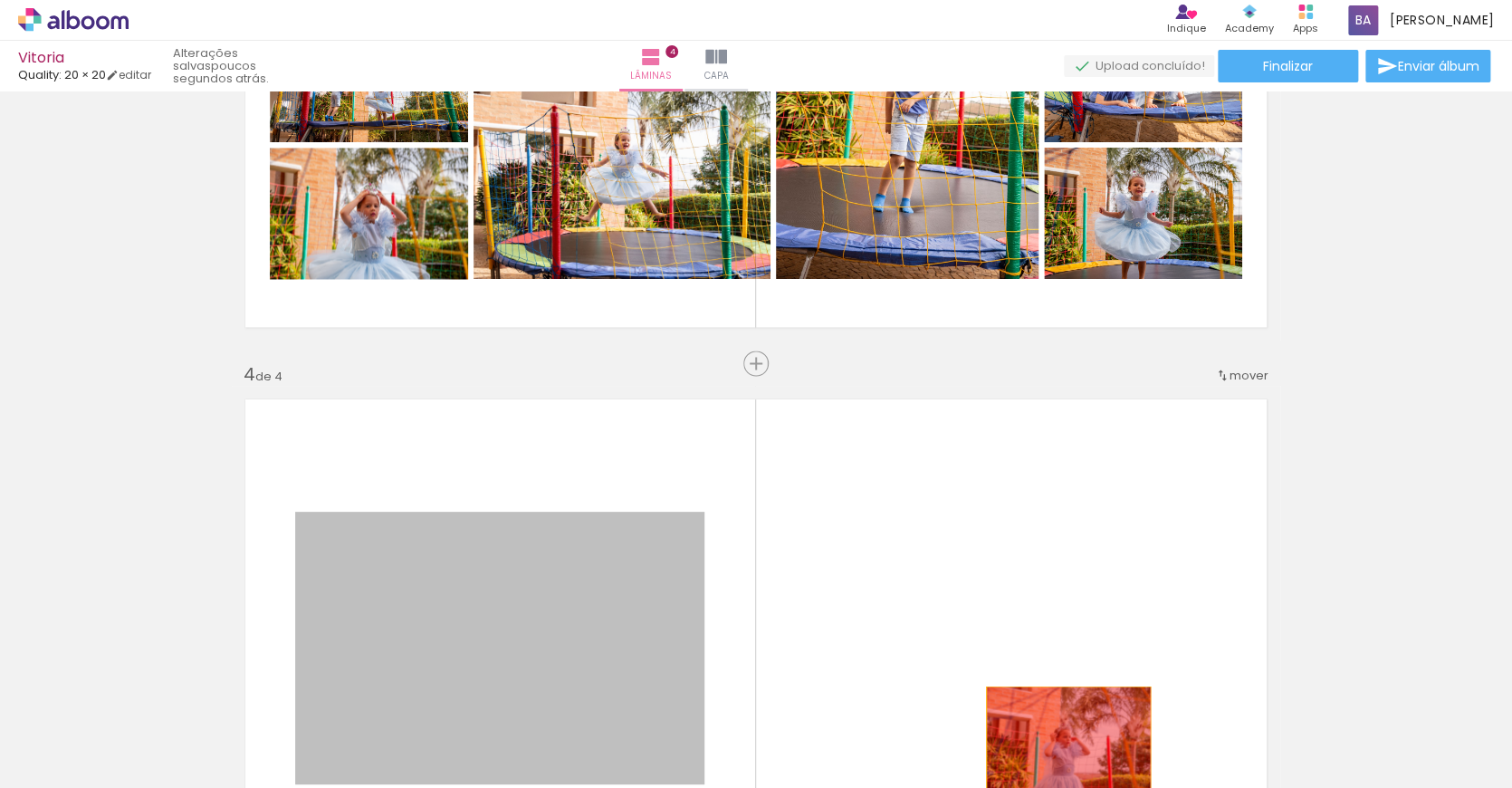 drag, startPoint x: 556, startPoint y: 597, endPoint x: 1068, endPoint y: 741, distance: 531.865 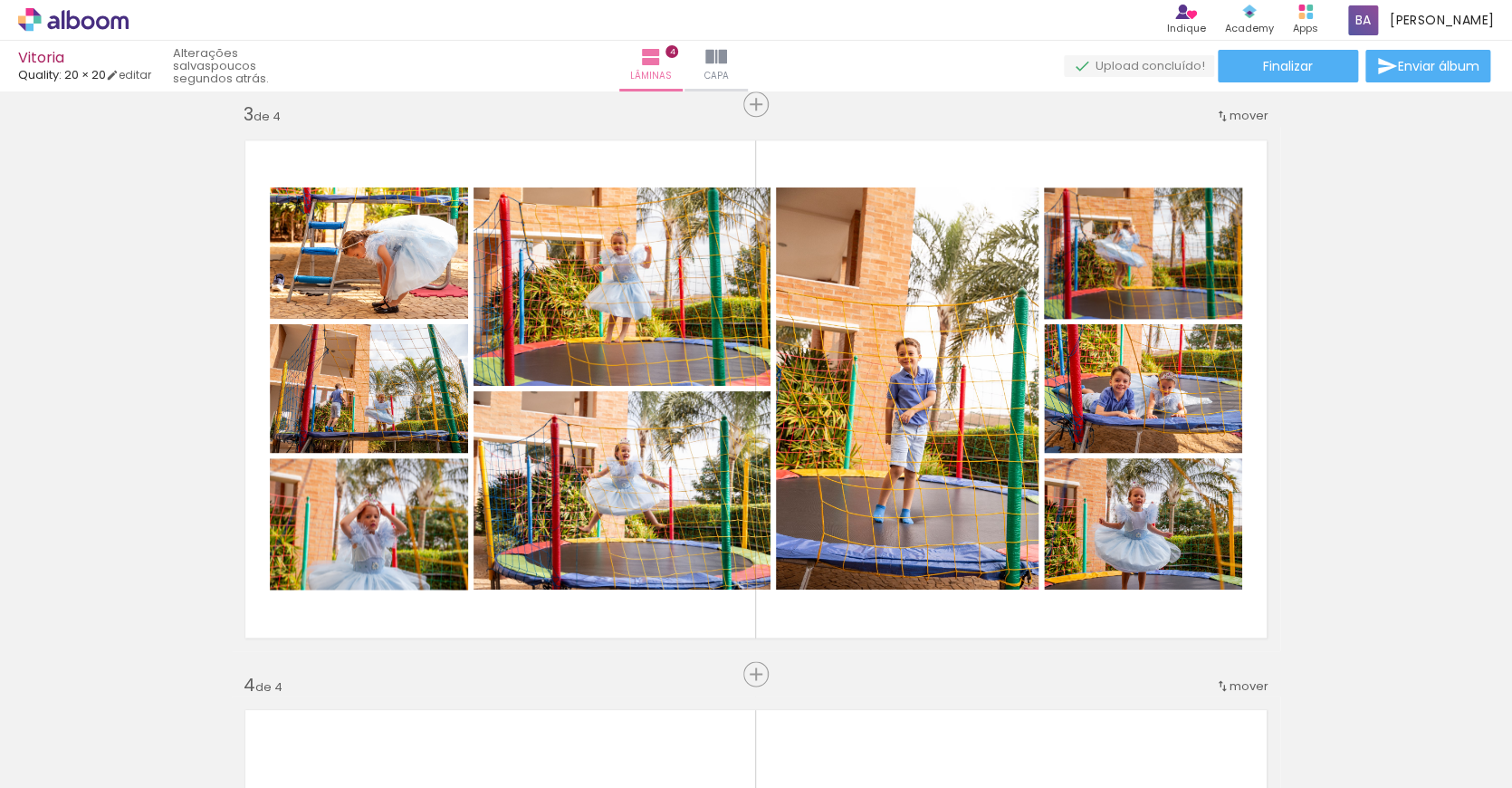 scroll, scrollTop: 1162, scrollLeft: 0, axis: vertical 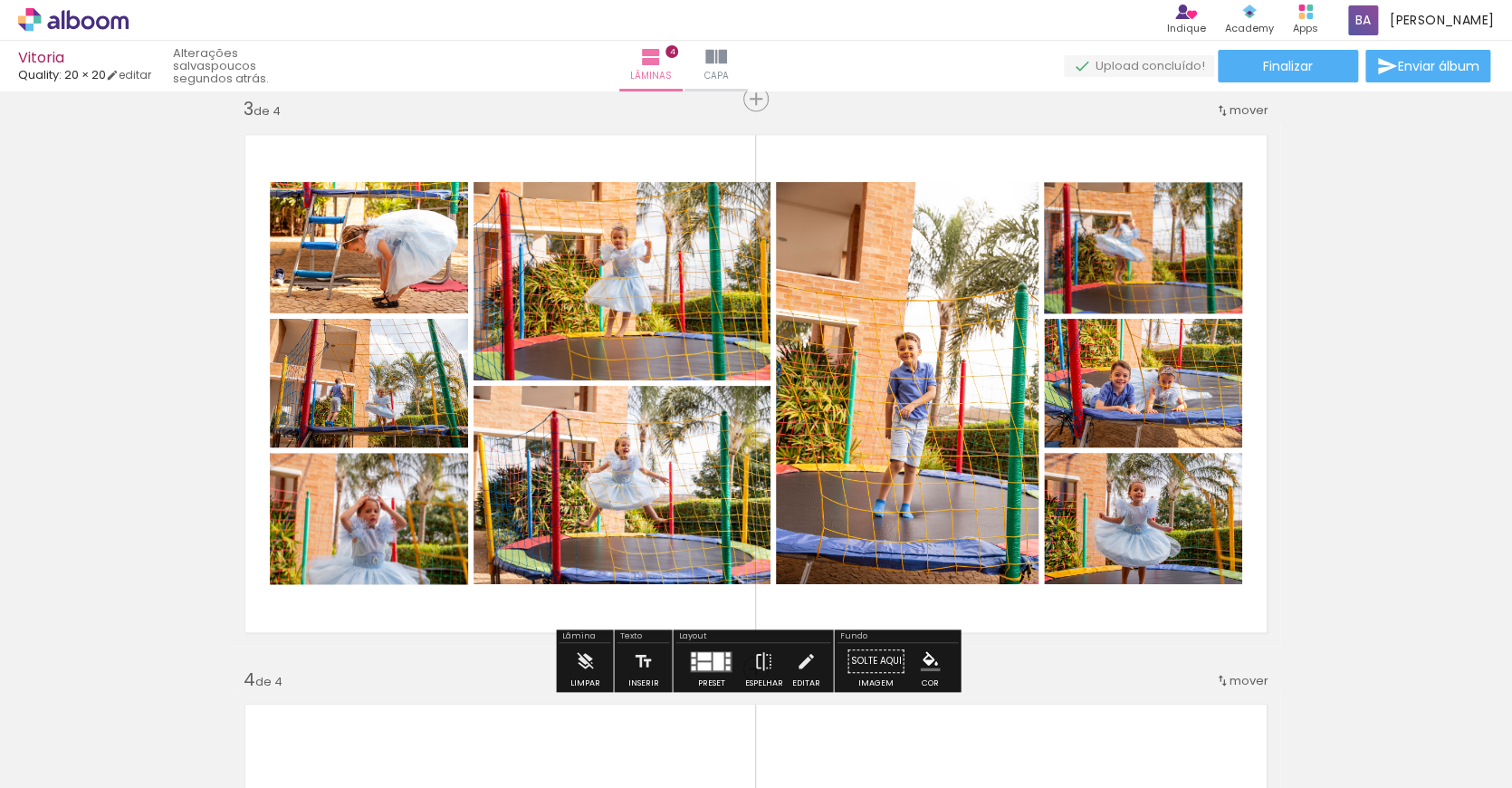 click at bounding box center [718, 660] 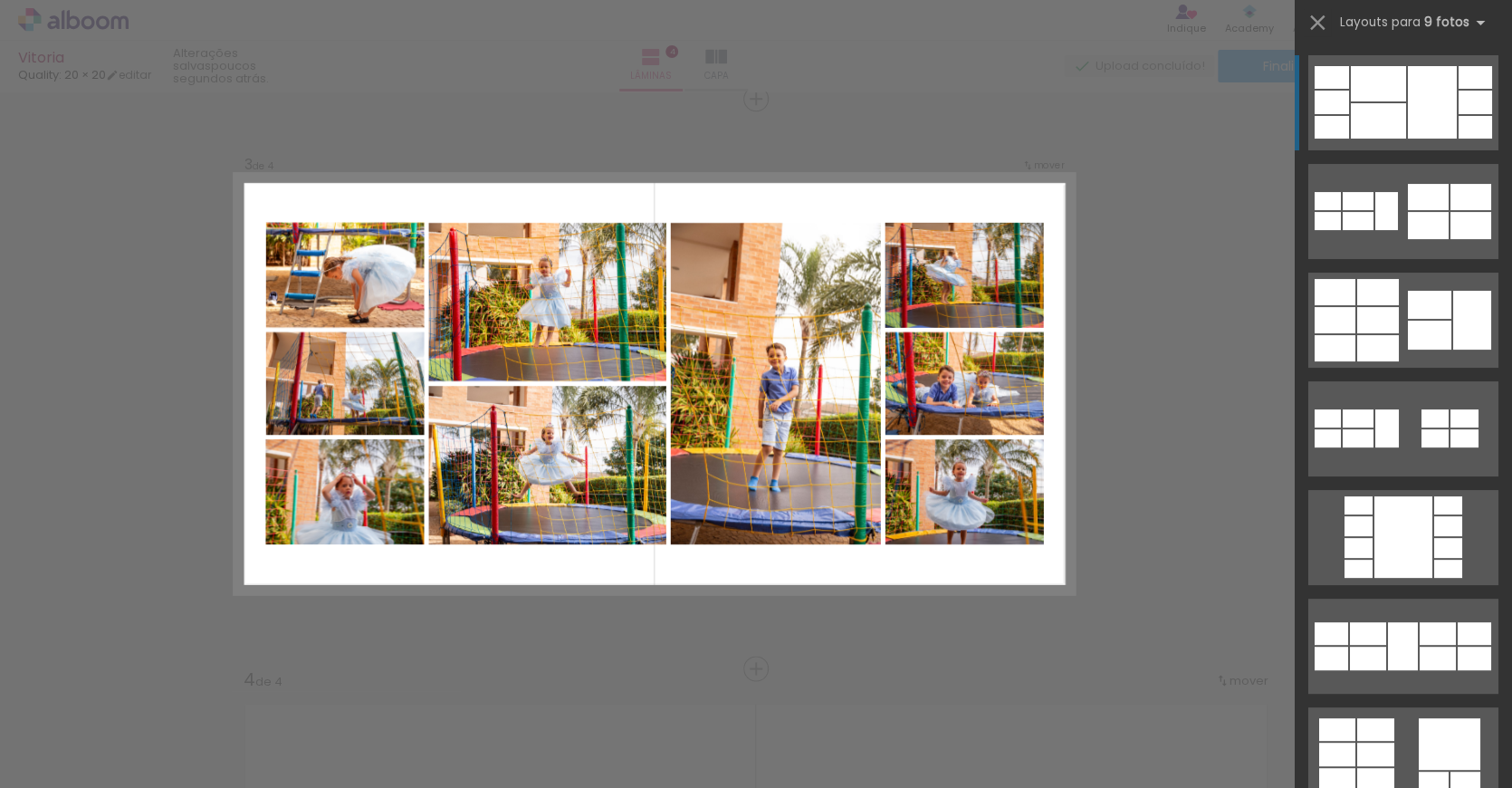 scroll, scrollTop: 1163, scrollLeft: 0, axis: vertical 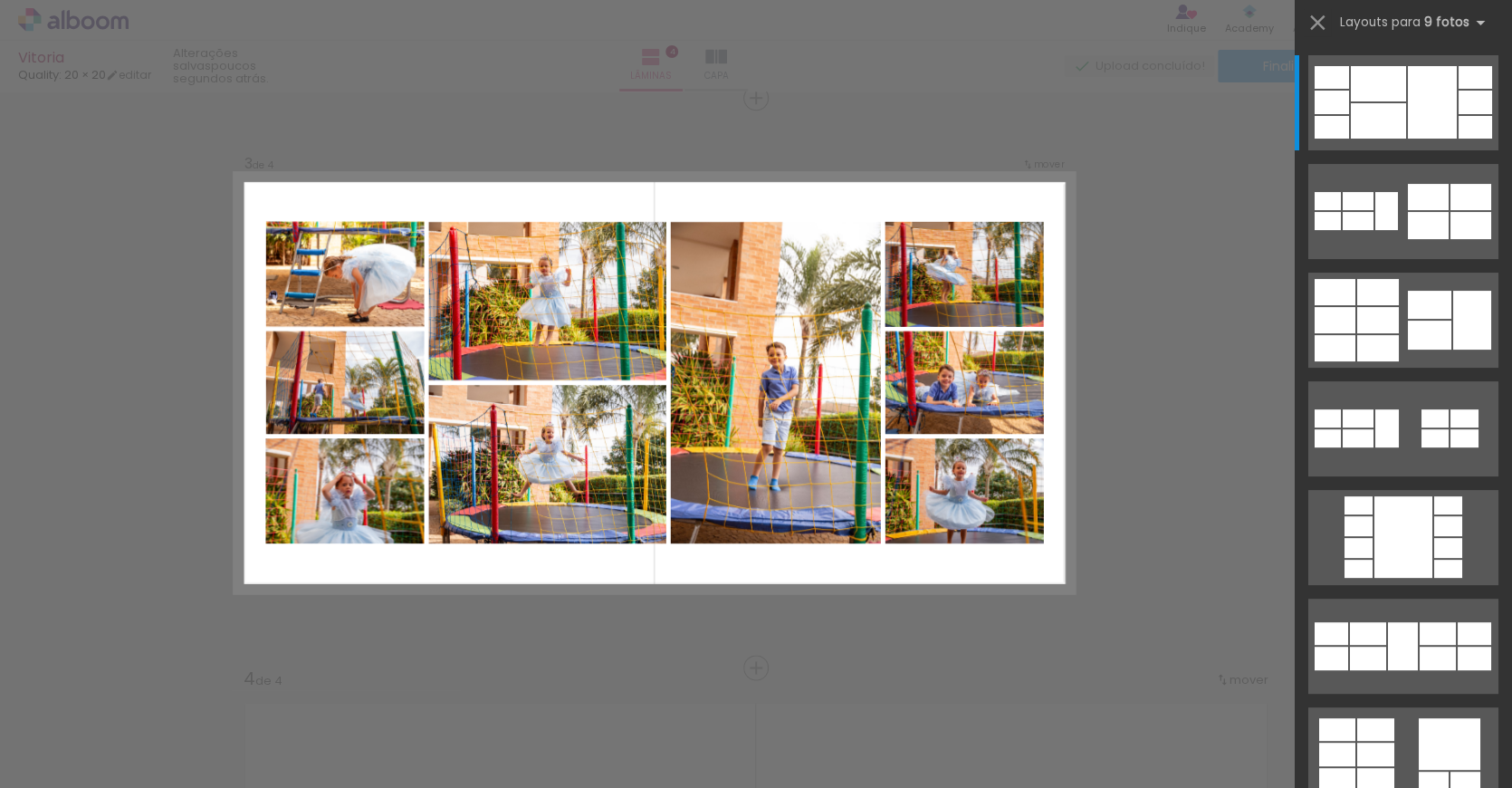 click at bounding box center (1403, 422) 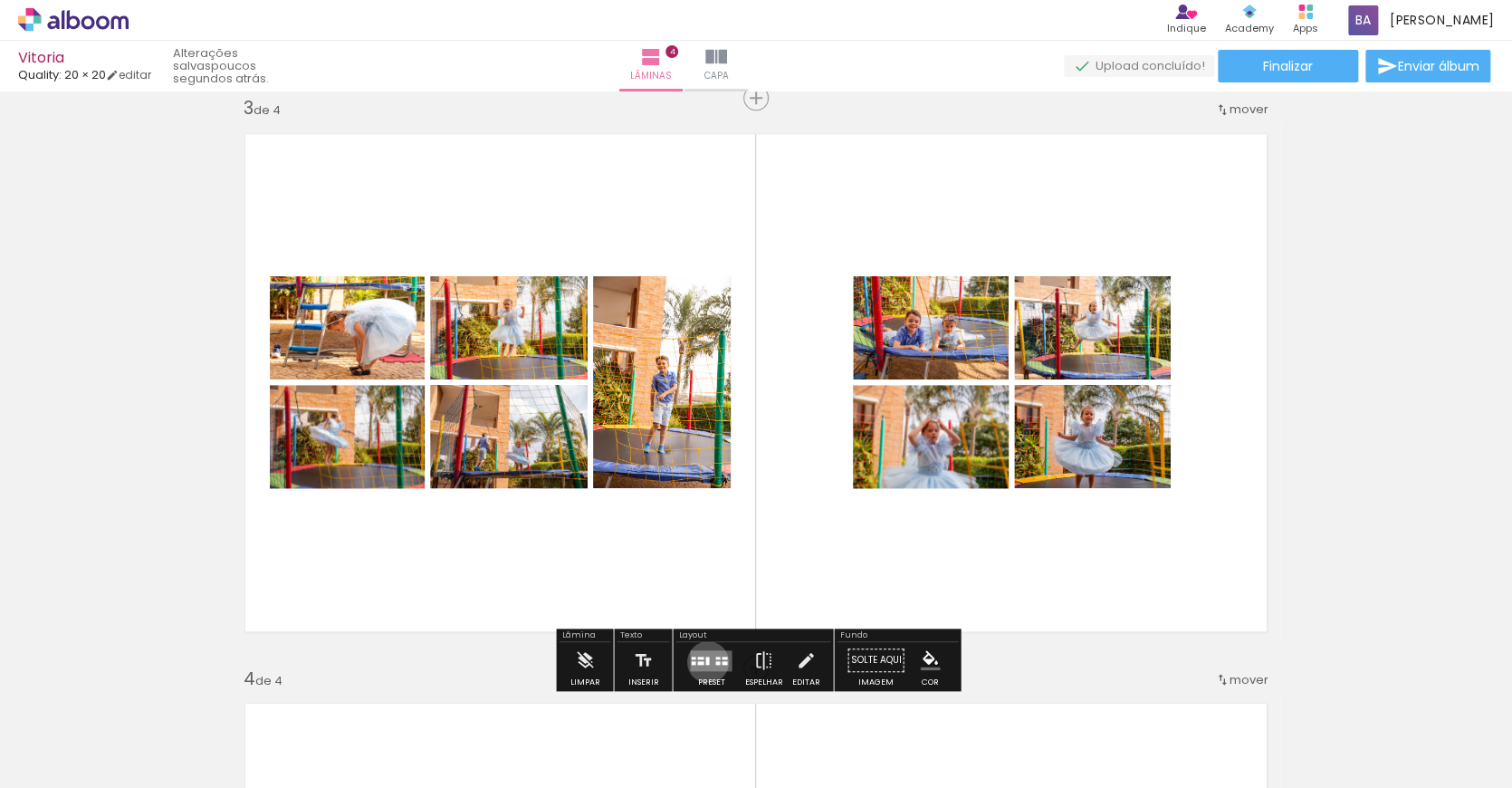 click at bounding box center (707, 659) 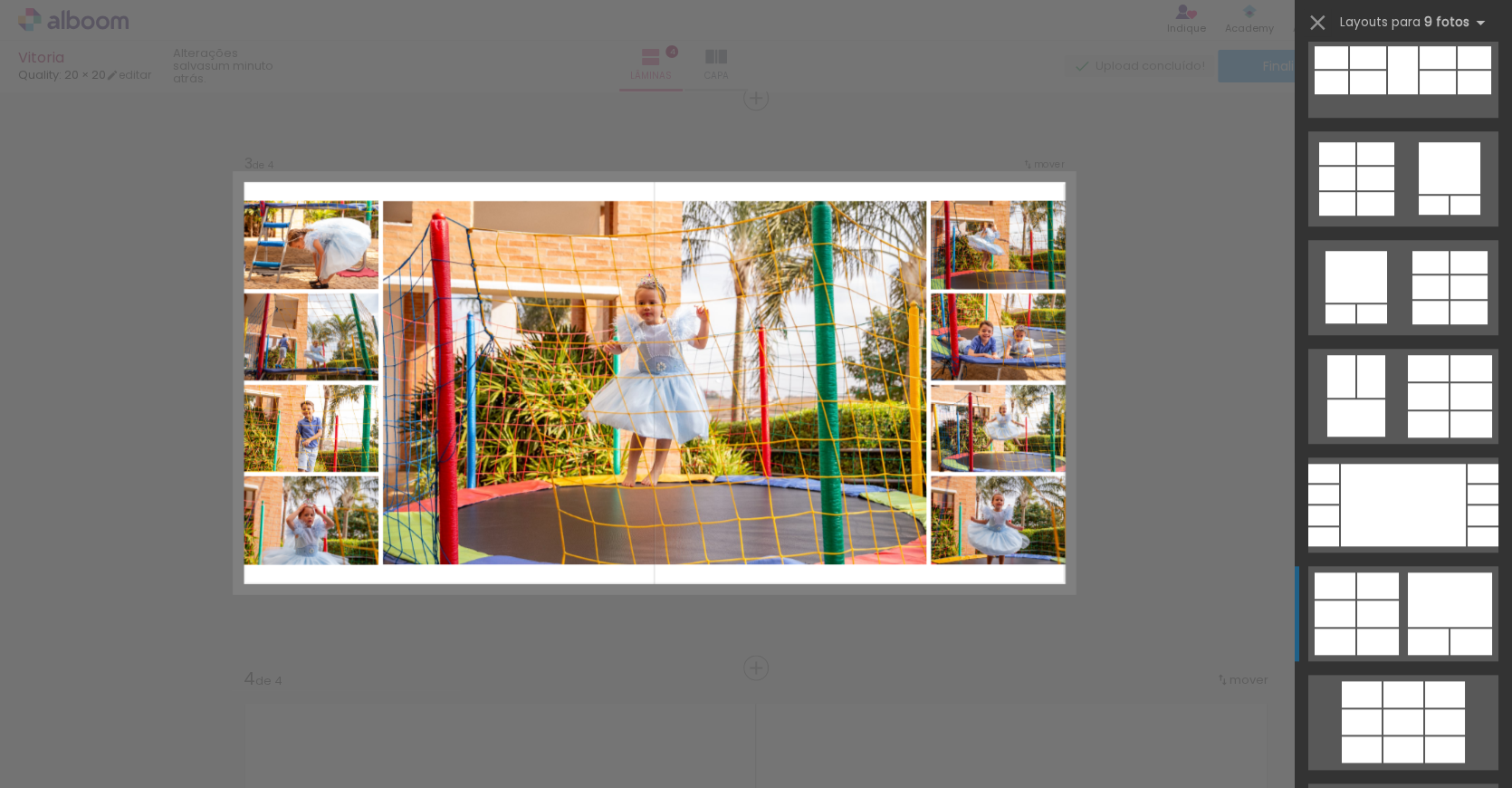 scroll, scrollTop: 579, scrollLeft: 0, axis: vertical 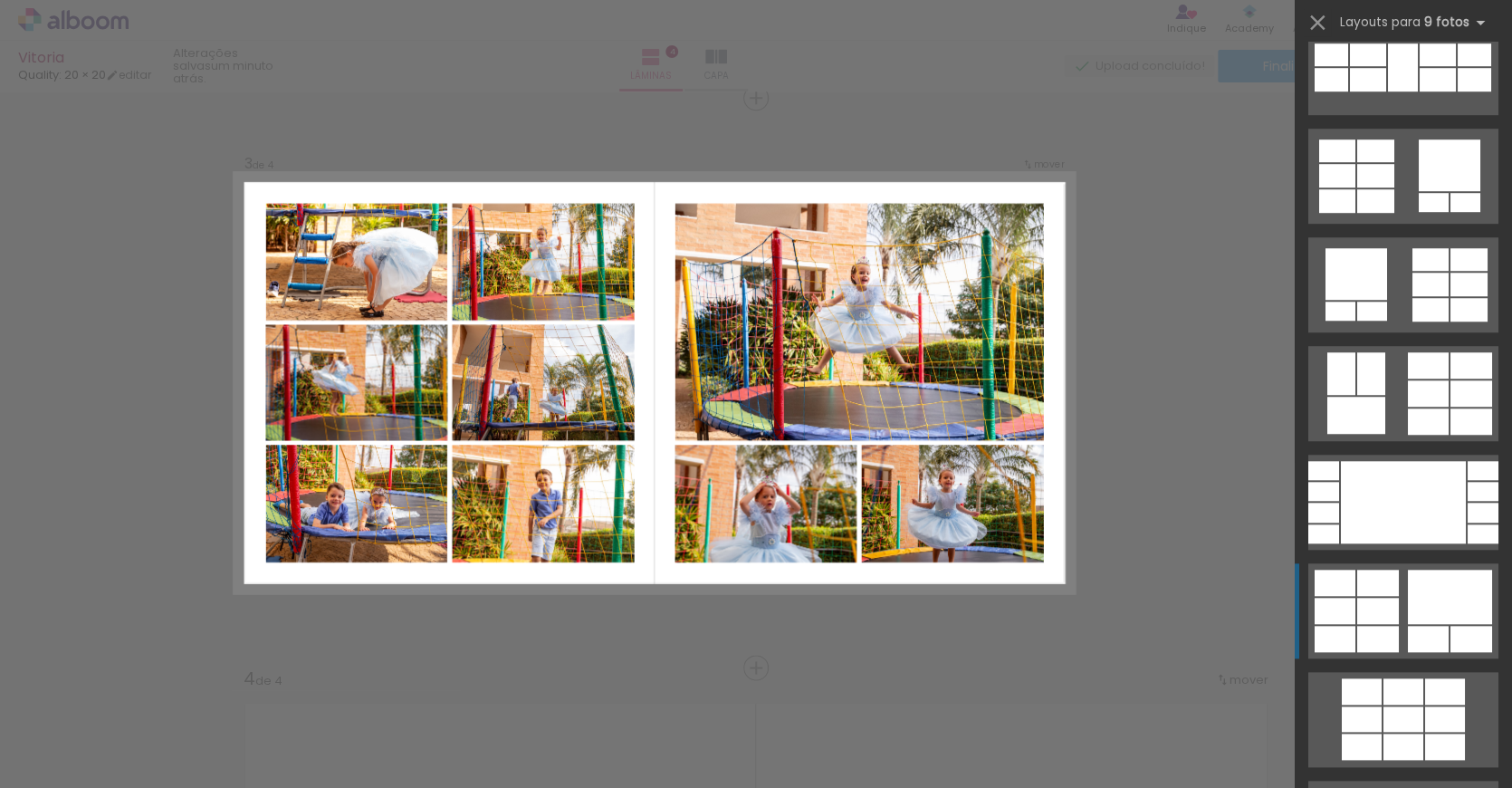 click at bounding box center [1378, -458] 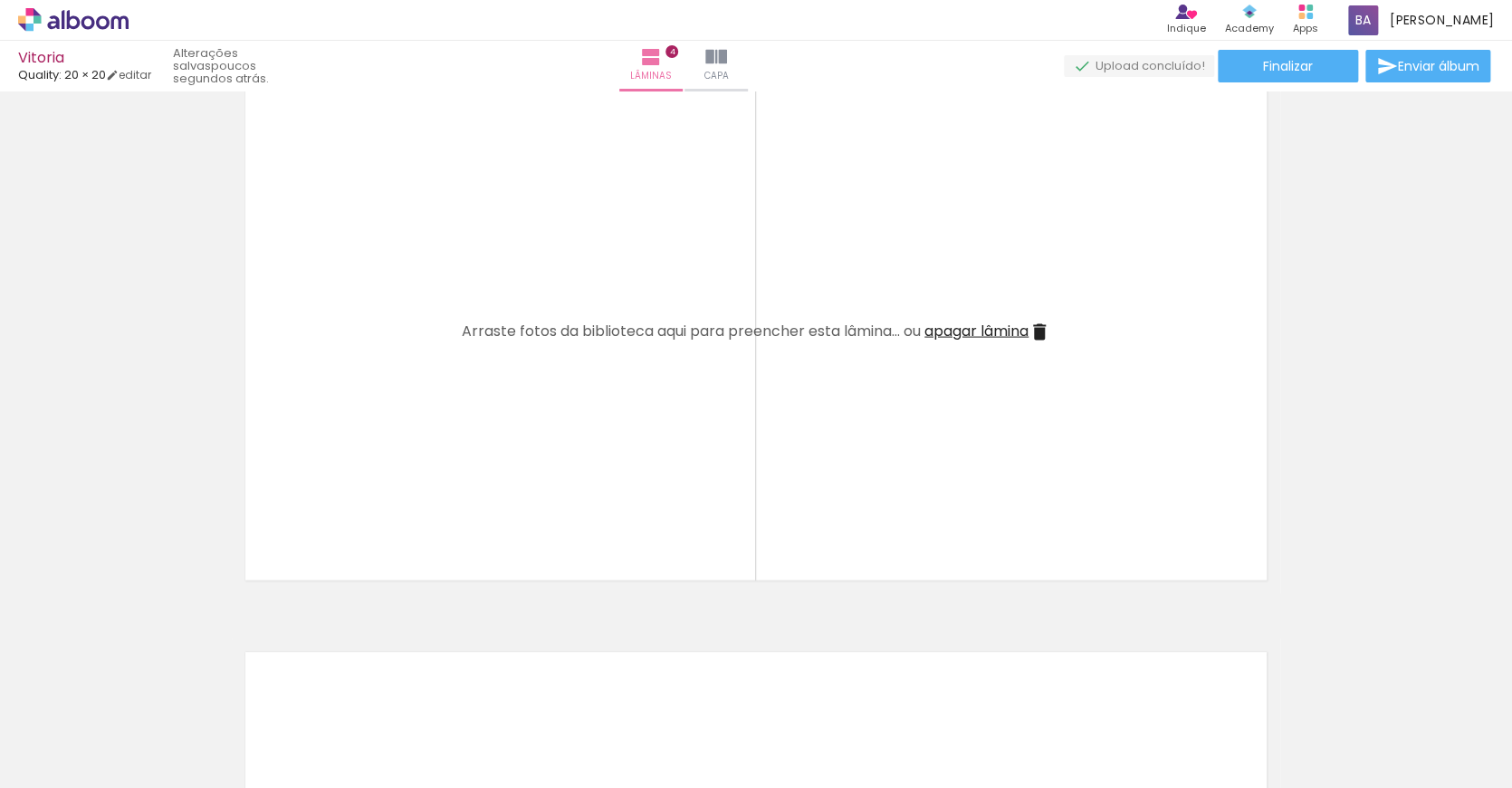 scroll, scrollTop: 1793, scrollLeft: 0, axis: vertical 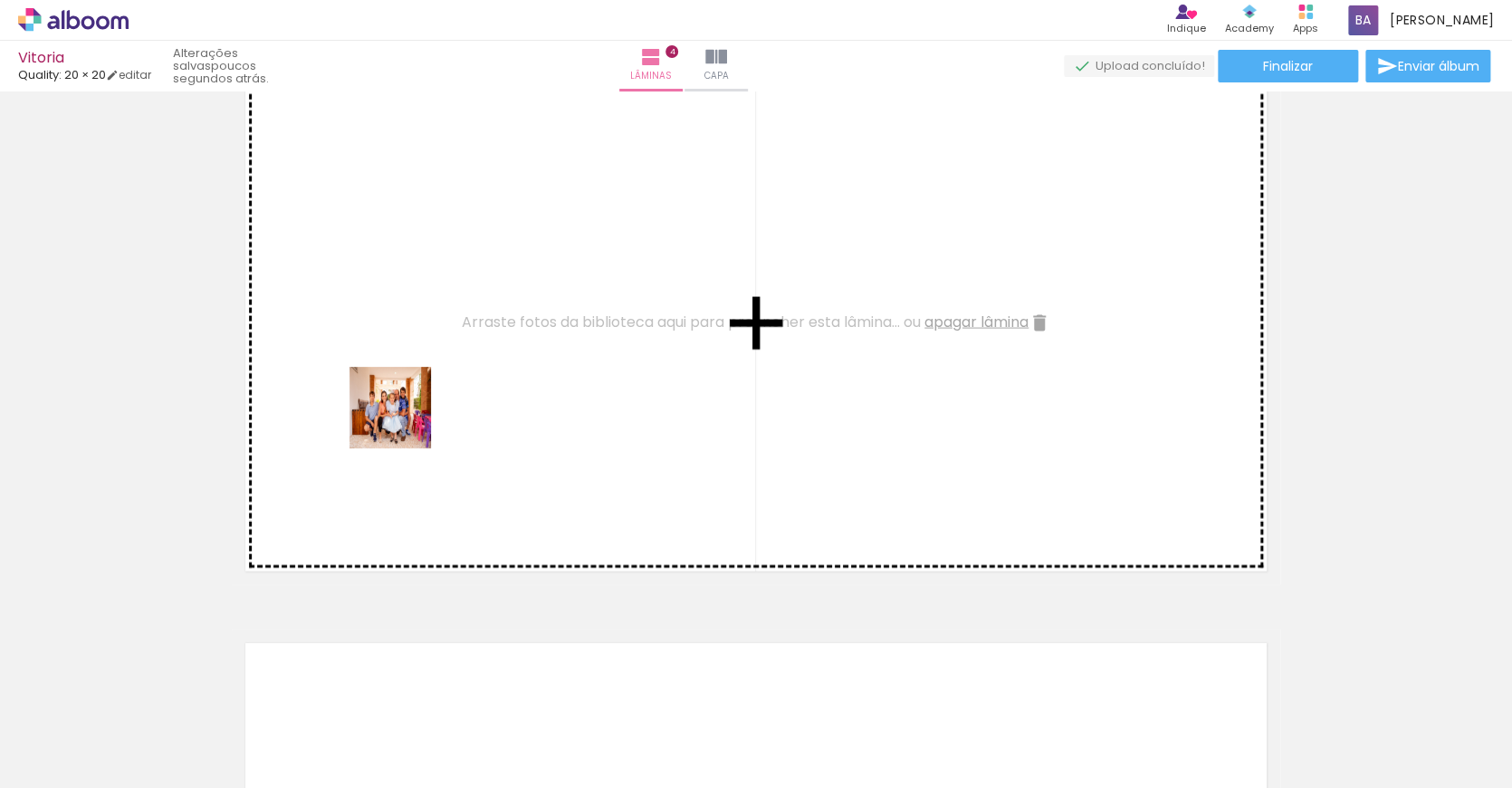 drag, startPoint x: 182, startPoint y: 741, endPoint x: 407, endPoint y: 416, distance: 395.28471 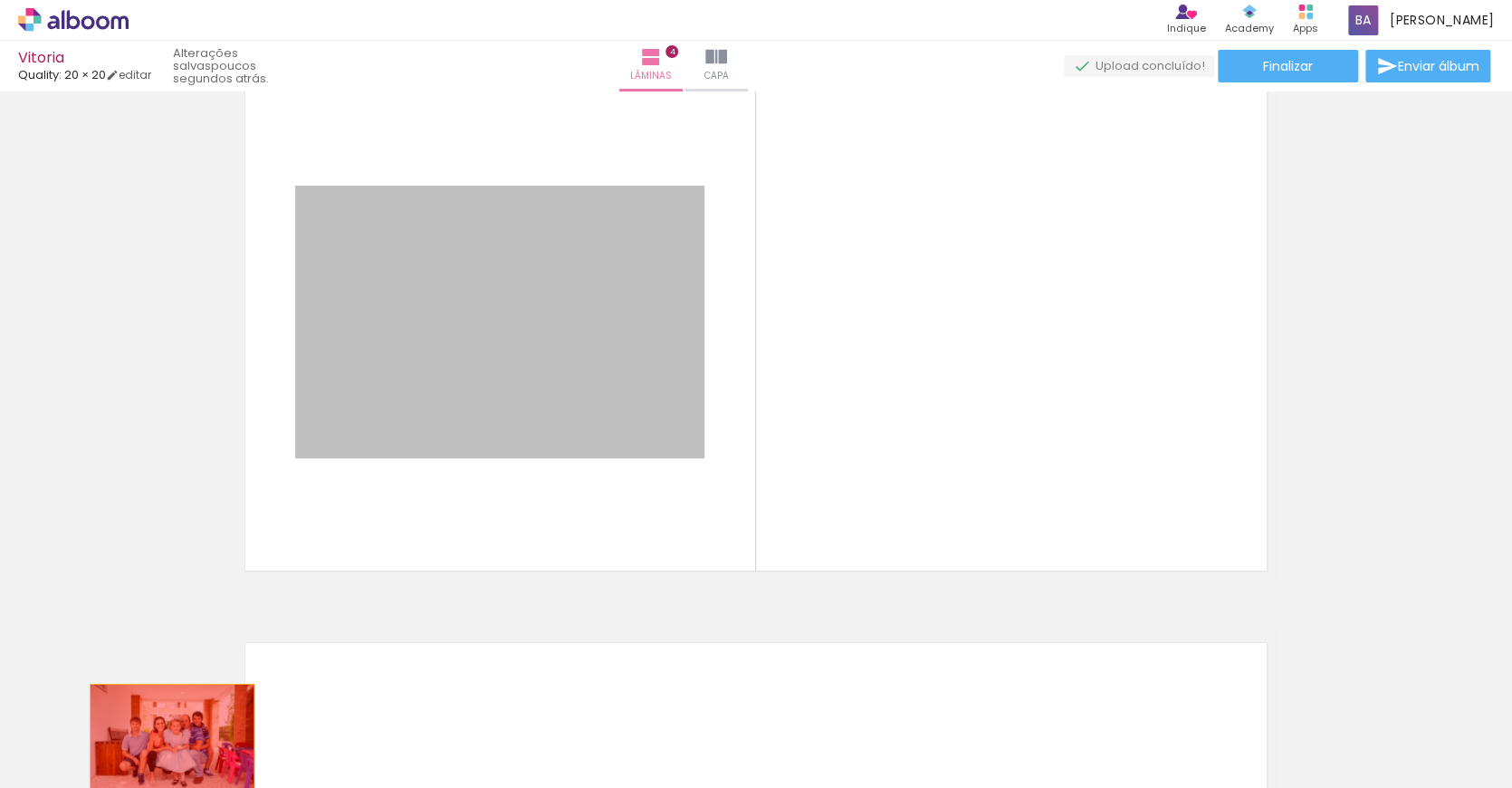 drag, startPoint x: 602, startPoint y: 339, endPoint x: 170, endPoint y: 739, distance: 588.74782 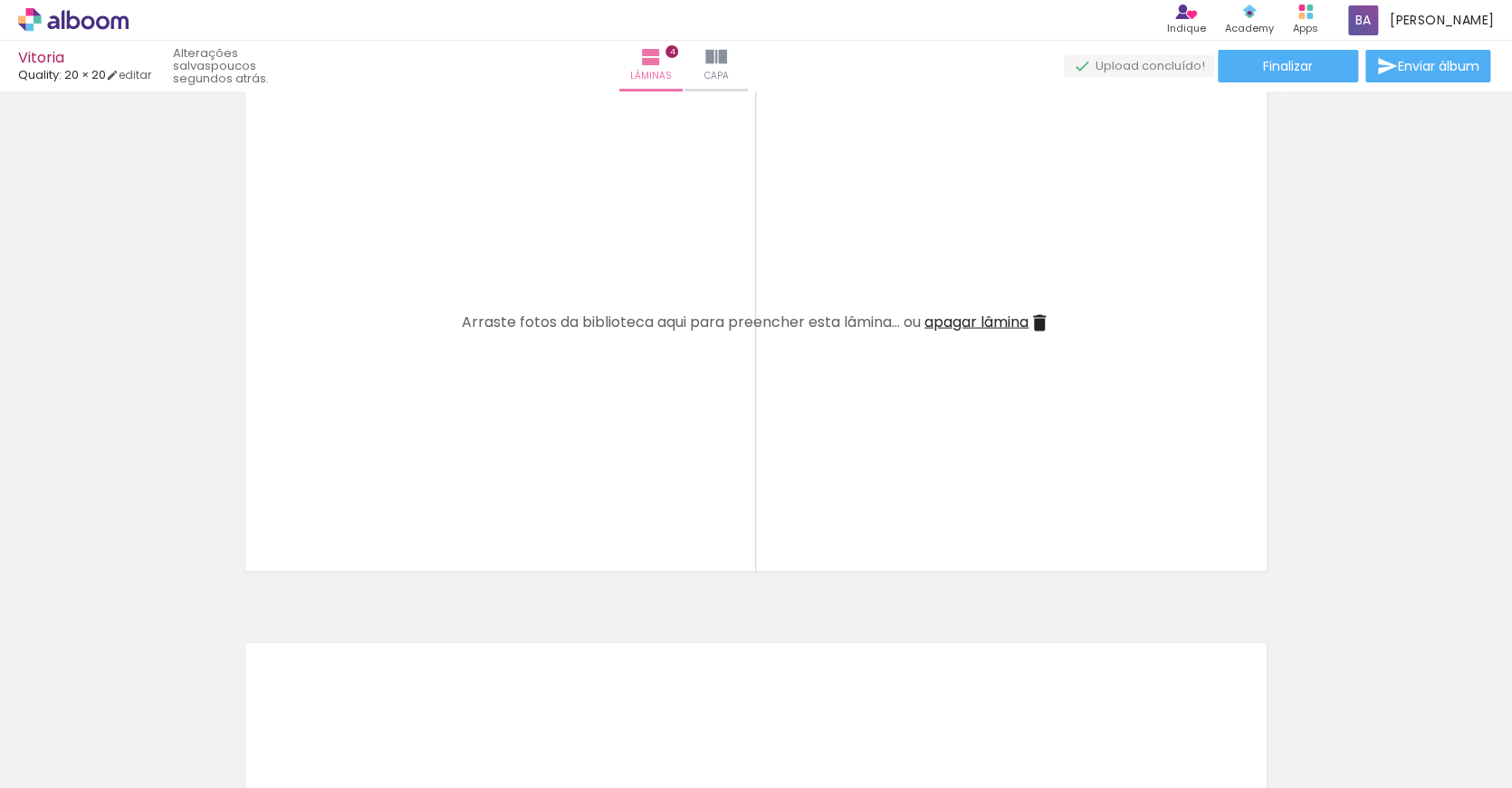 scroll, scrollTop: 0, scrollLeft: 934, axis: horizontal 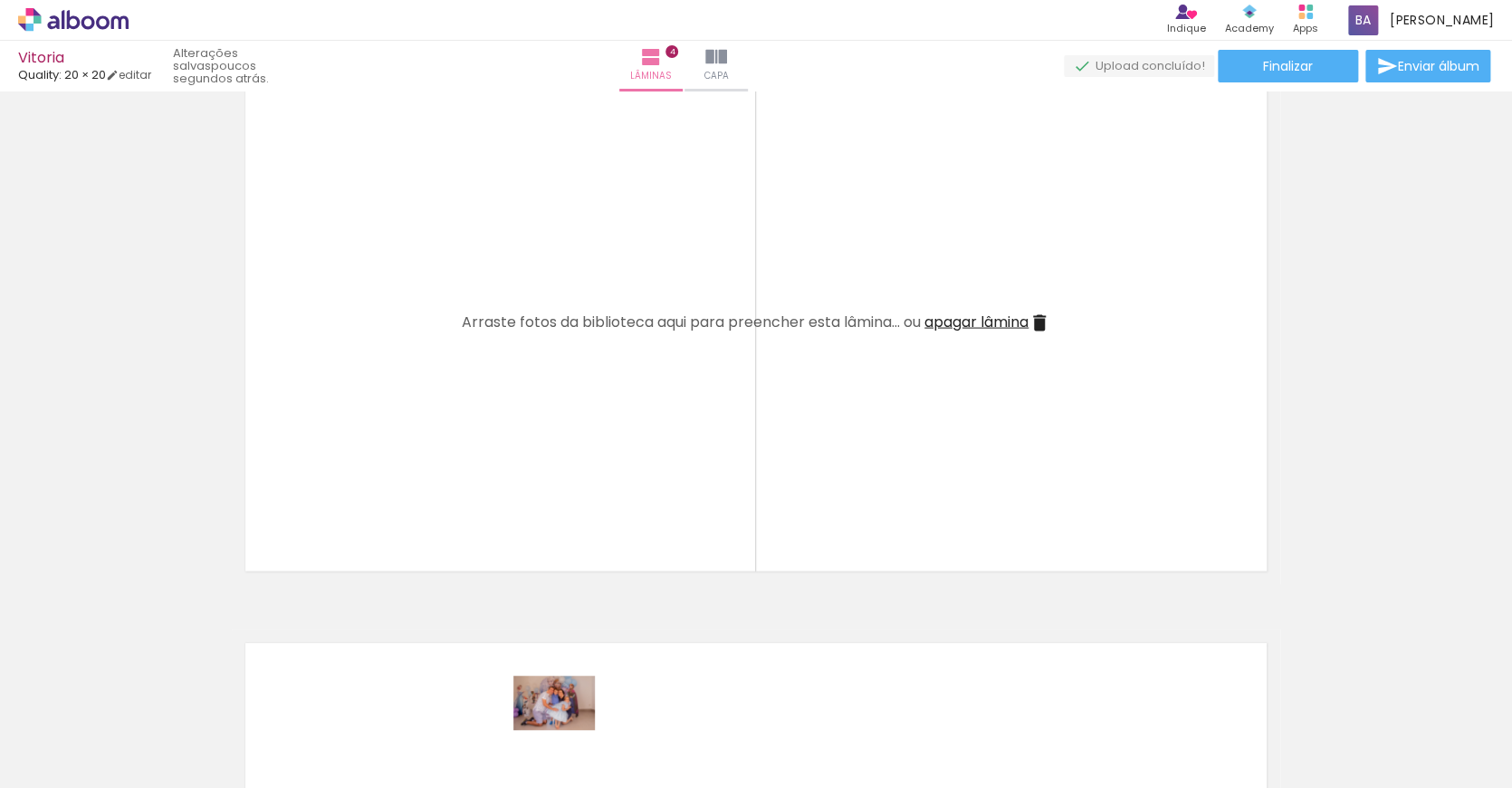 click at bounding box center (565, 727) 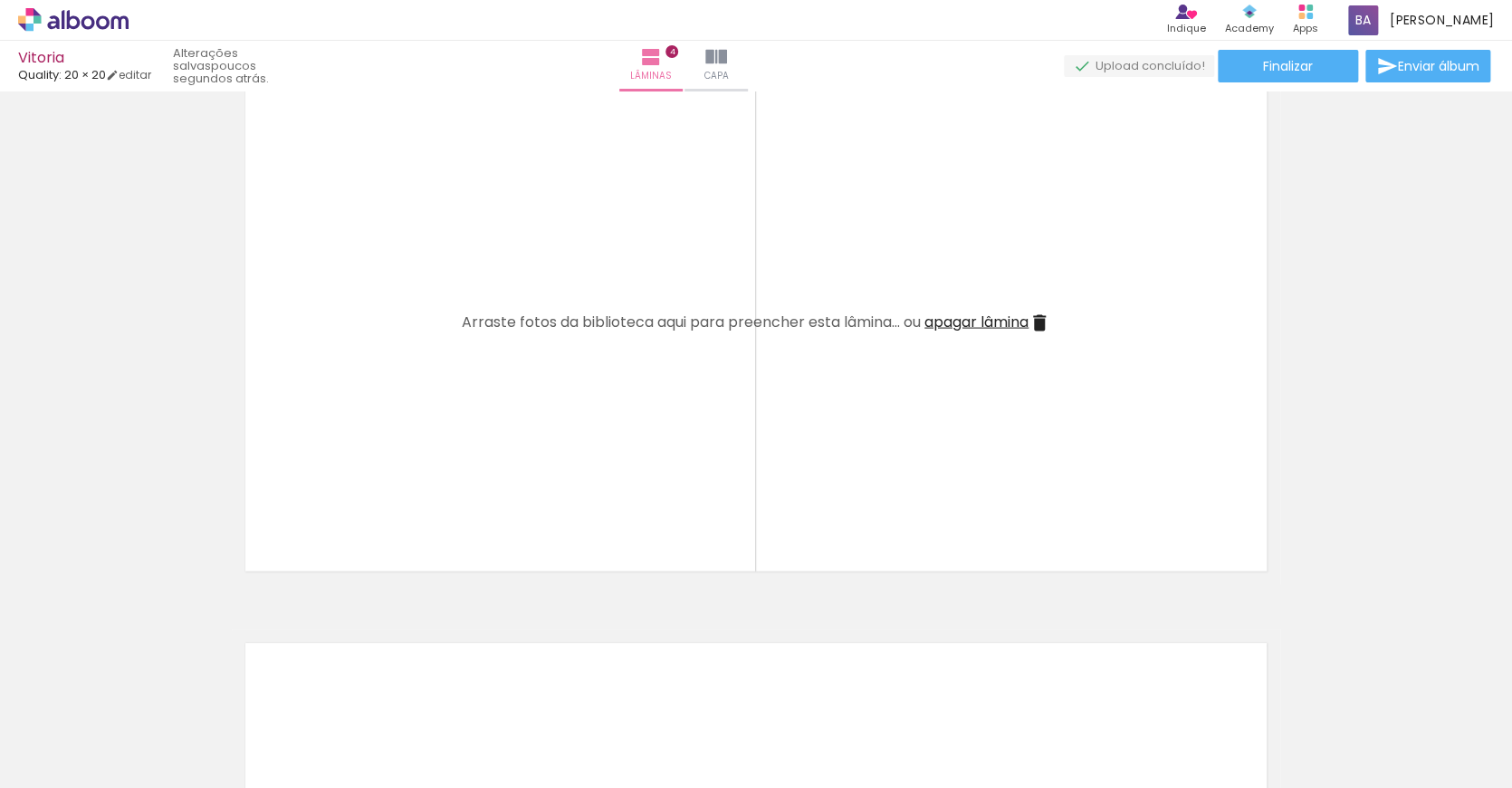 scroll, scrollTop: 0, scrollLeft: 1148, axis: horizontal 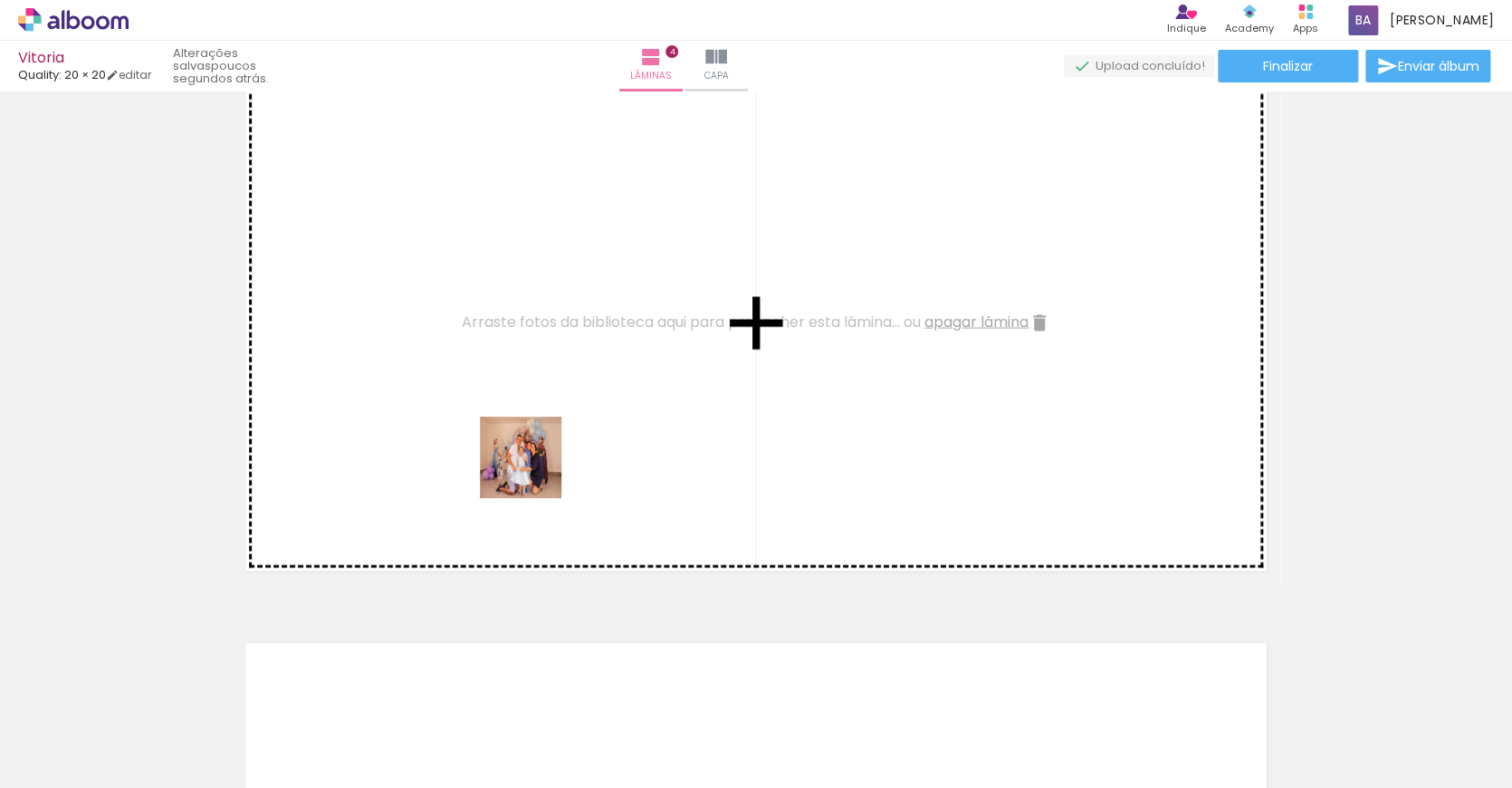 drag, startPoint x: 466, startPoint y: 650, endPoint x: 534, endPoint y: 471, distance: 191.4811 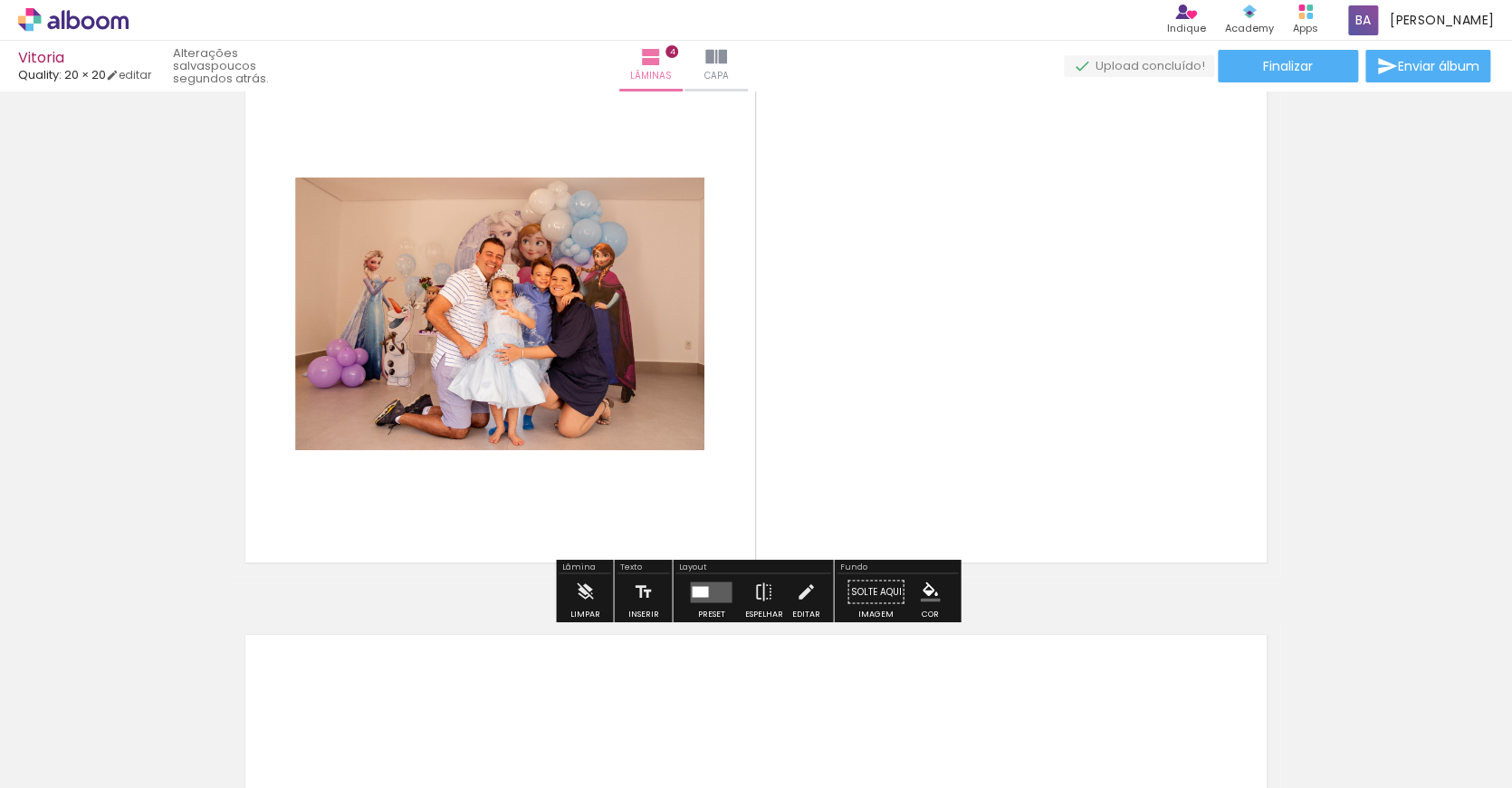 scroll, scrollTop: 1811, scrollLeft: 0, axis: vertical 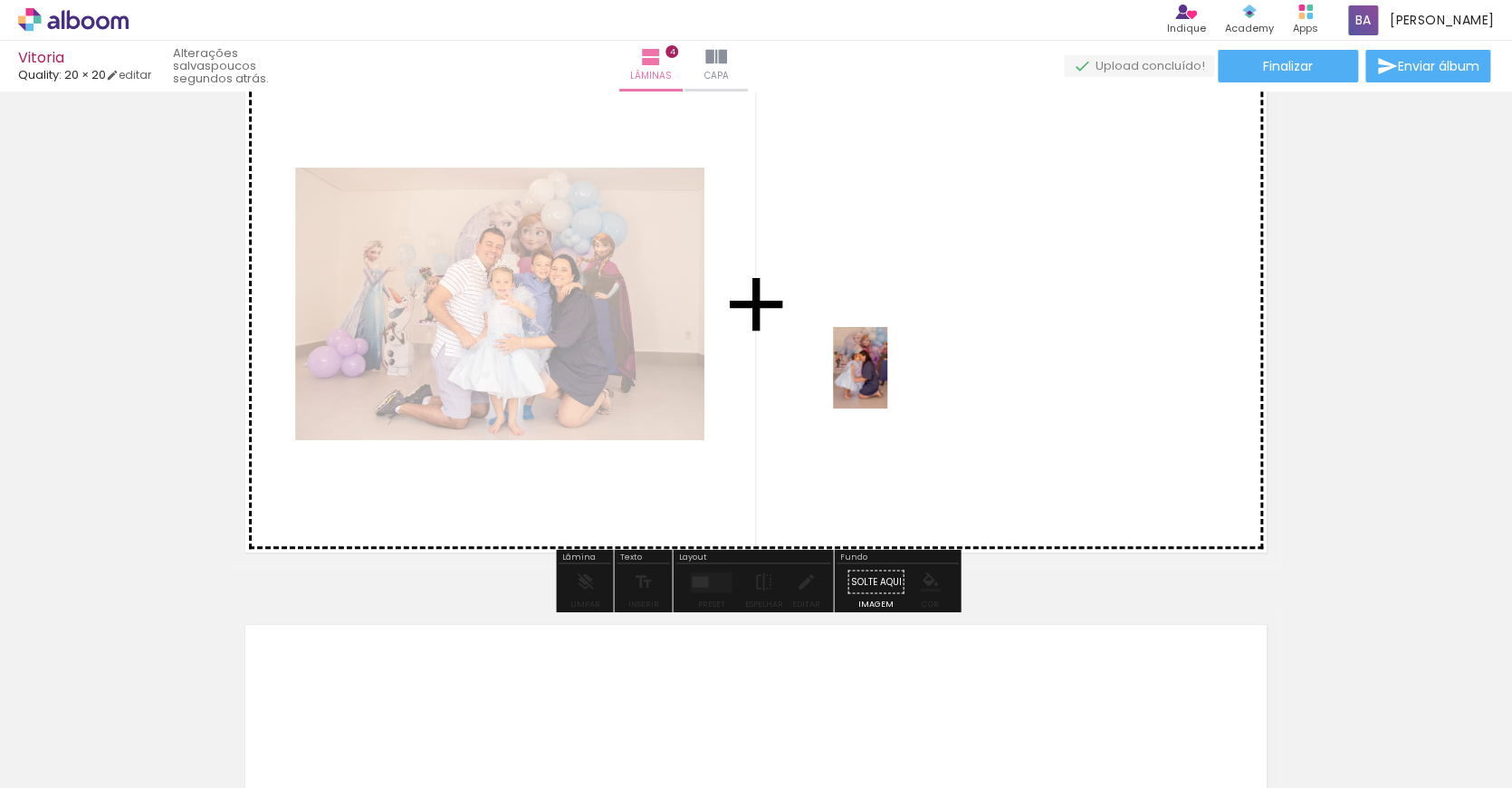 drag, startPoint x: 1110, startPoint y: 720, endPoint x: 1127, endPoint y: 578, distance: 143.01399 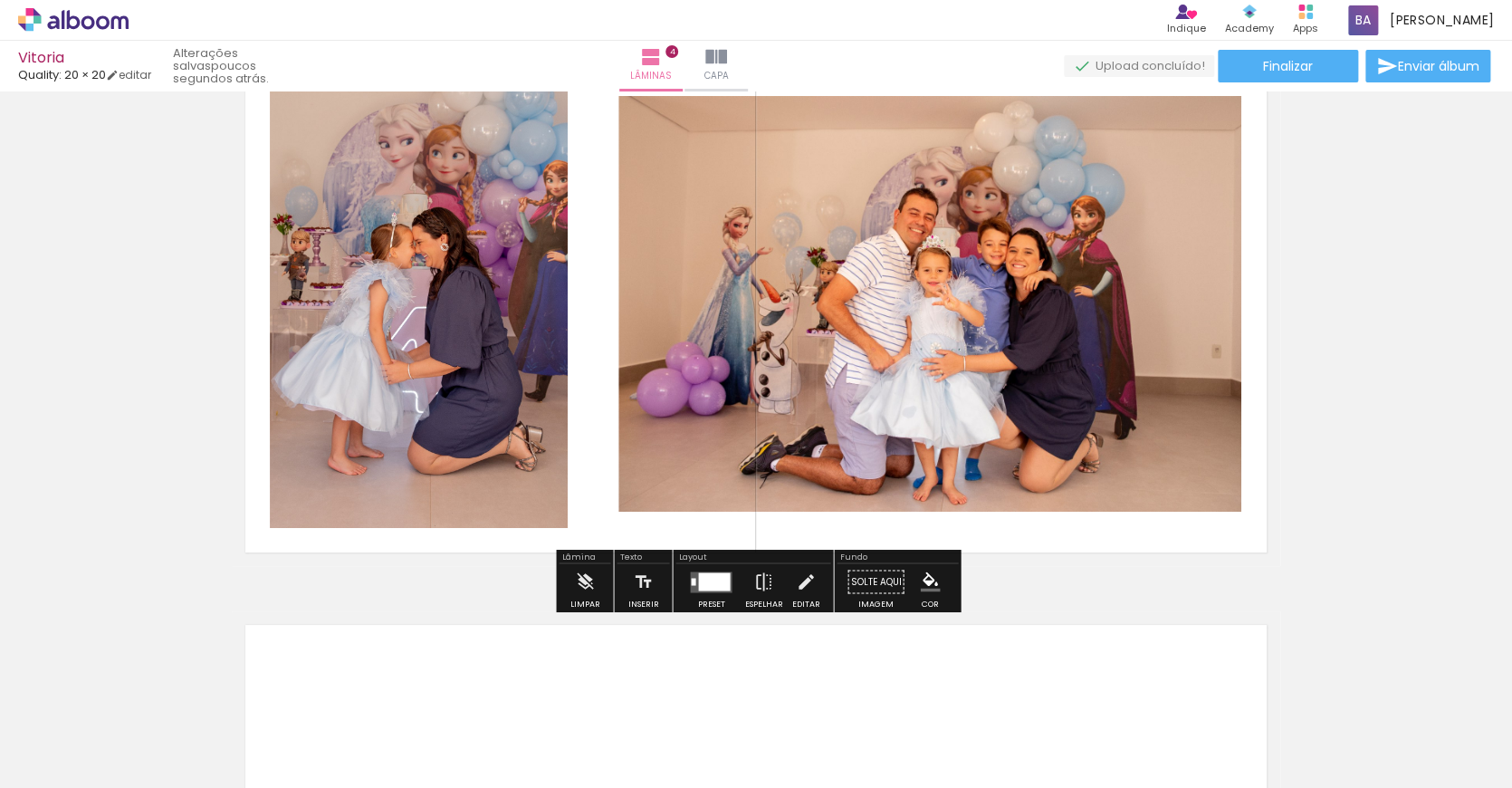 scroll, scrollTop: 0, scrollLeft: 0, axis: both 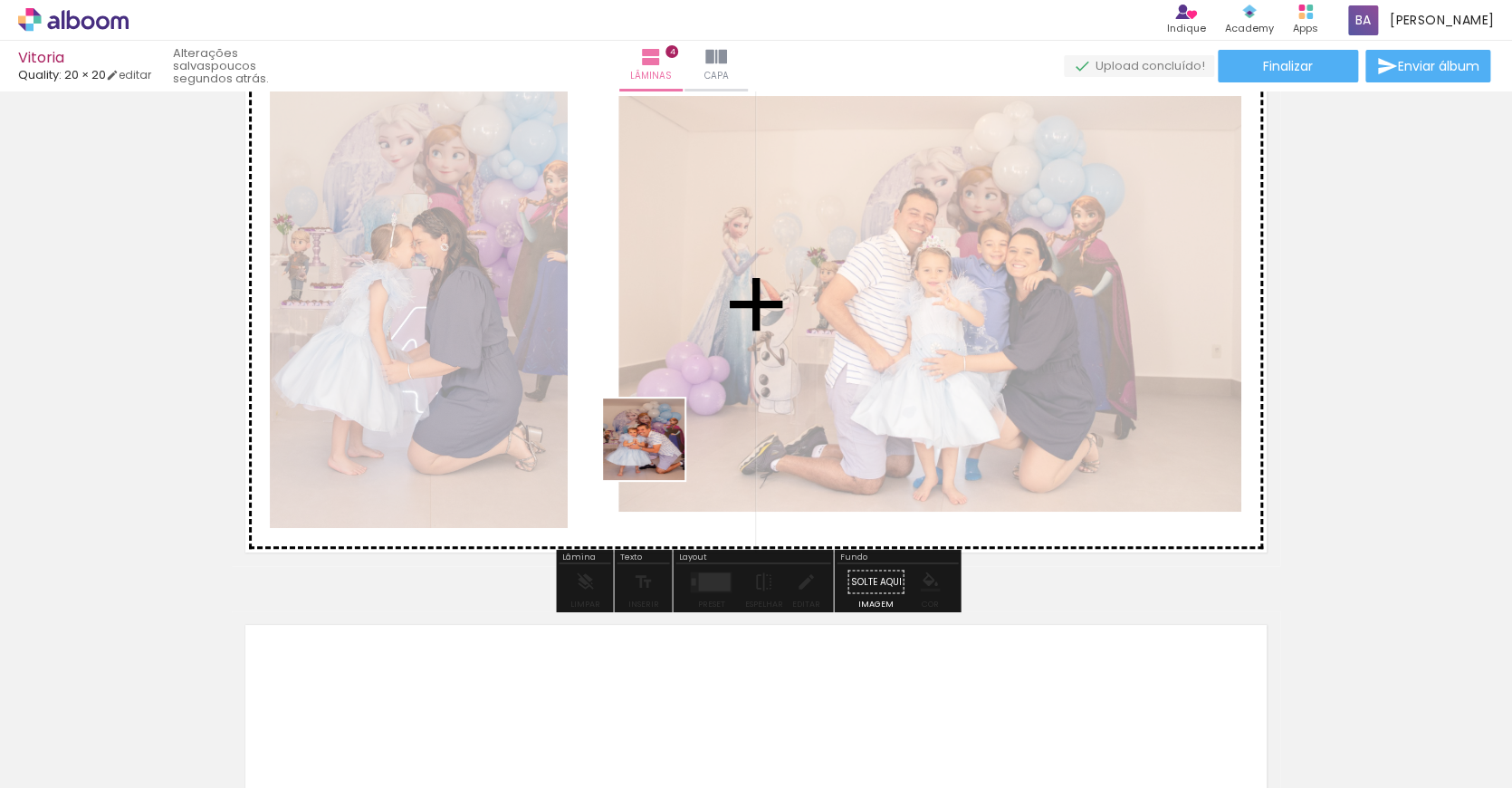 drag, startPoint x: 1286, startPoint y: 706, endPoint x: 535, endPoint y: 415, distance: 805.40797 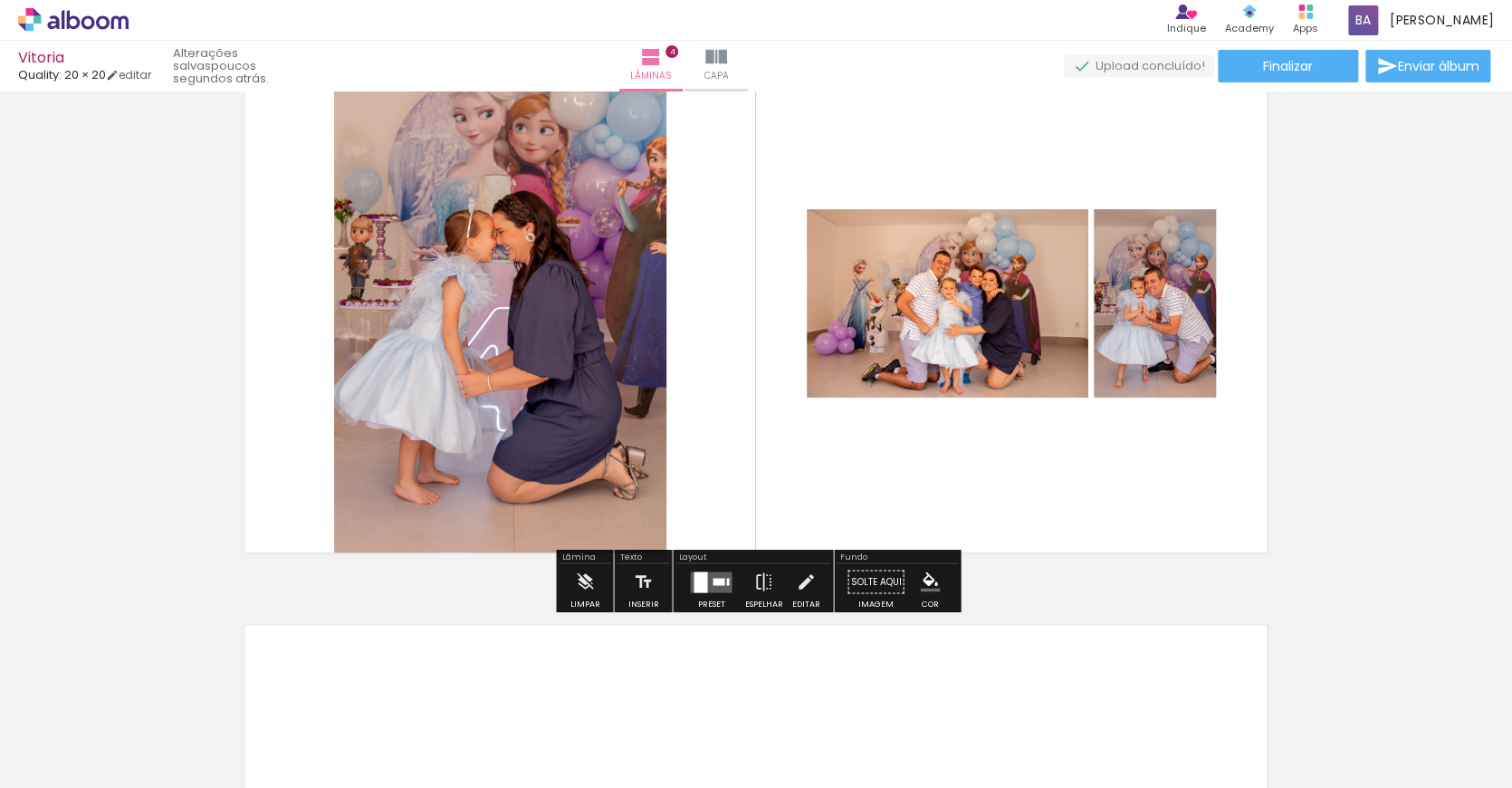 click at bounding box center [711, 581] 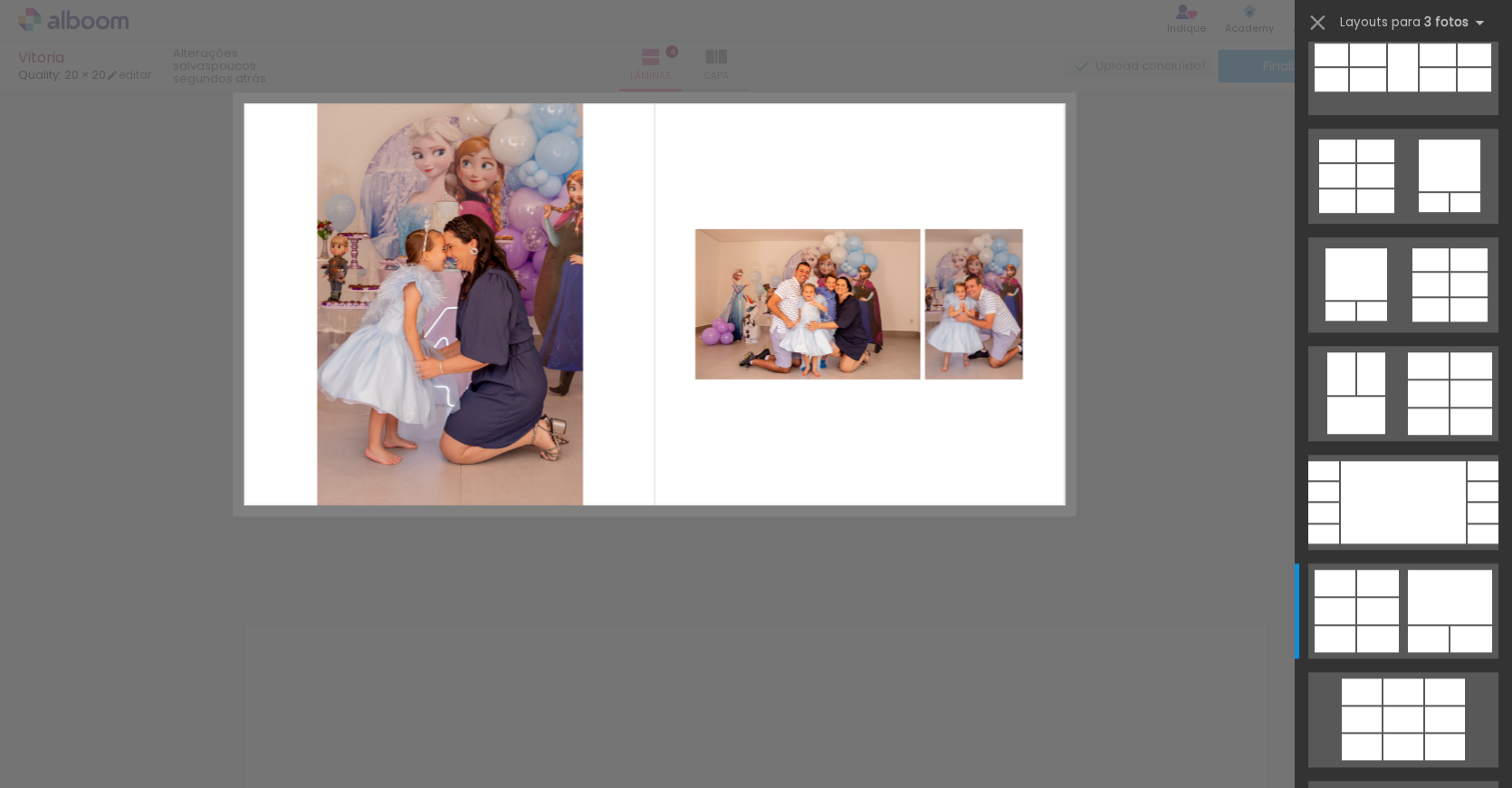scroll, scrollTop: 0, scrollLeft: 0, axis: both 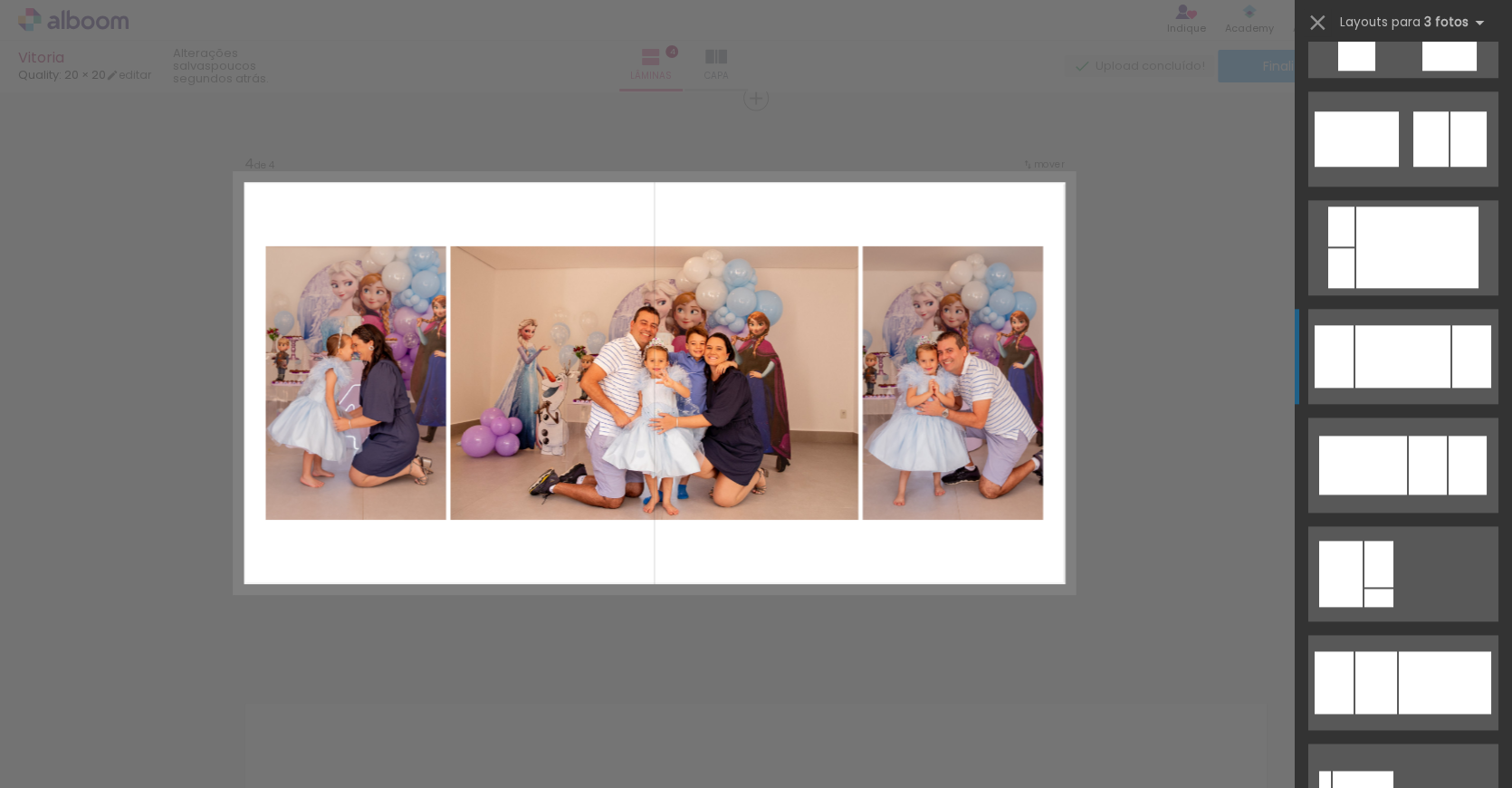 click at bounding box center [1402, 356] 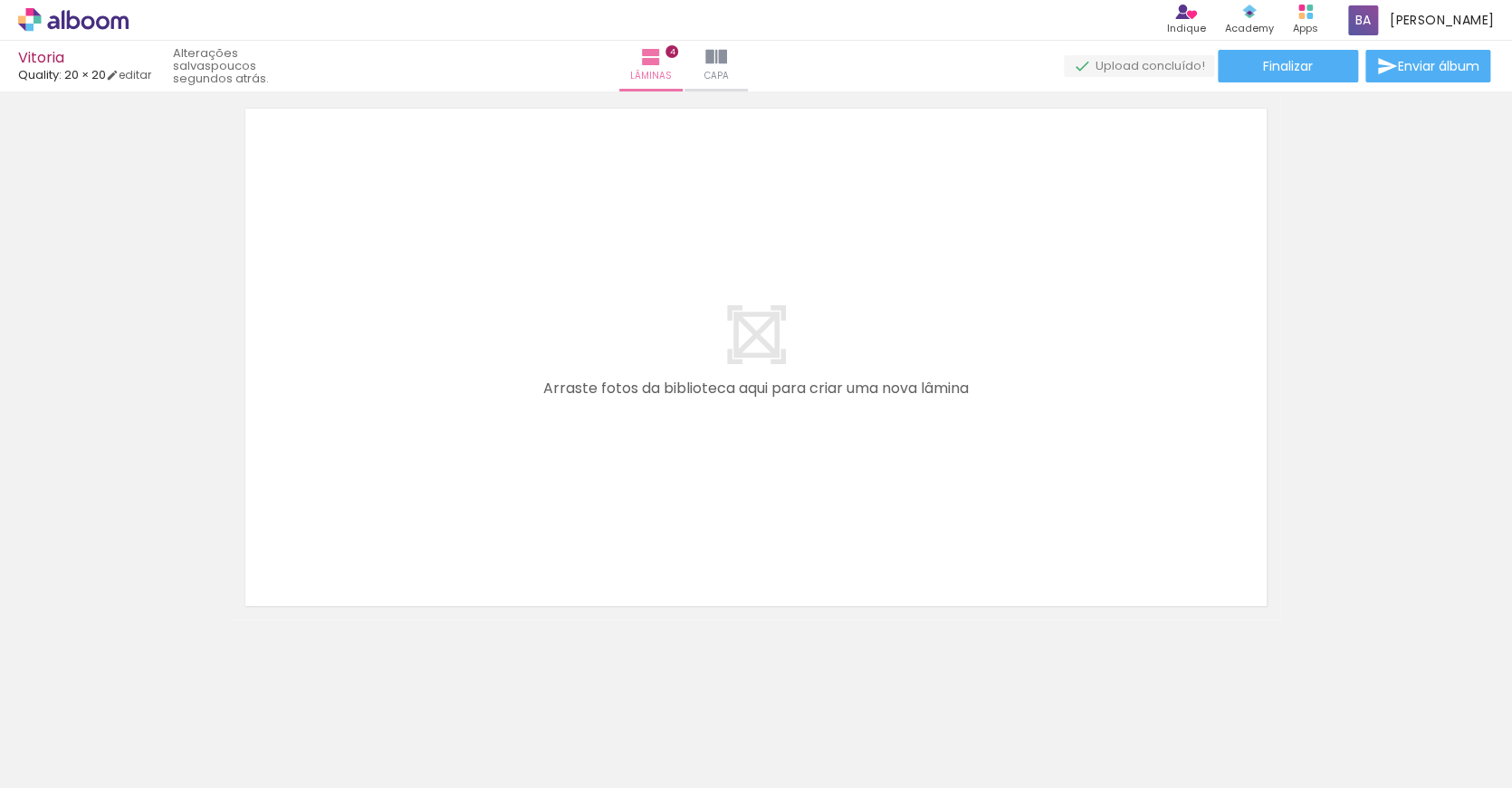 scroll, scrollTop: 2337, scrollLeft: 0, axis: vertical 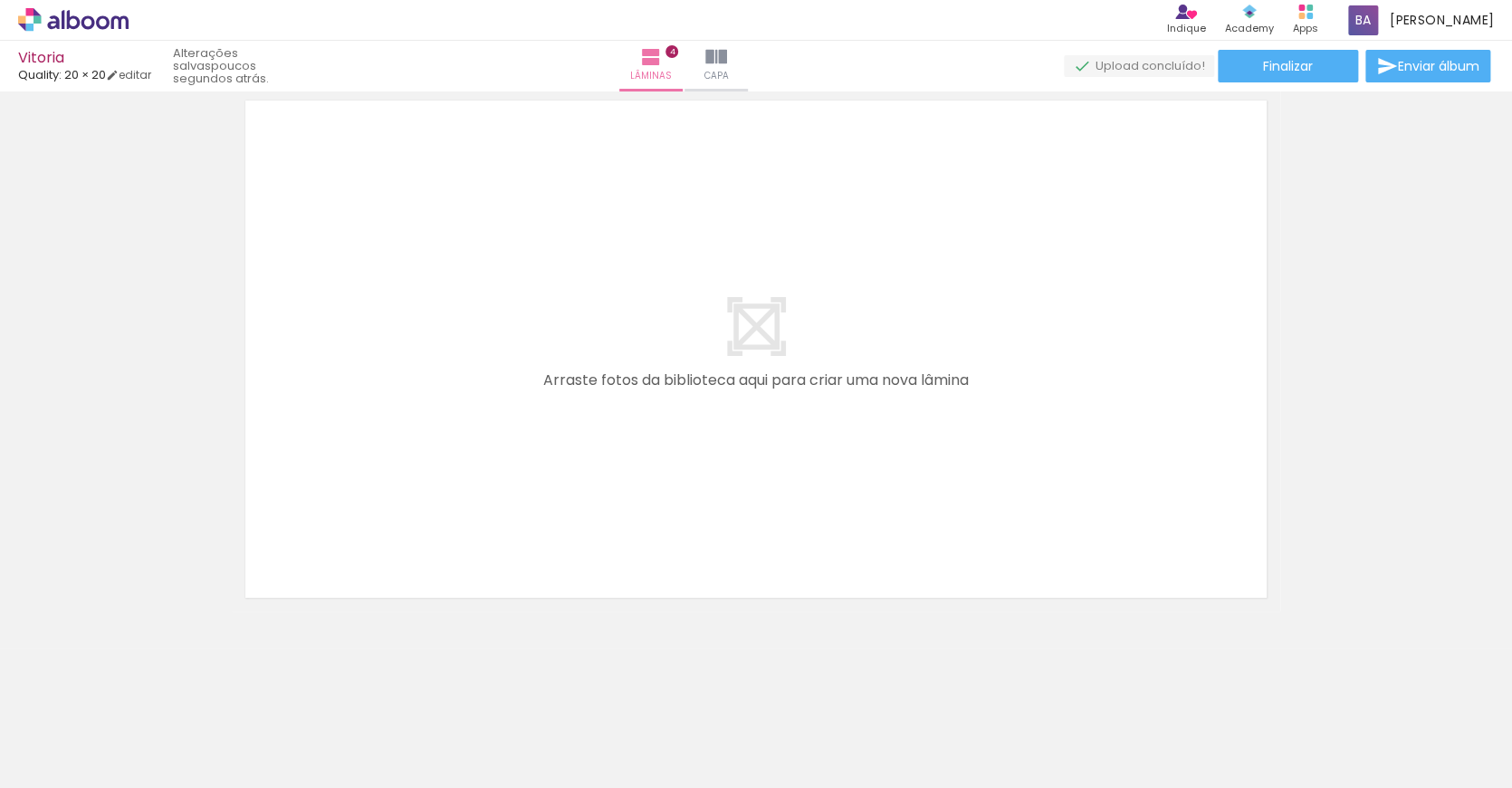click at bounding box center (243, 690) 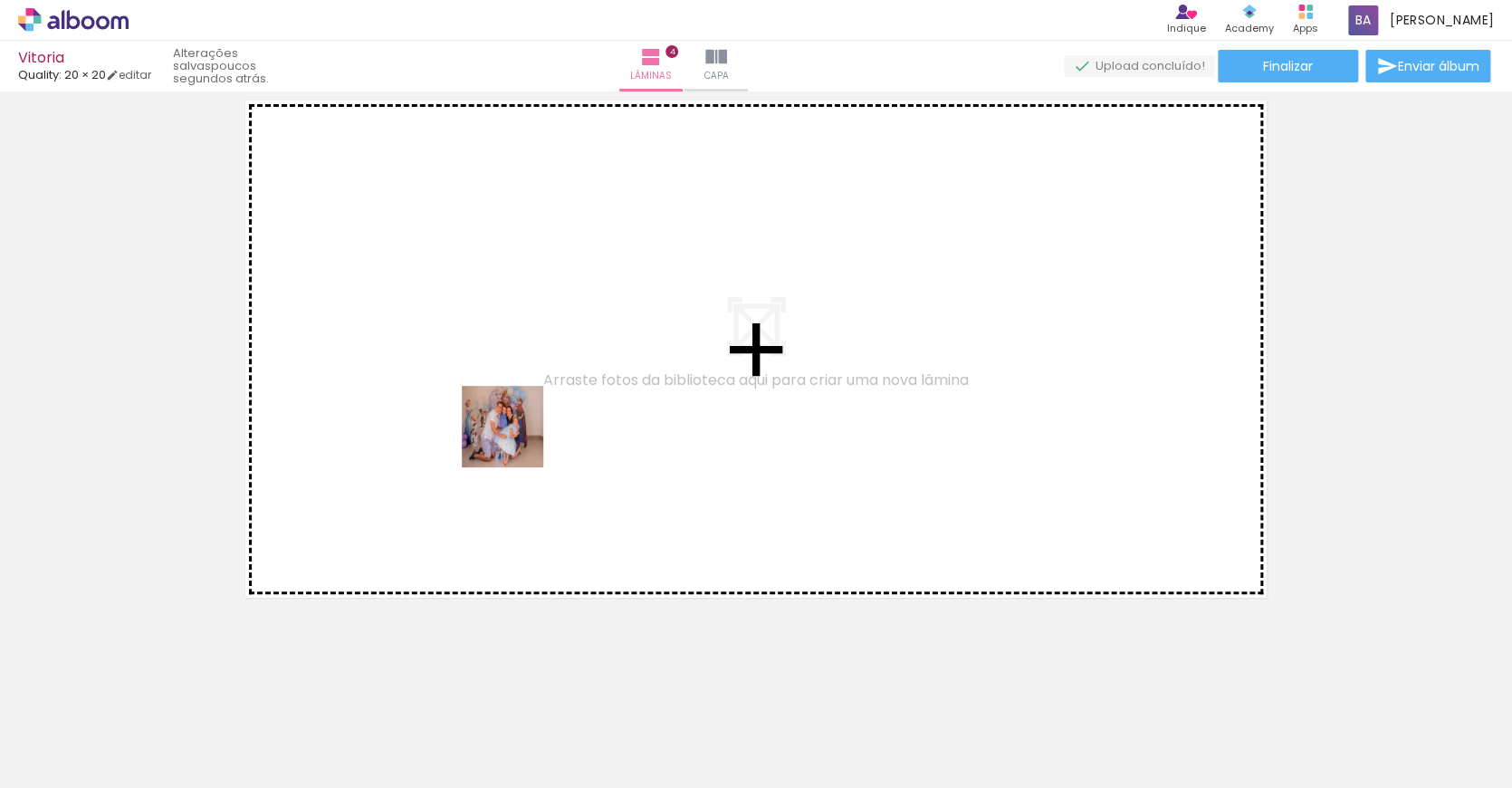 scroll, scrollTop: 2330, scrollLeft: 0, axis: vertical 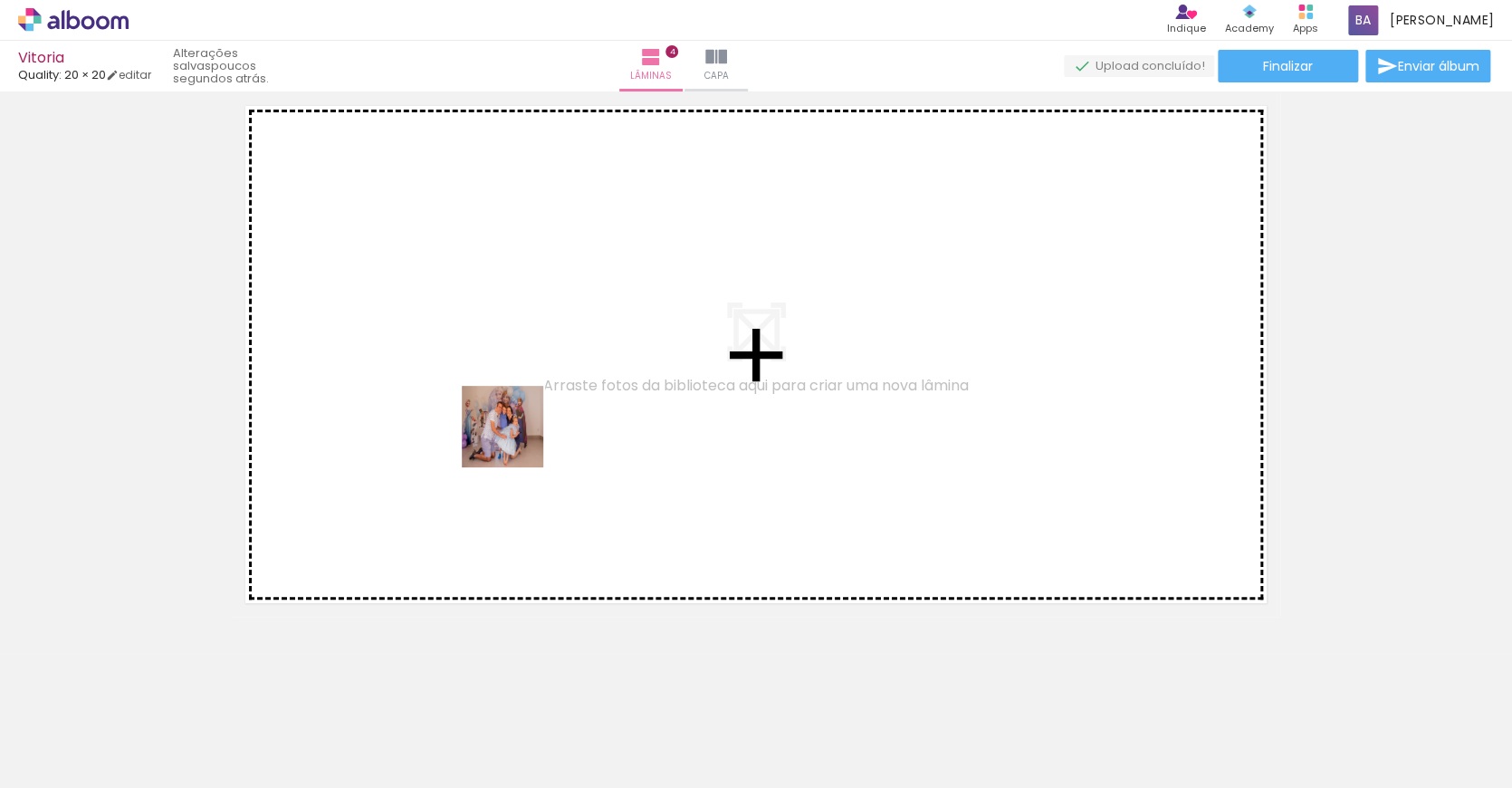 click at bounding box center (756, 394) 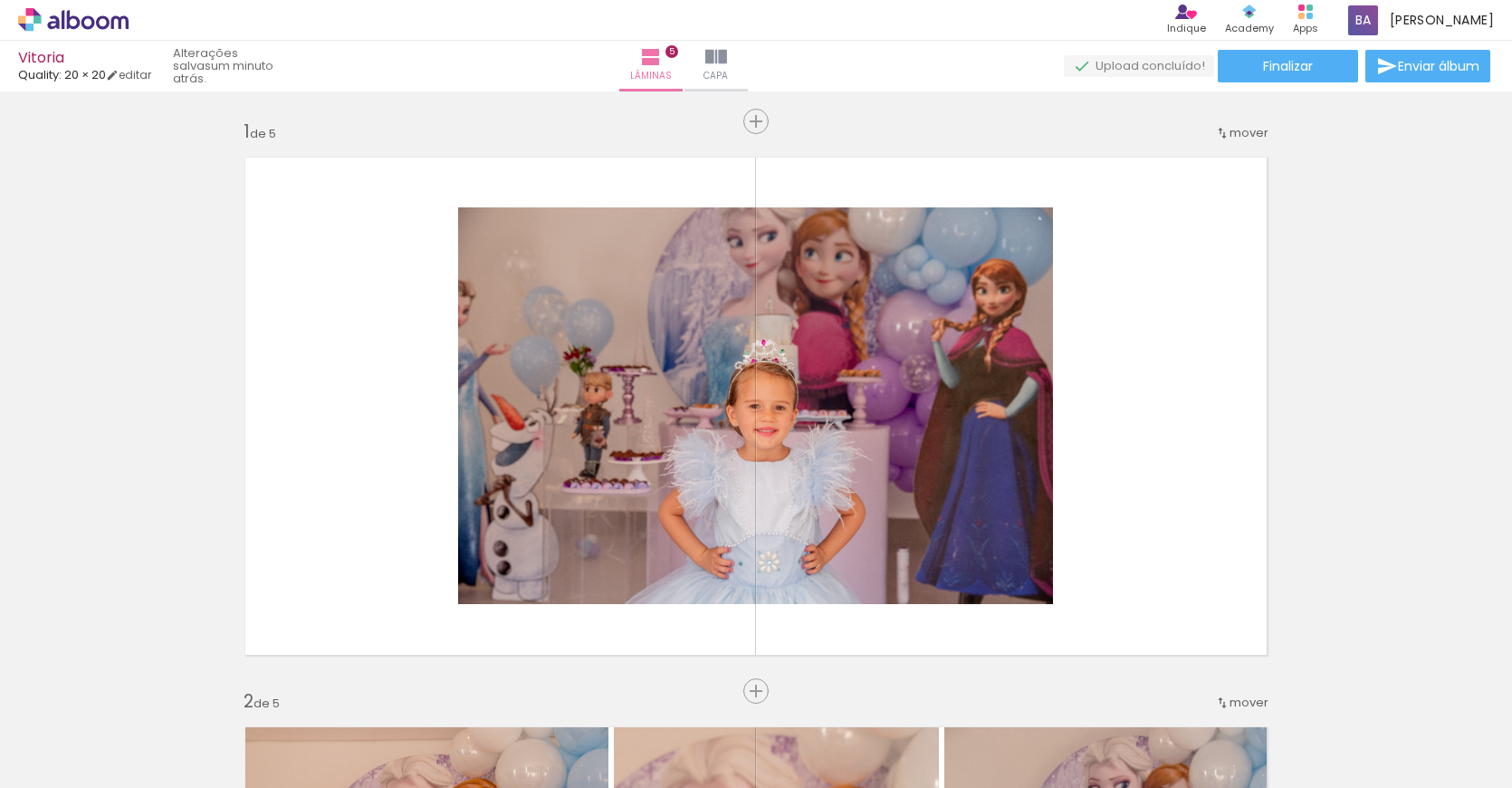 scroll, scrollTop: 0, scrollLeft: 0, axis: both 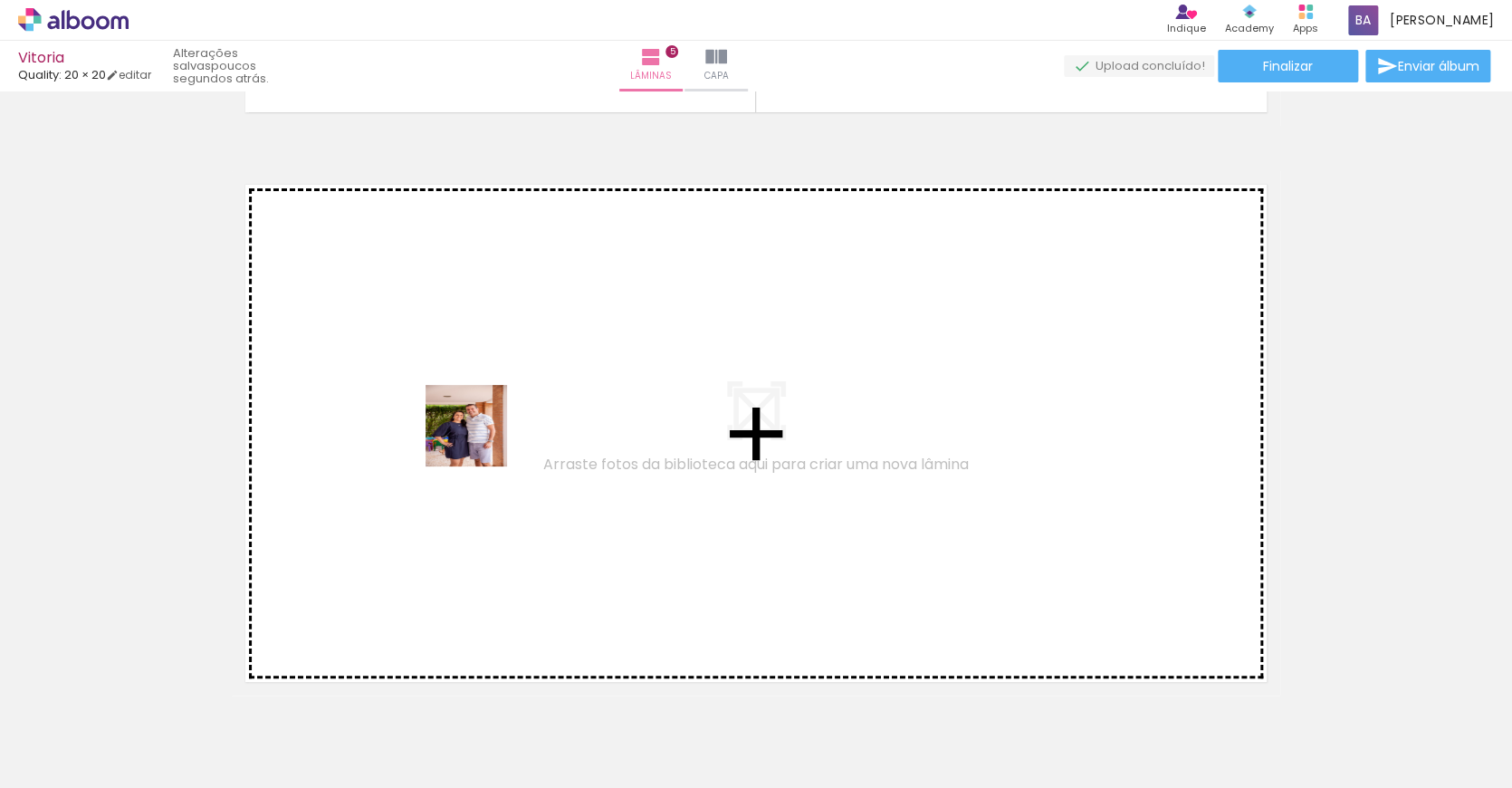drag, startPoint x: 380, startPoint y: 735, endPoint x: 480, endPoint y: 439, distance: 312.43559 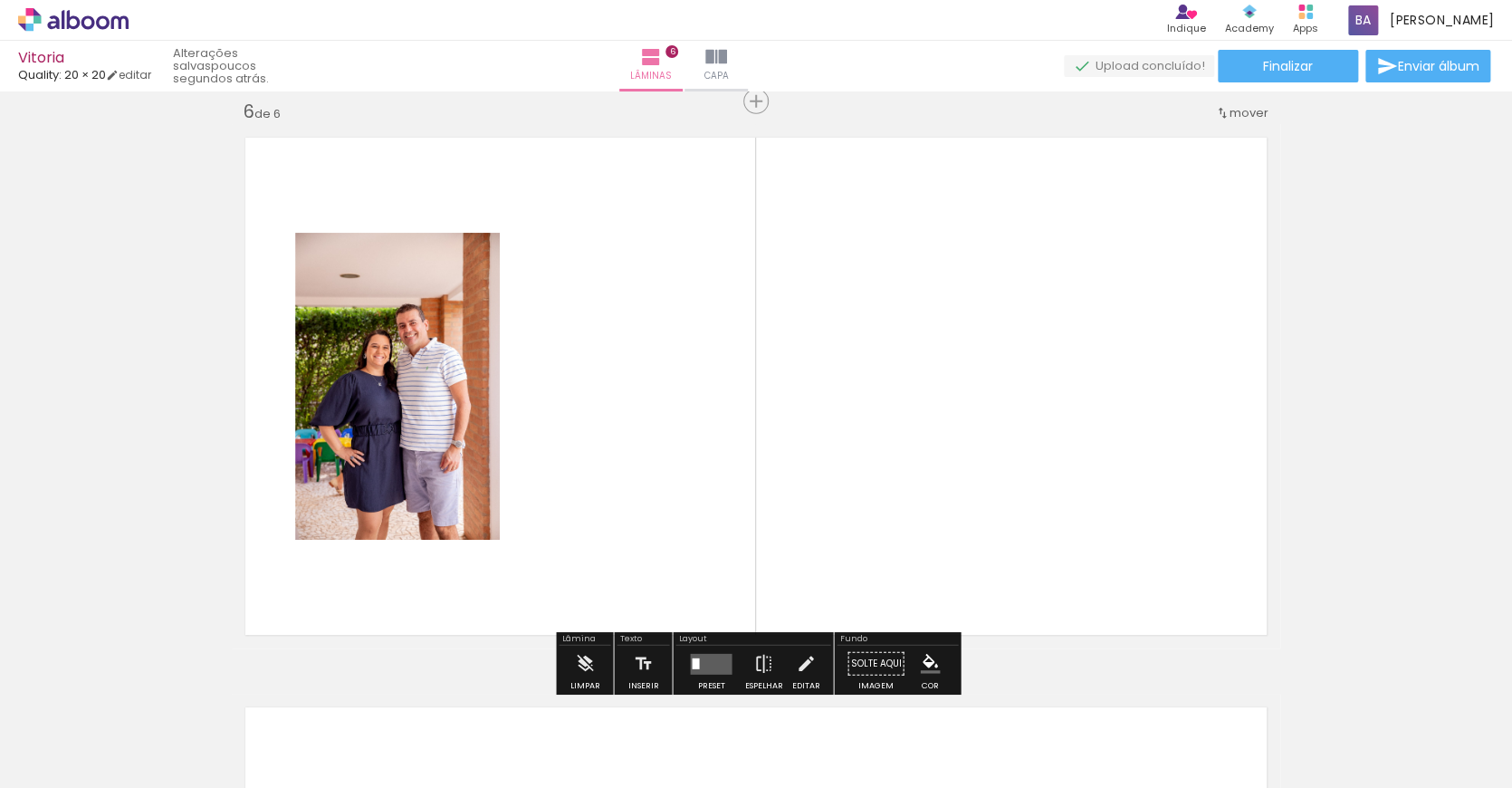 scroll, scrollTop: 2871, scrollLeft: 0, axis: vertical 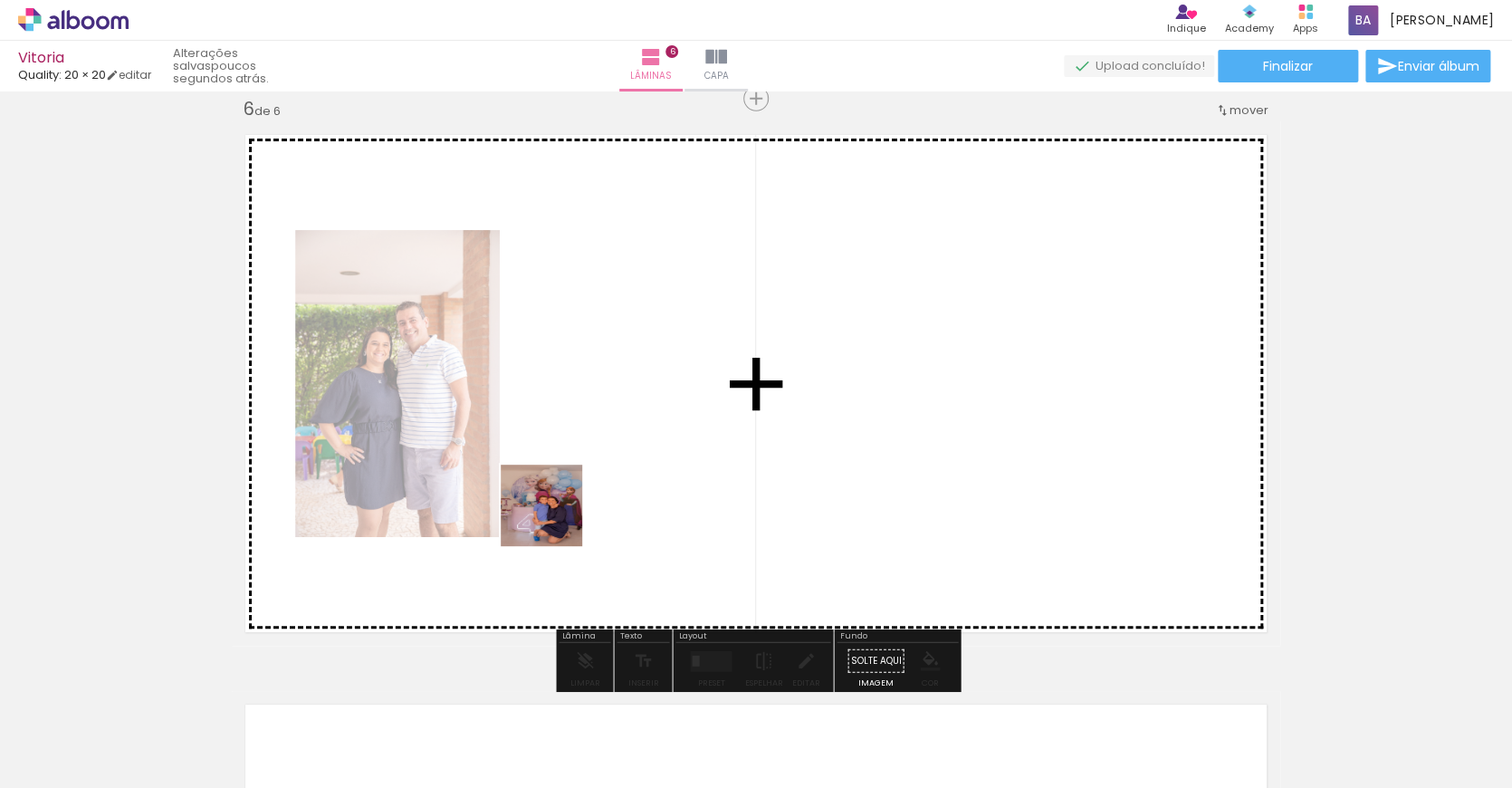 click at bounding box center [756, 394] 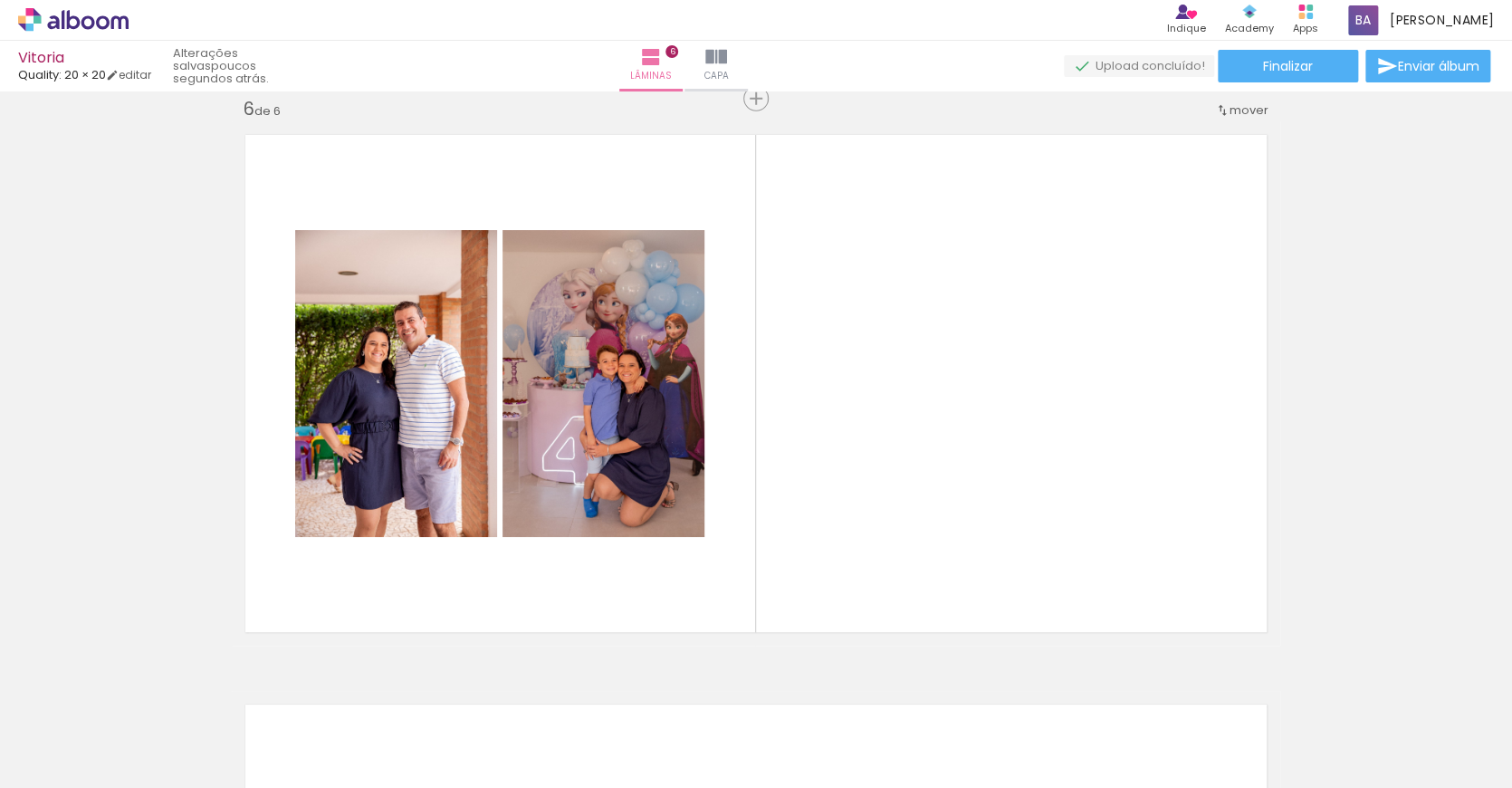 scroll, scrollTop: 0, scrollLeft: 0, axis: both 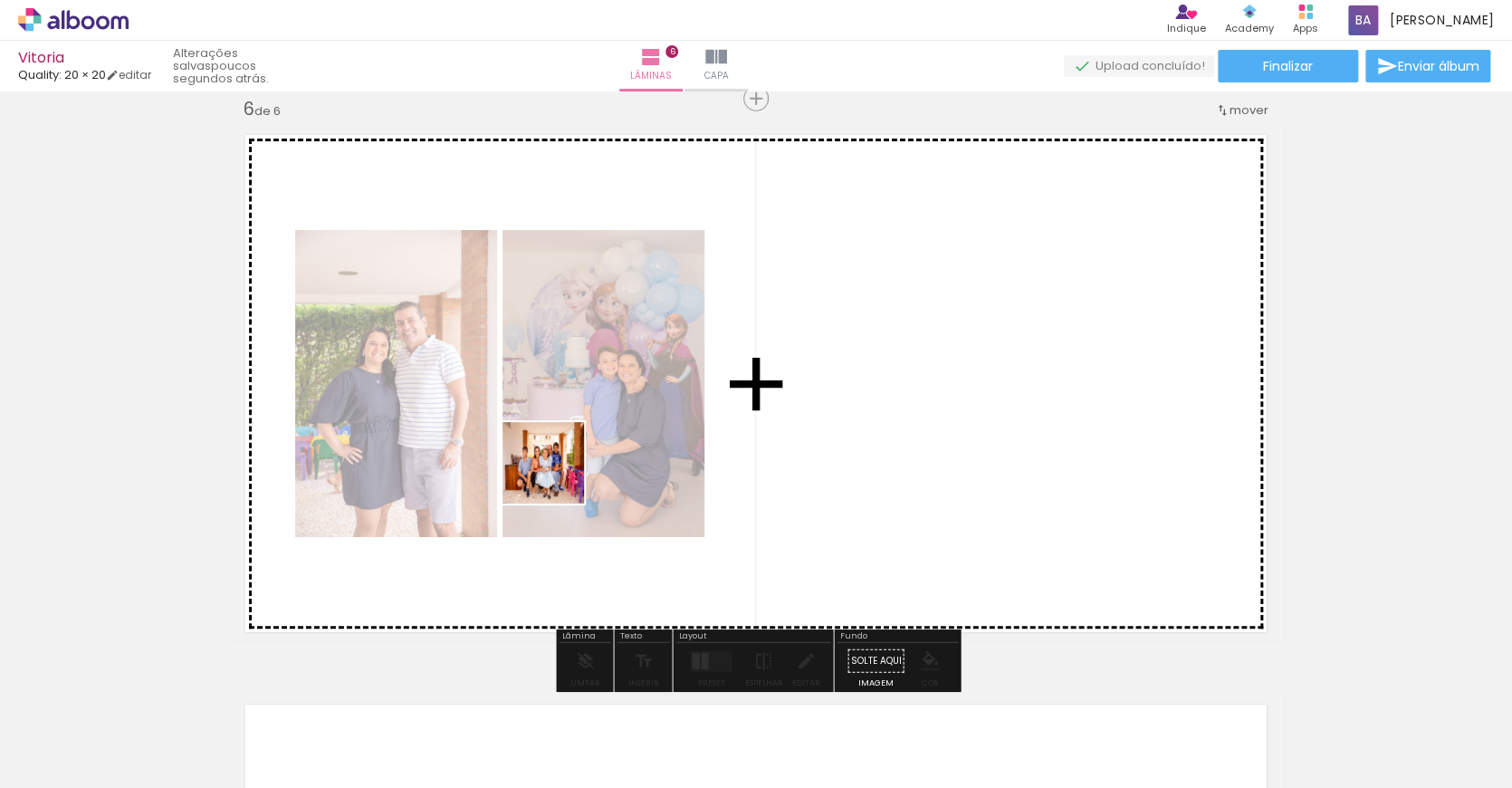 drag, startPoint x: 197, startPoint y: 717, endPoint x: 673, endPoint y: 376, distance: 585.5399 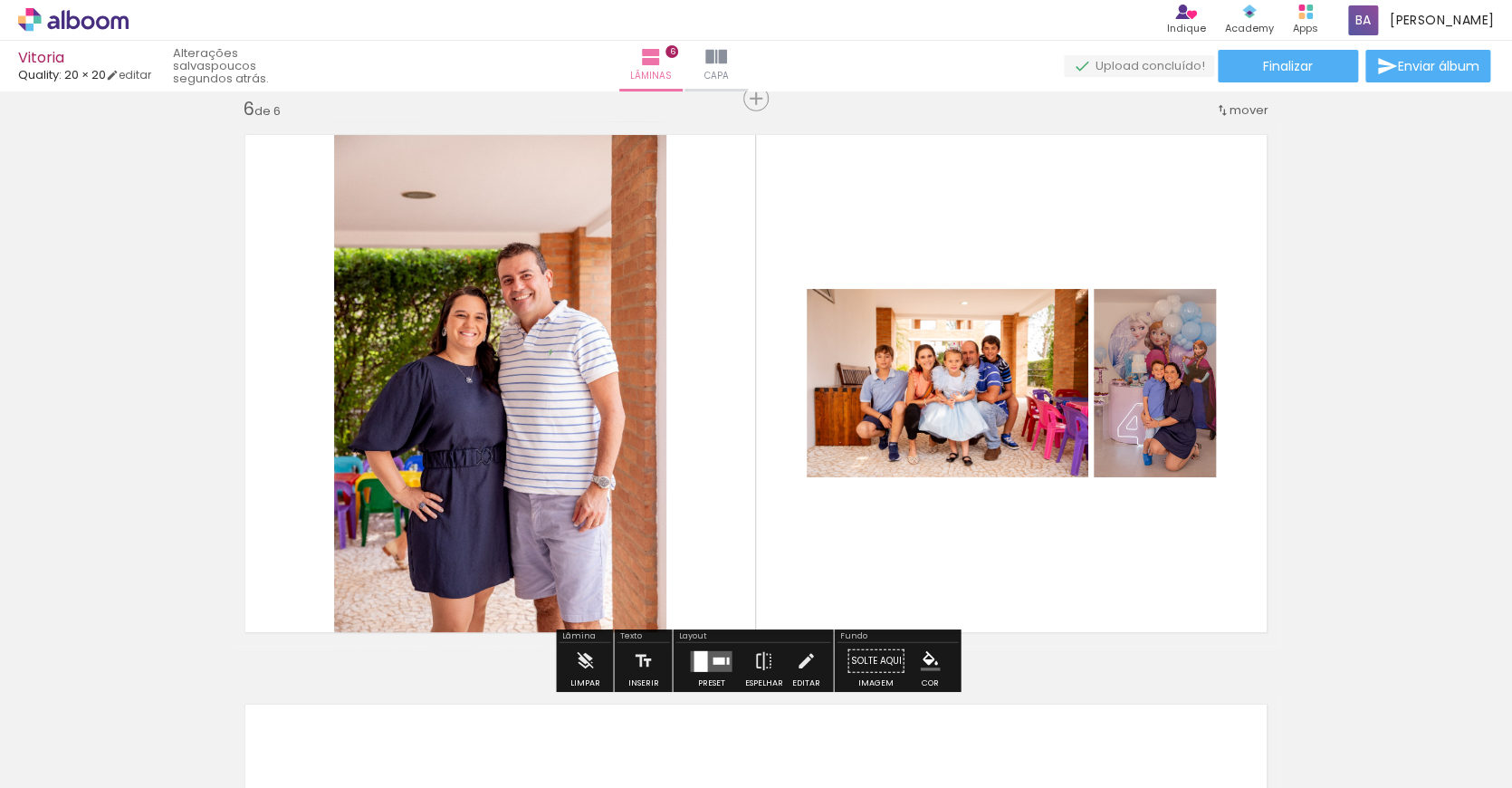 scroll, scrollTop: 0, scrollLeft: 1539, axis: horizontal 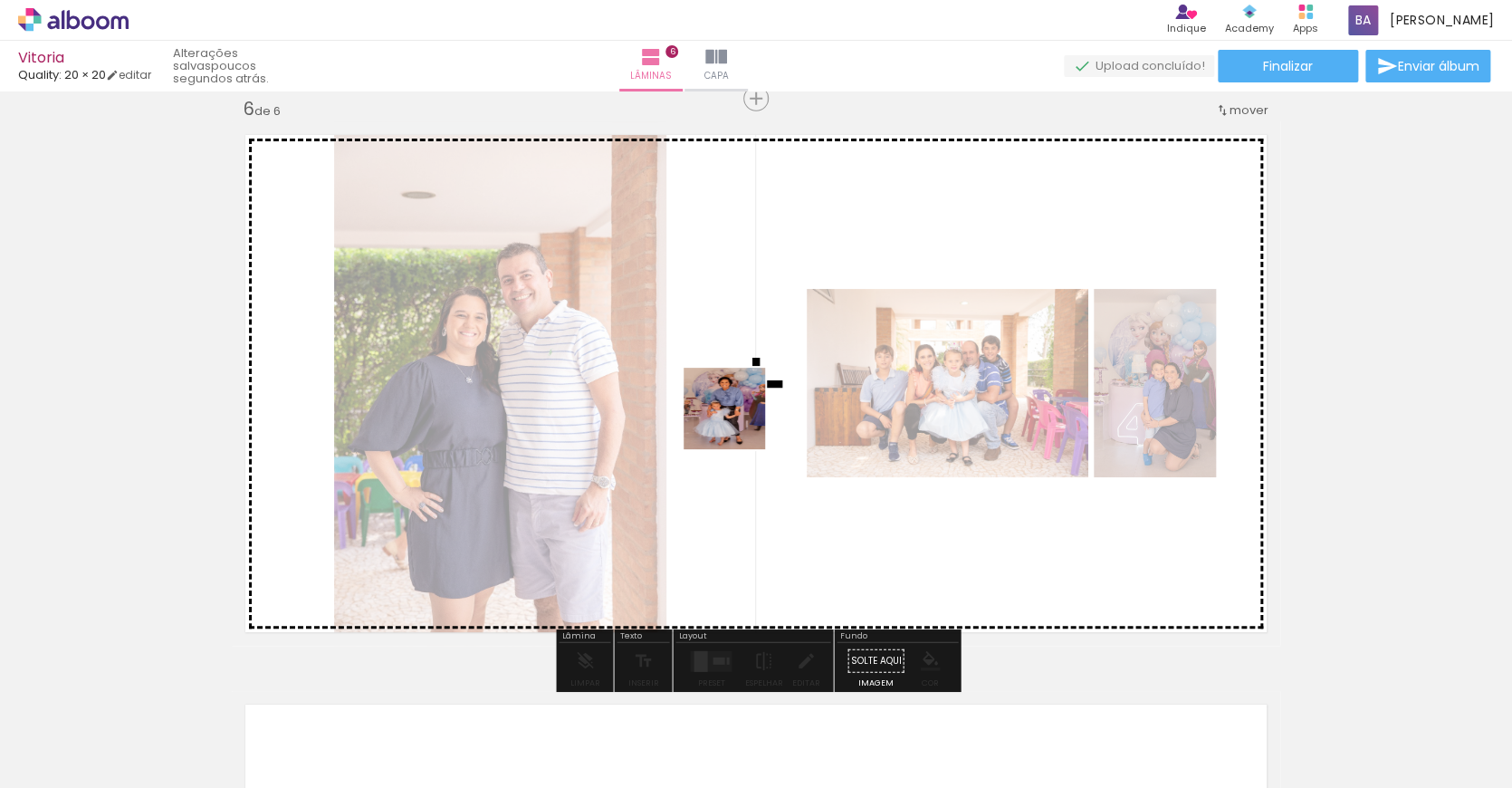 drag, startPoint x: 688, startPoint y: 751, endPoint x: 738, endPoint y: 422, distance: 332.7777 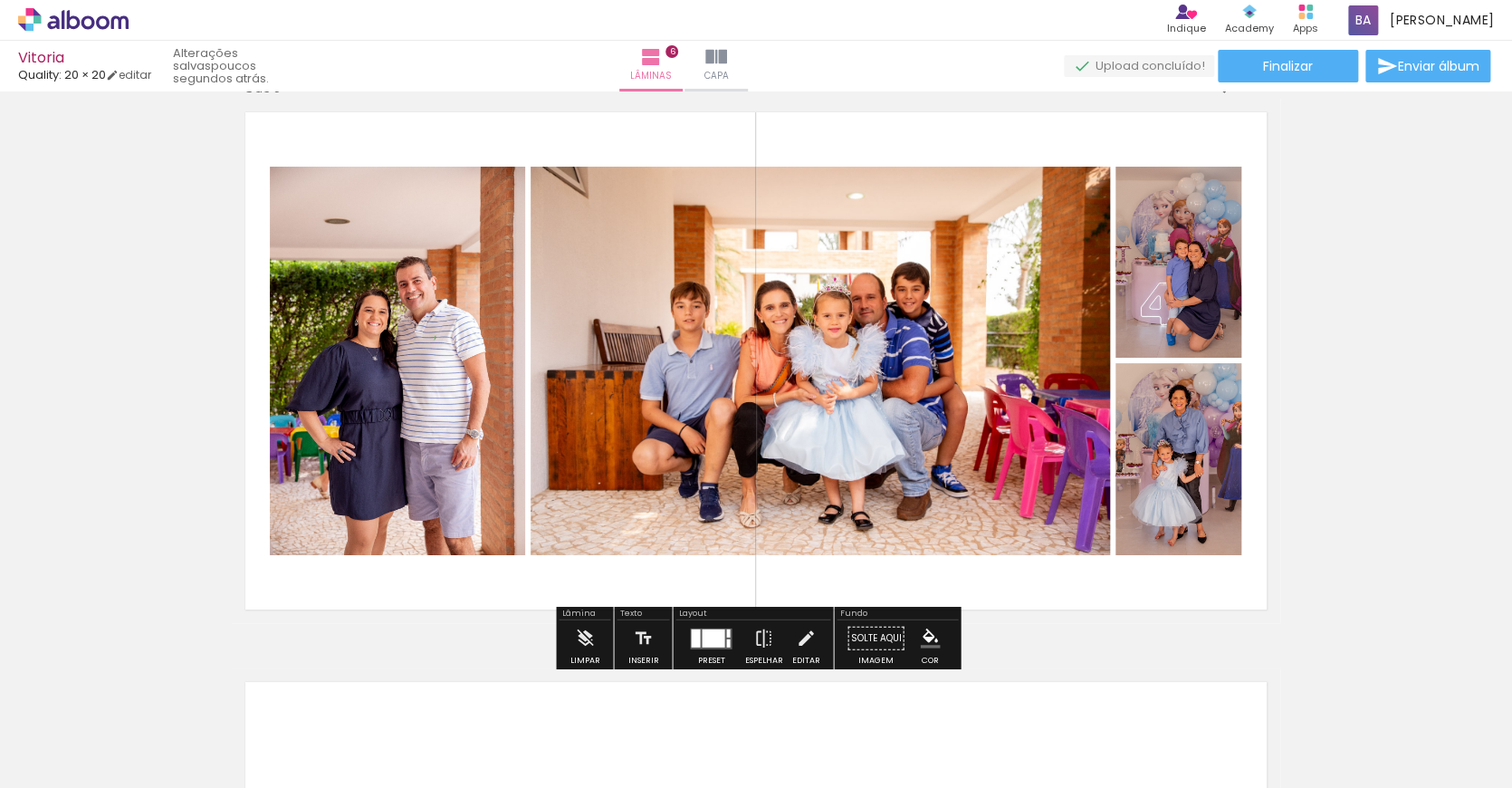 scroll, scrollTop: 2907, scrollLeft: 0, axis: vertical 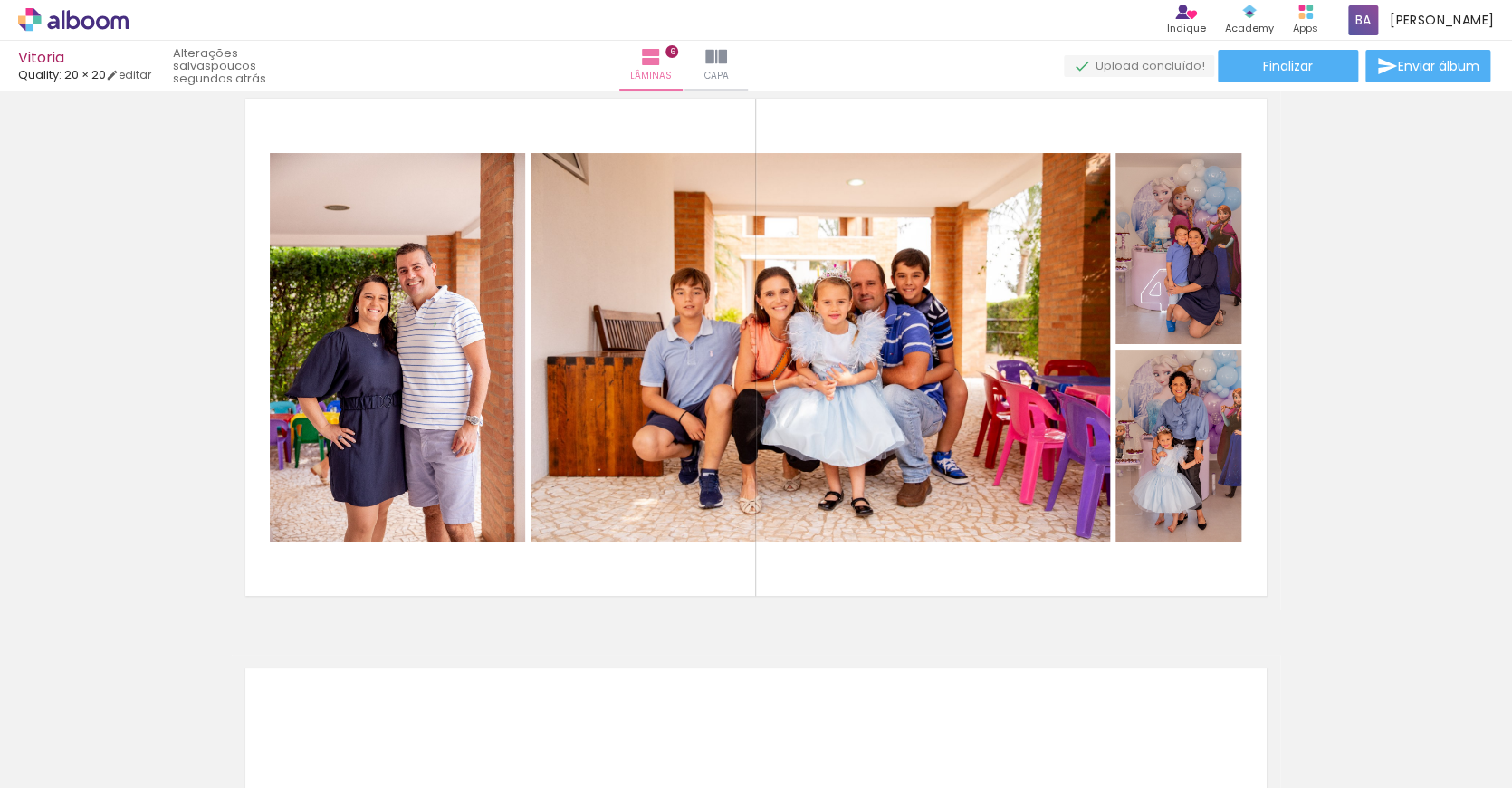 click at bounding box center (1818, 690) 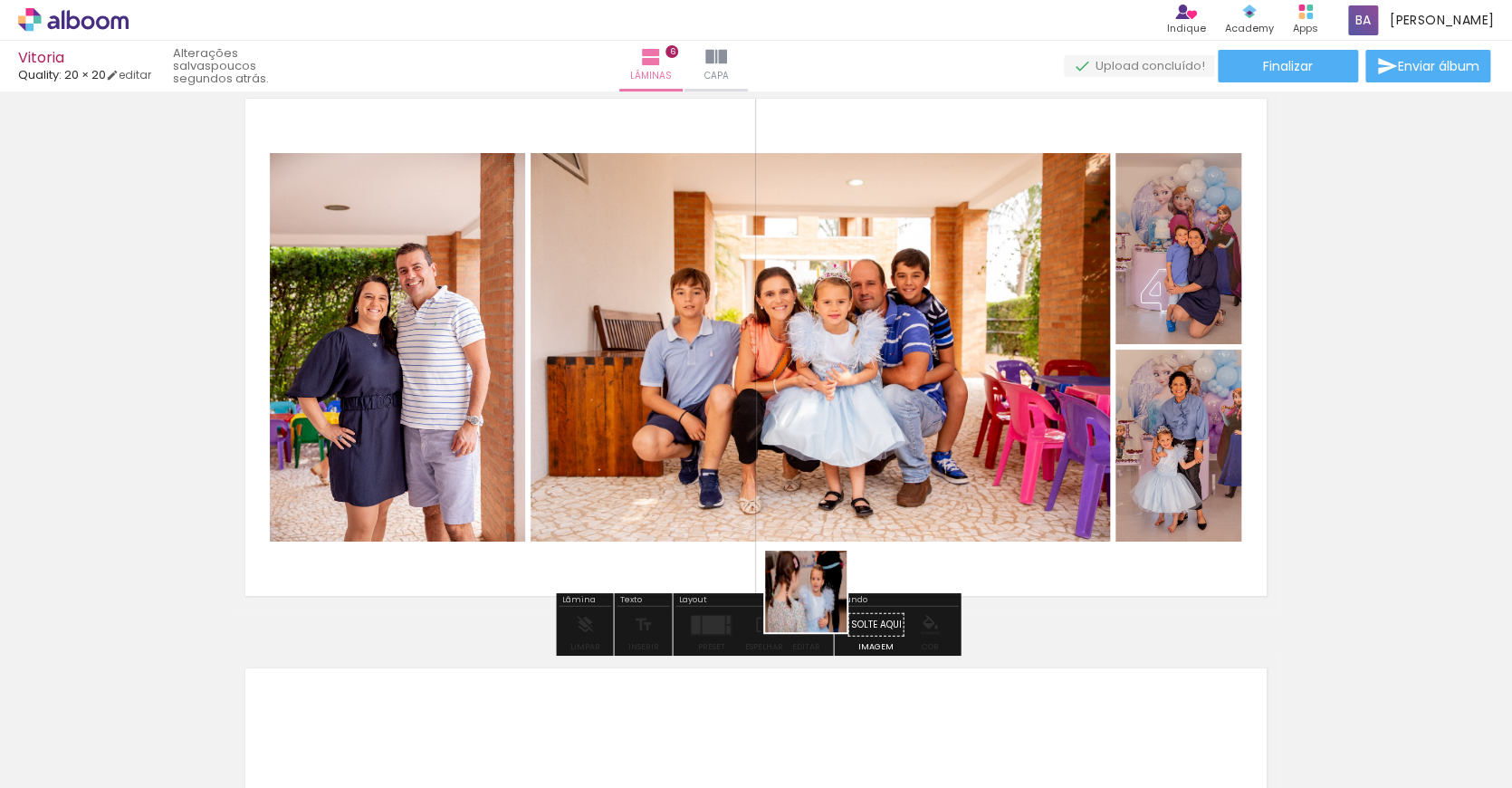 drag, startPoint x: 823, startPoint y: 735, endPoint x: 807, endPoint y: 483, distance: 252.50743 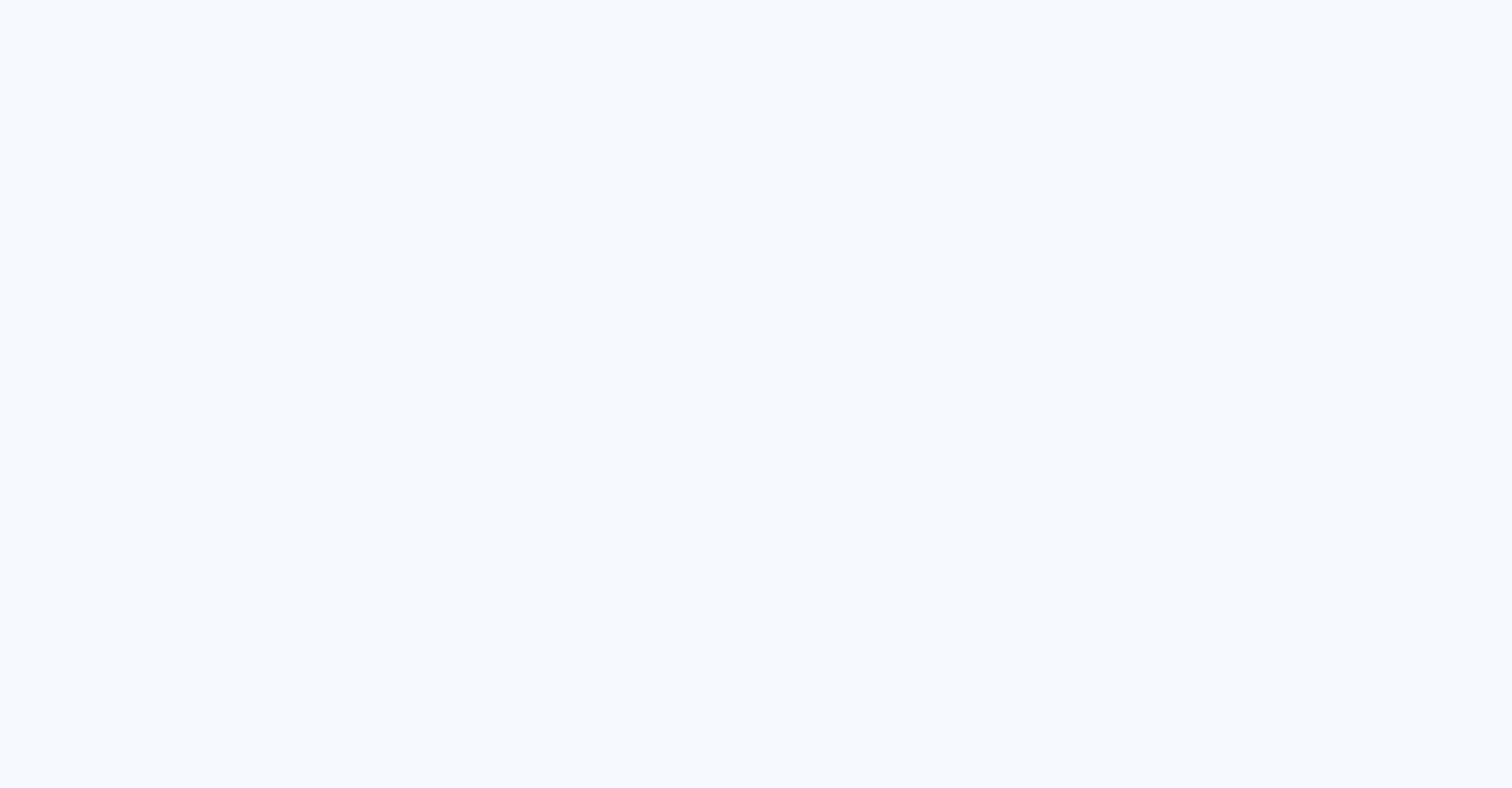 scroll, scrollTop: 0, scrollLeft: 0, axis: both 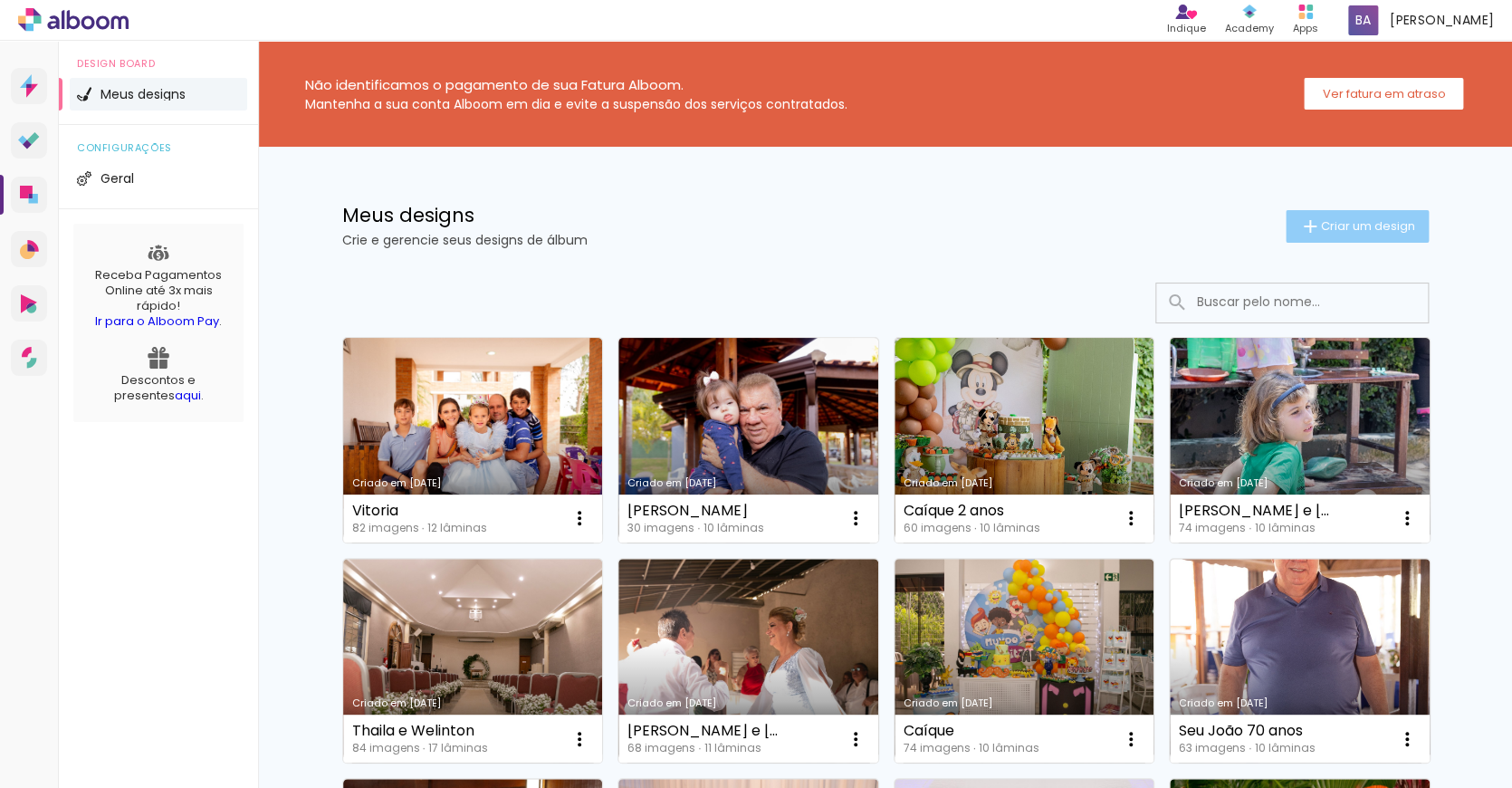 click 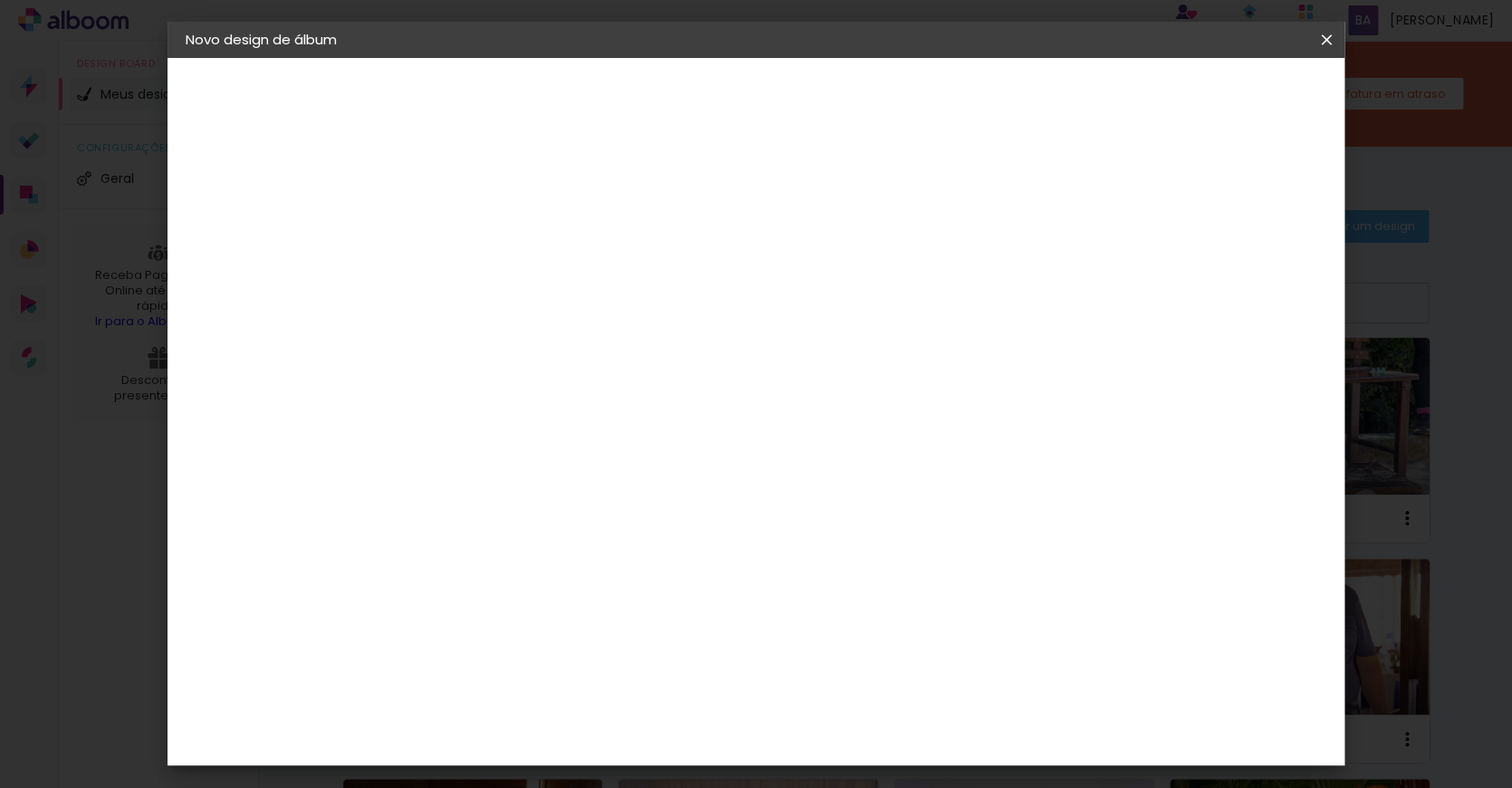click at bounding box center (482, 243) 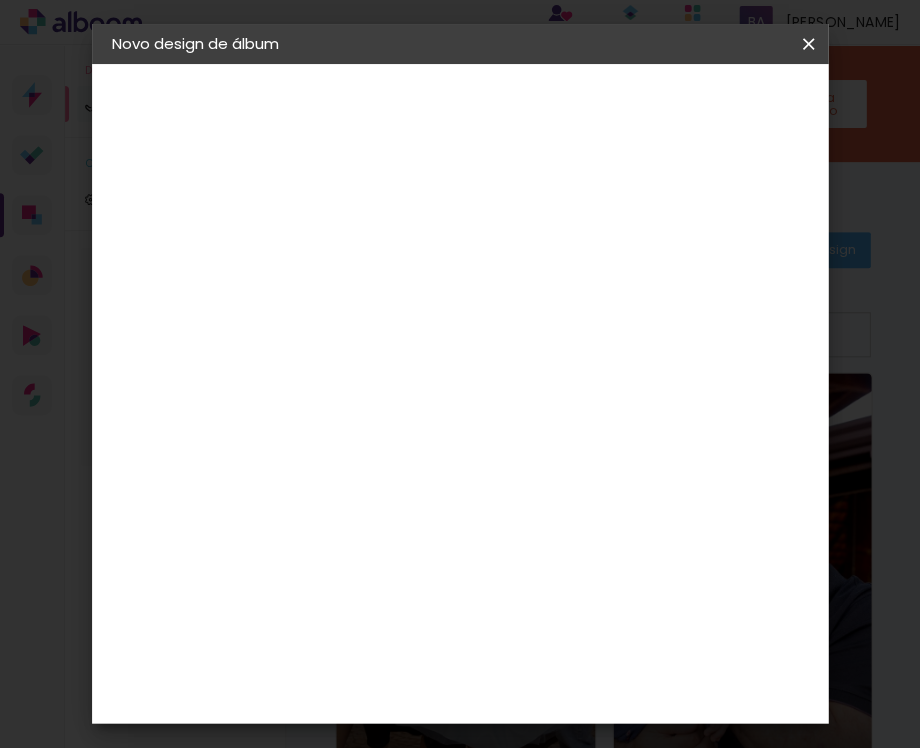 type on "Alice 6 anos" 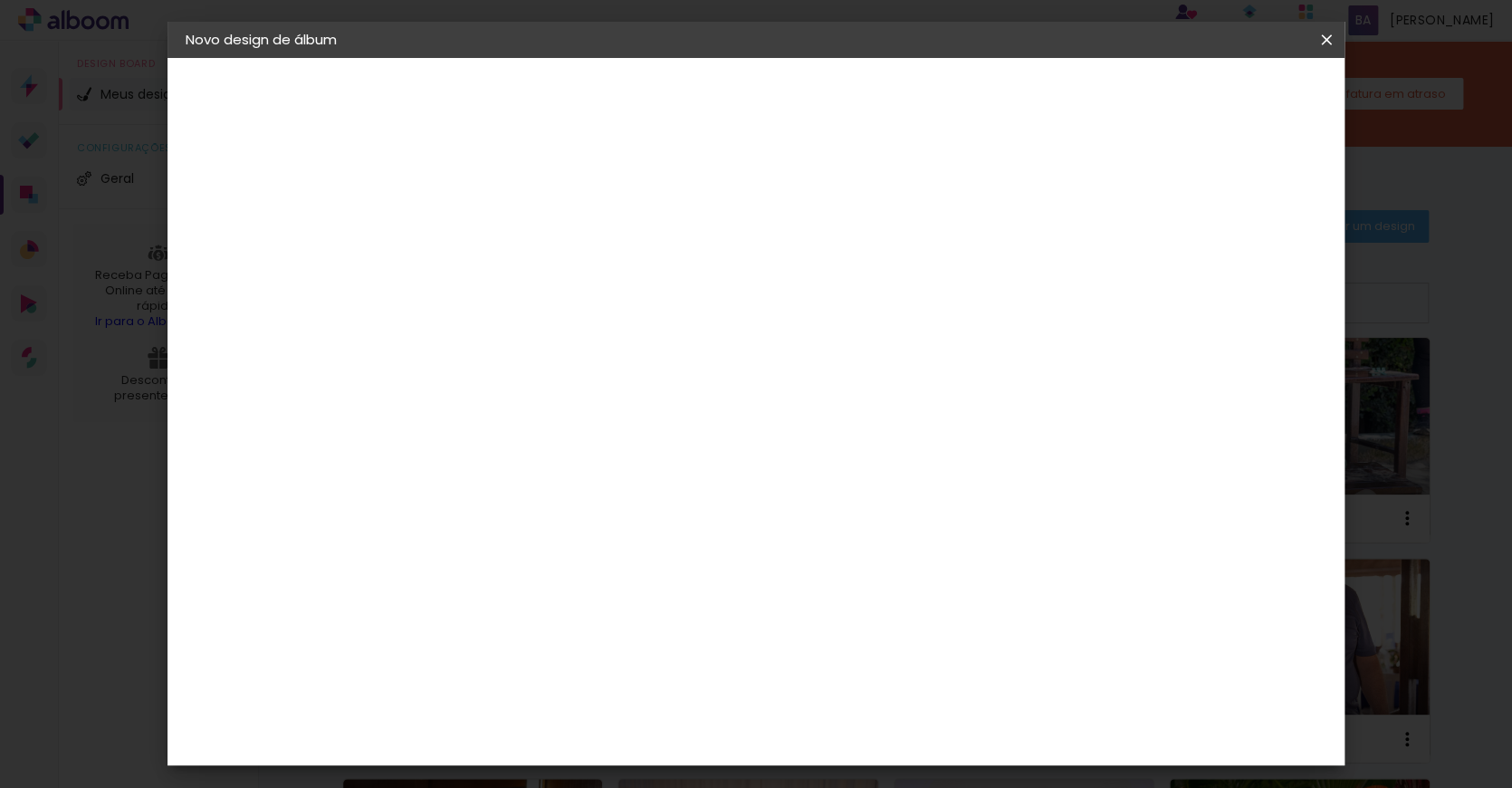 scroll, scrollTop: 3729, scrollLeft: 0, axis: vertical 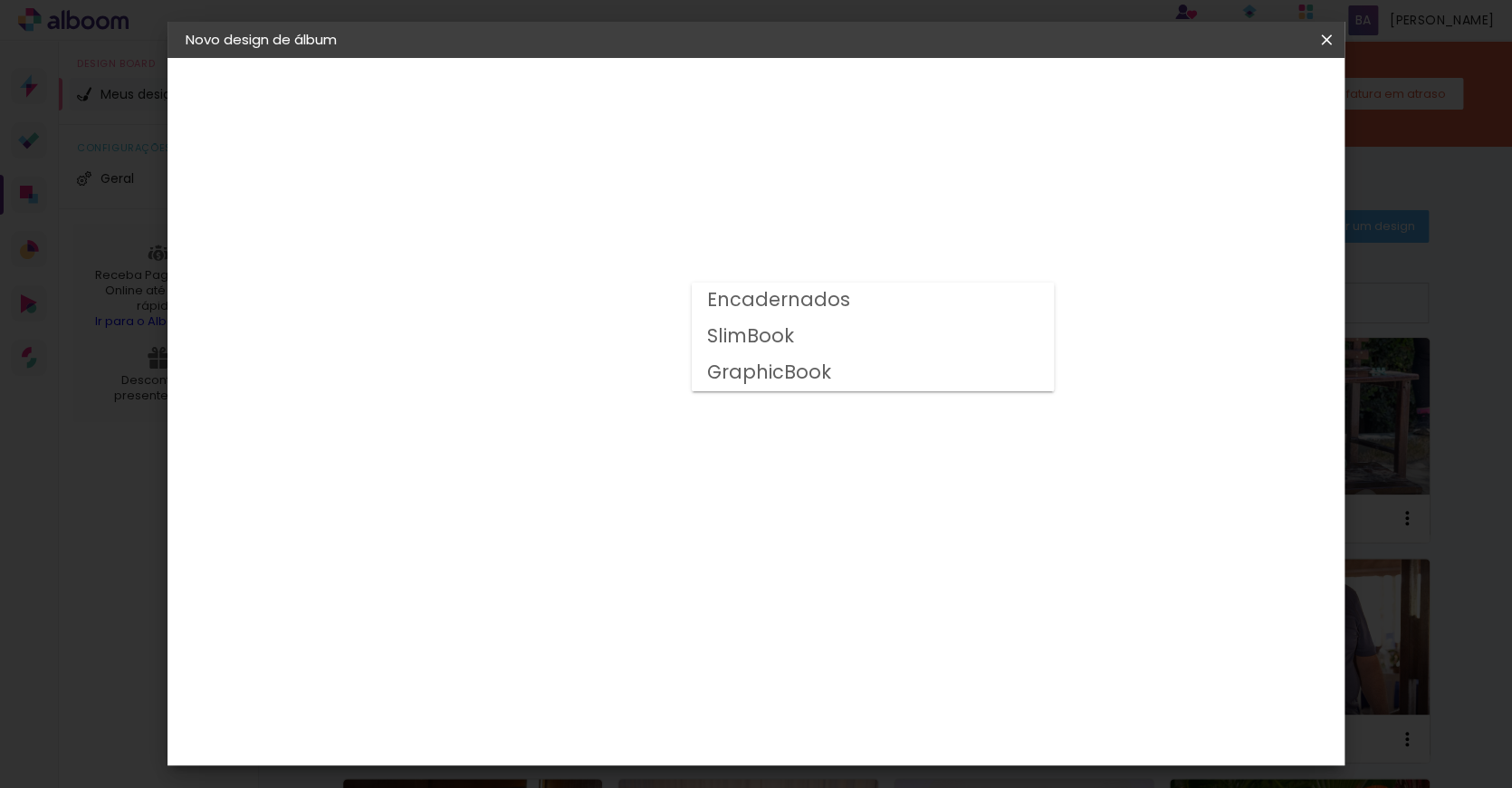 drag, startPoint x: 855, startPoint y: 302, endPoint x: 788, endPoint y: 345, distance: 79.61156 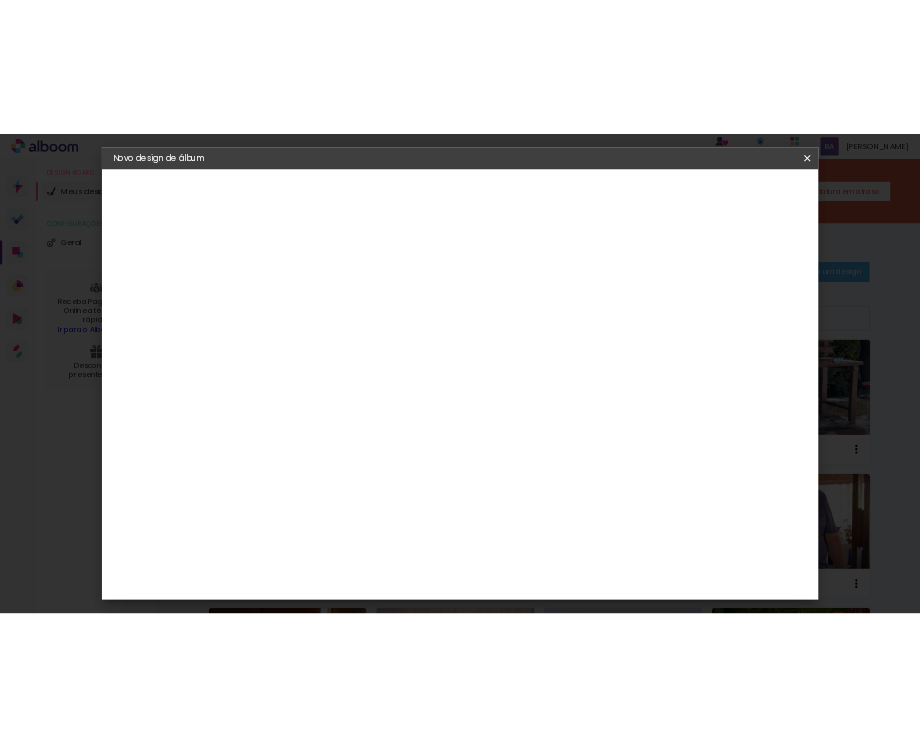 scroll, scrollTop: 388, scrollLeft: 0, axis: vertical 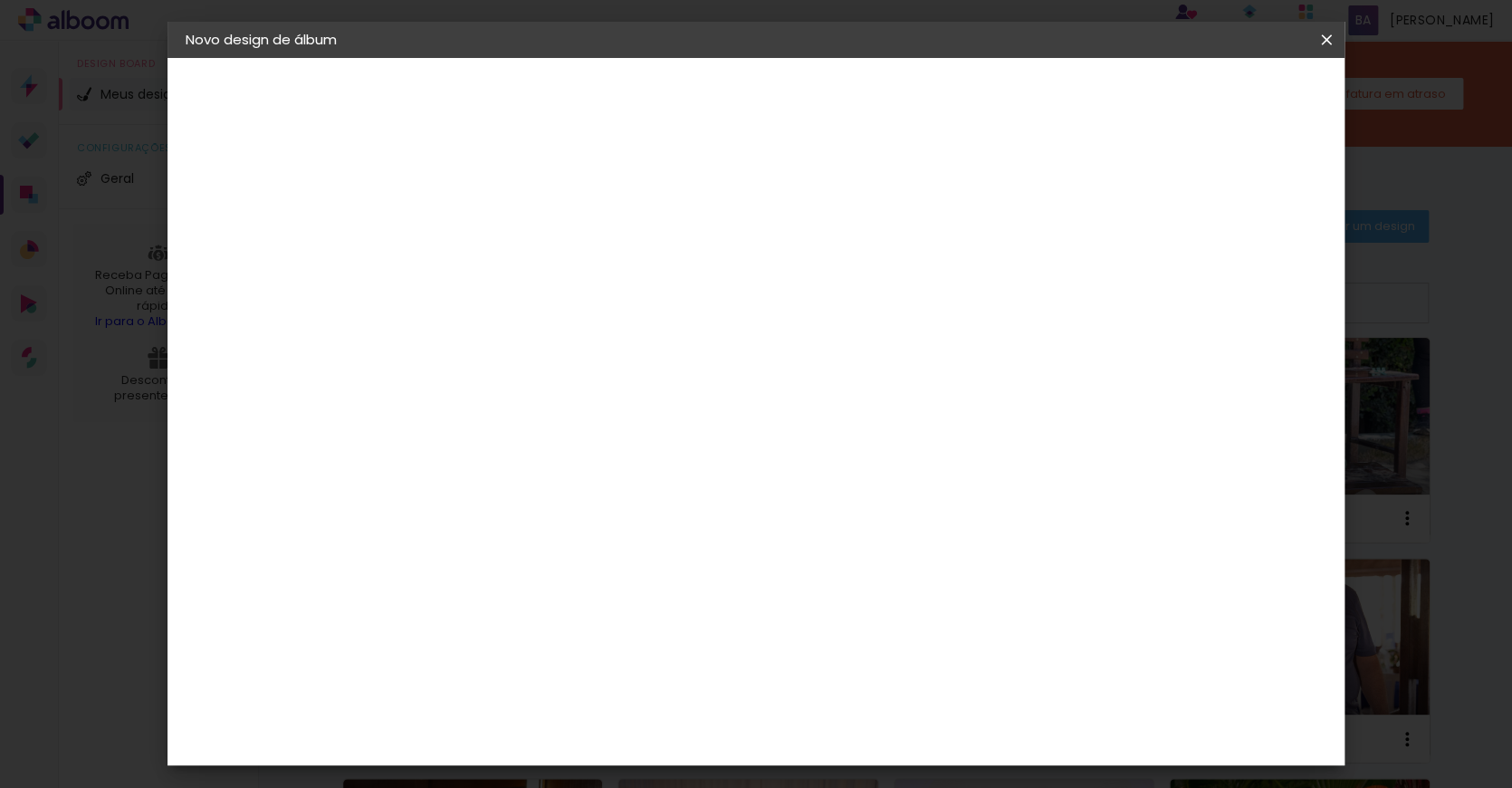 click on "25 × 25" 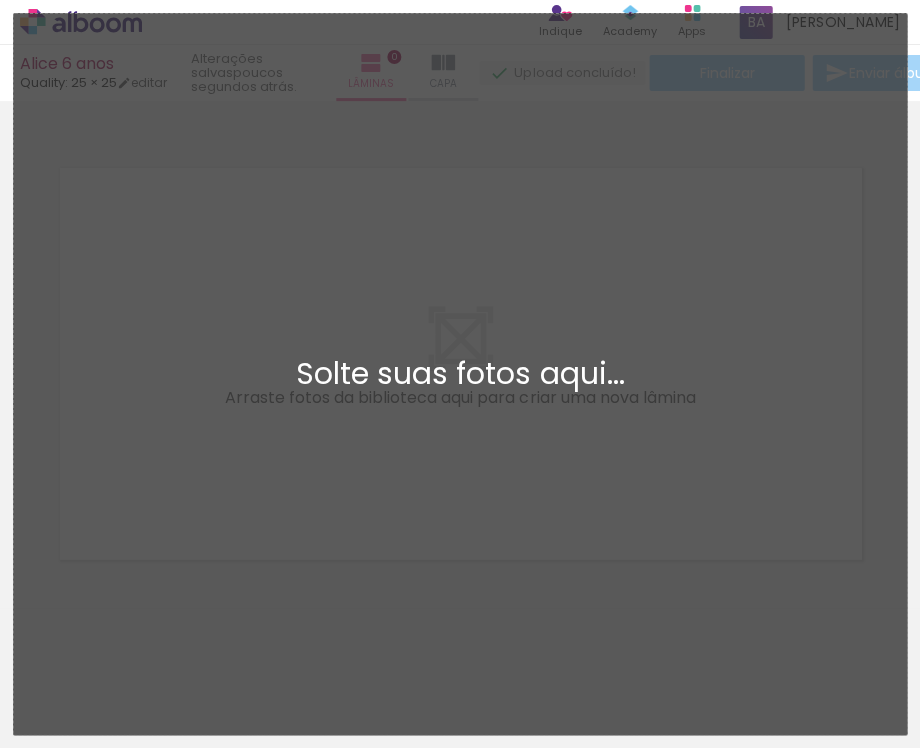scroll, scrollTop: 1, scrollLeft: 0, axis: vertical 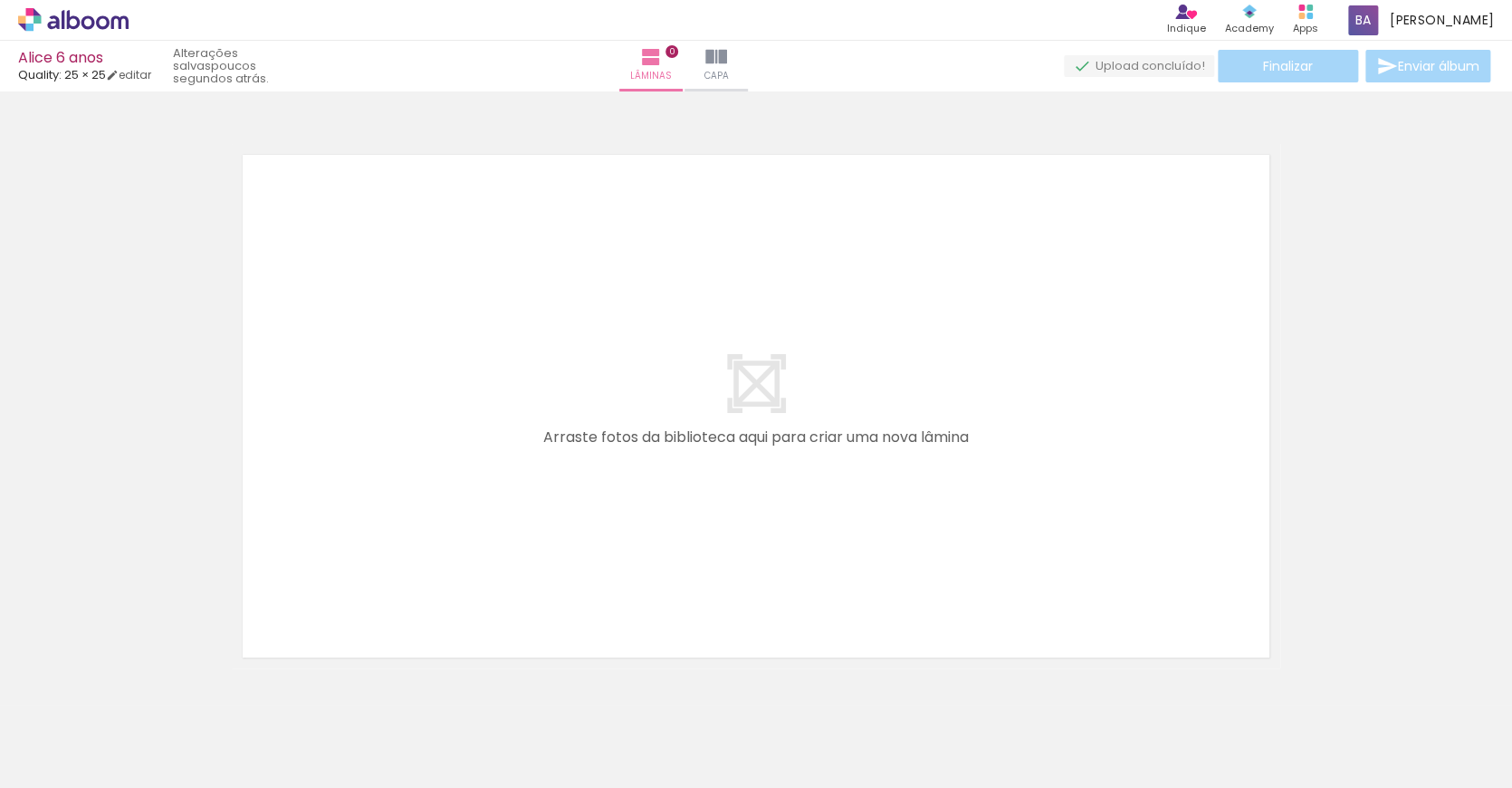 click 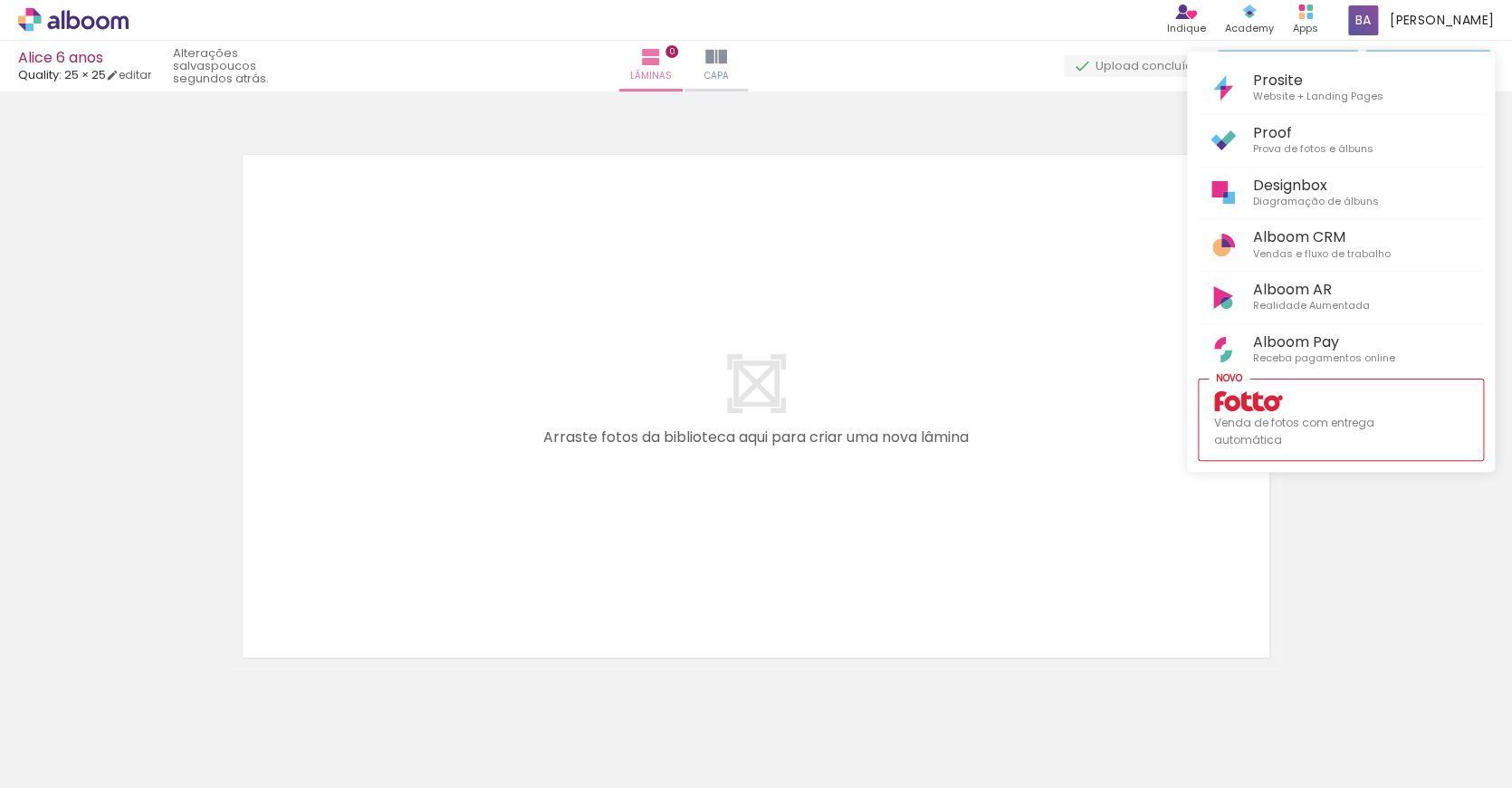 drag, startPoint x: 365, startPoint y: 565, endPoint x: 1106, endPoint y: 182, distance: 834.1283 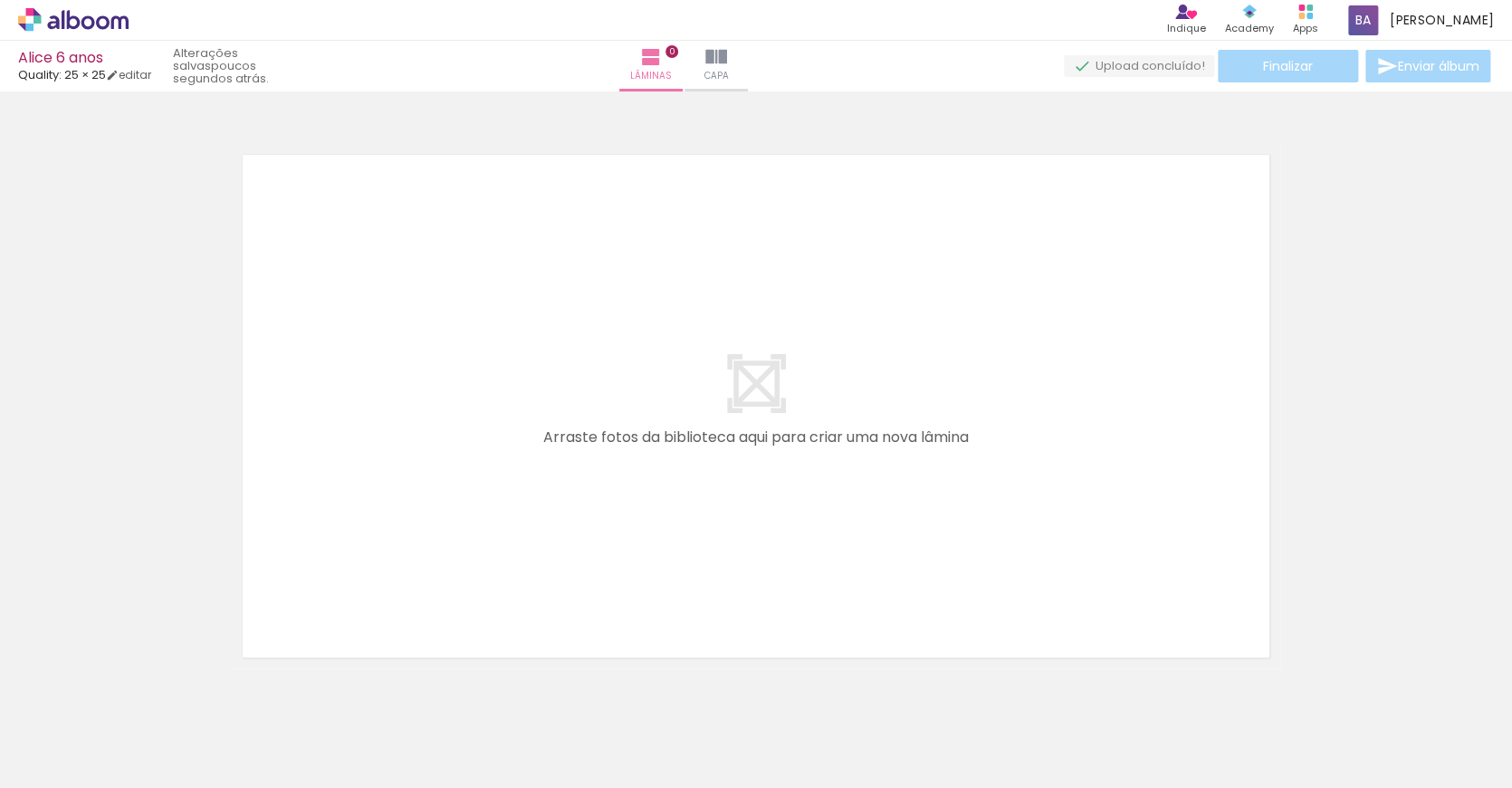 click 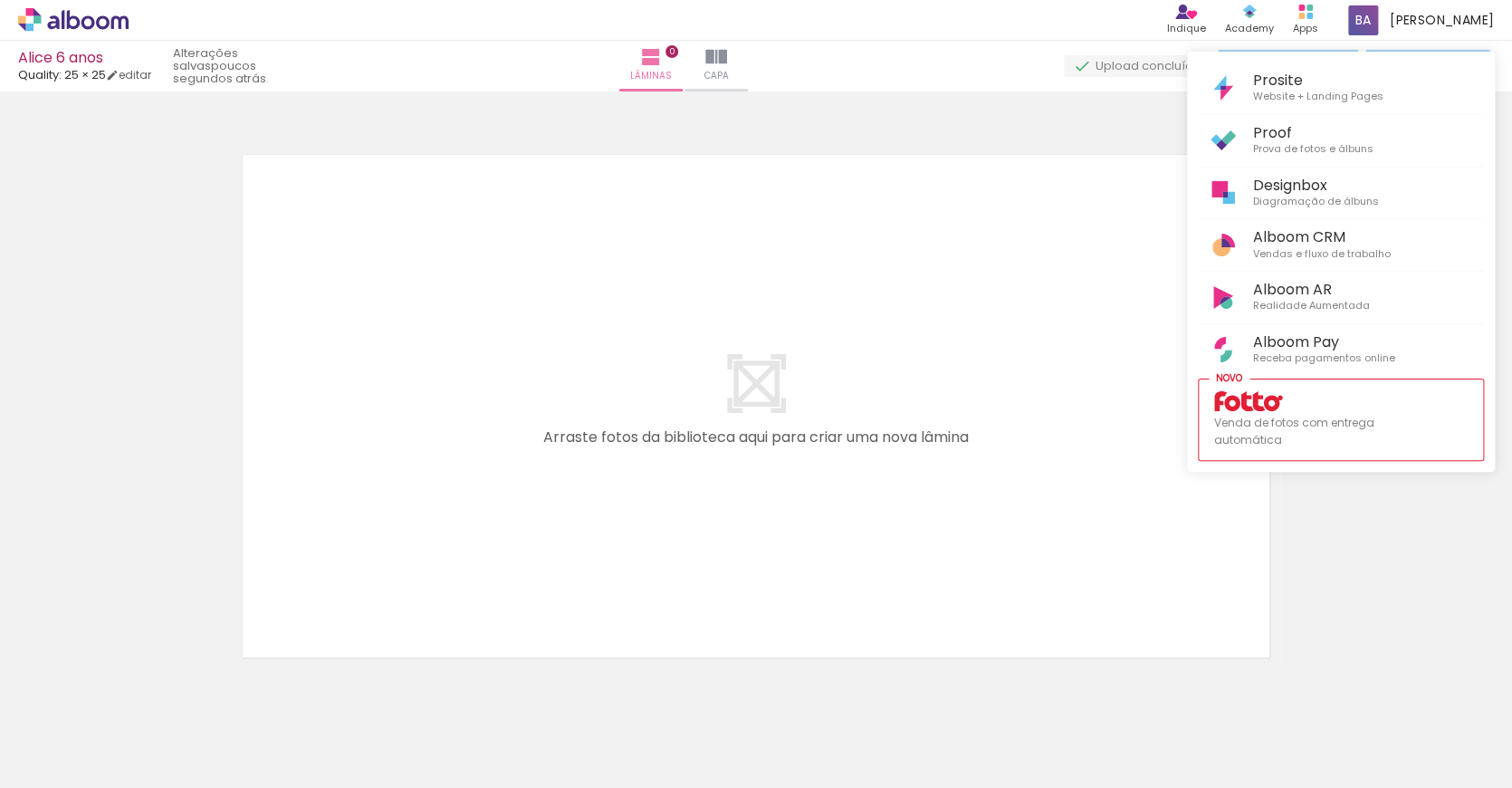 click on "Designbox" at bounding box center (1316, 185) 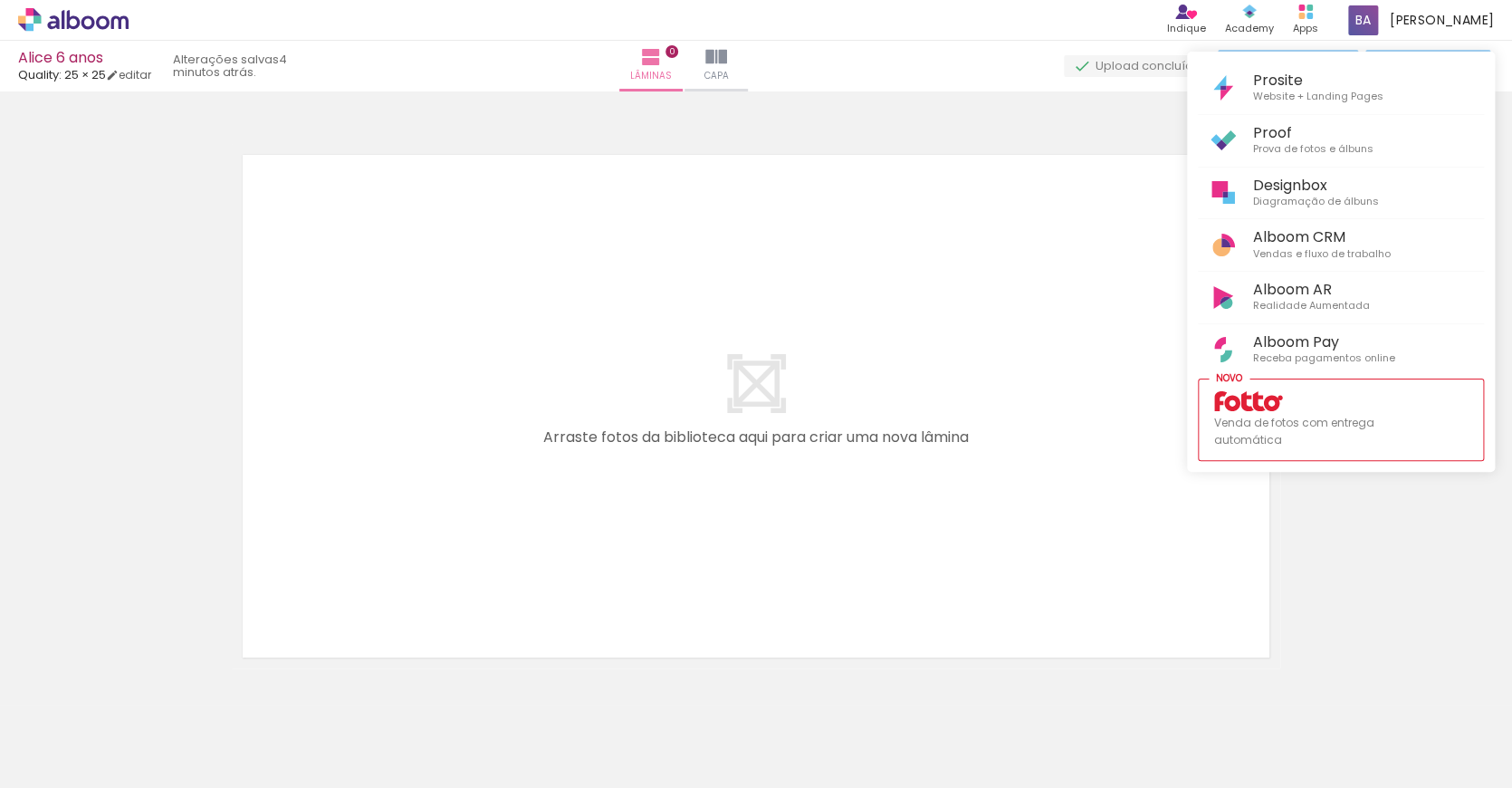 click at bounding box center [756, 394] 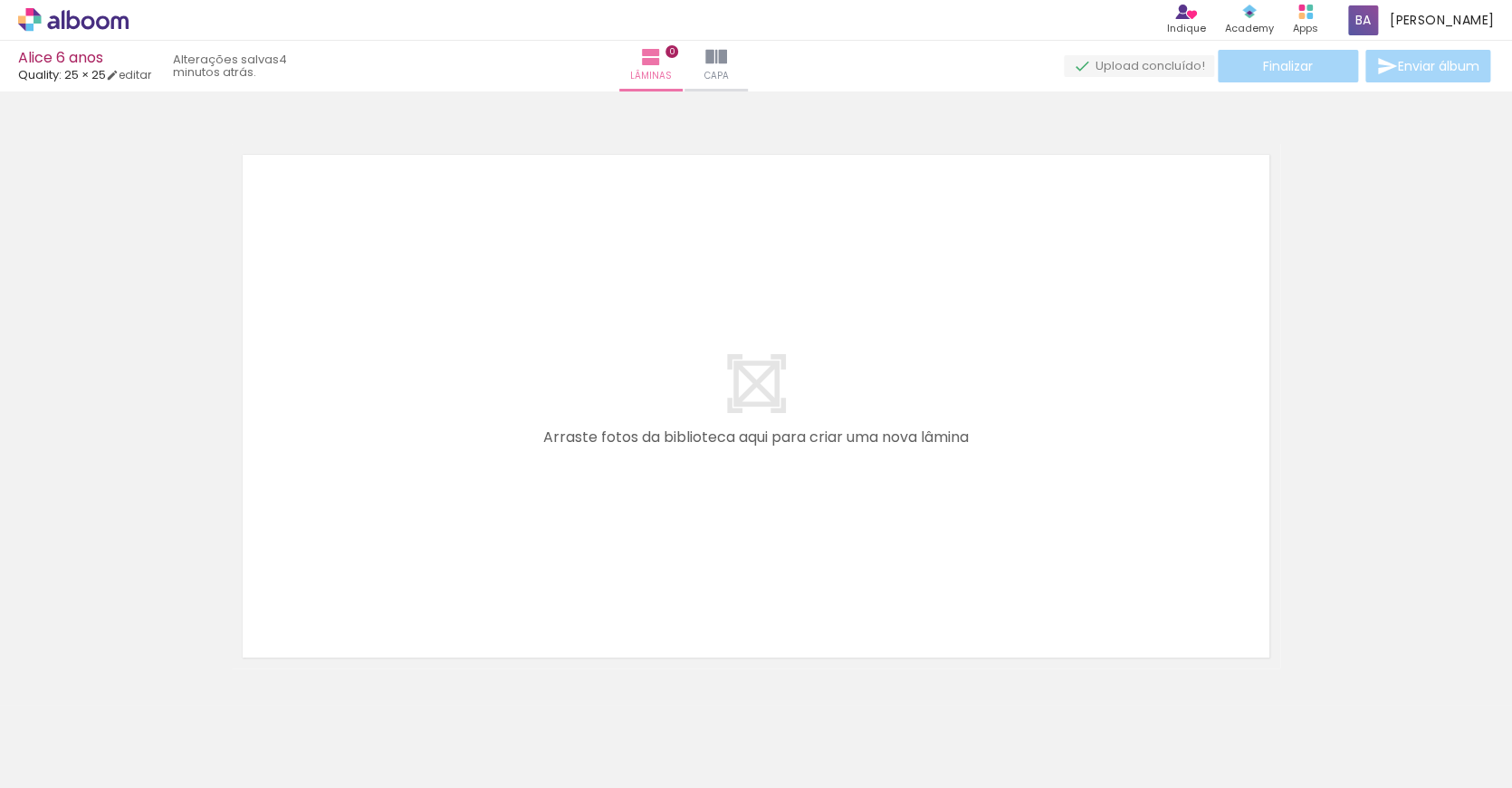 scroll, scrollTop: 0, scrollLeft: 0, axis: both 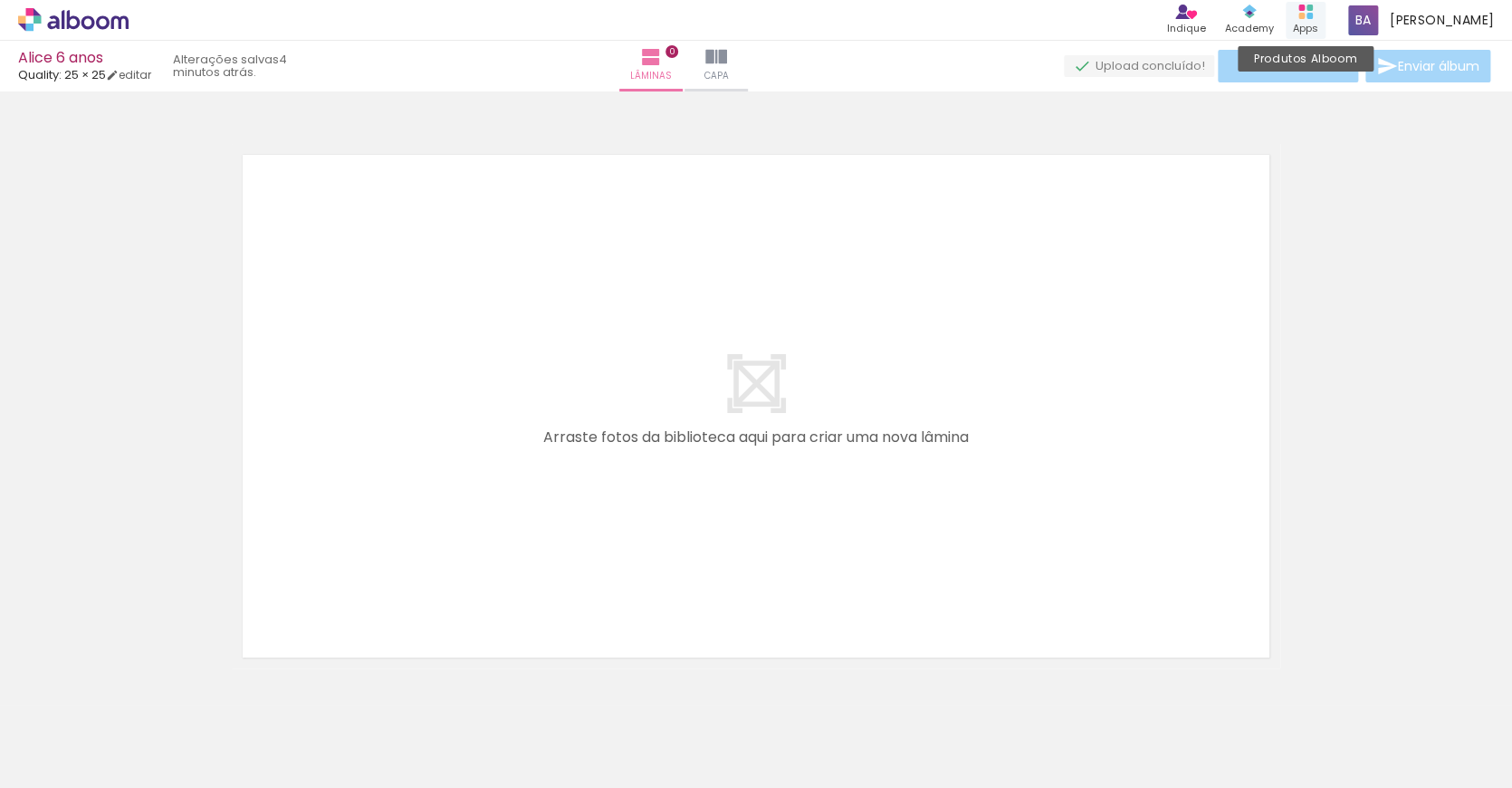drag, startPoint x: 914, startPoint y: 155, endPoint x: 1304, endPoint y: 15, distance: 414.36699 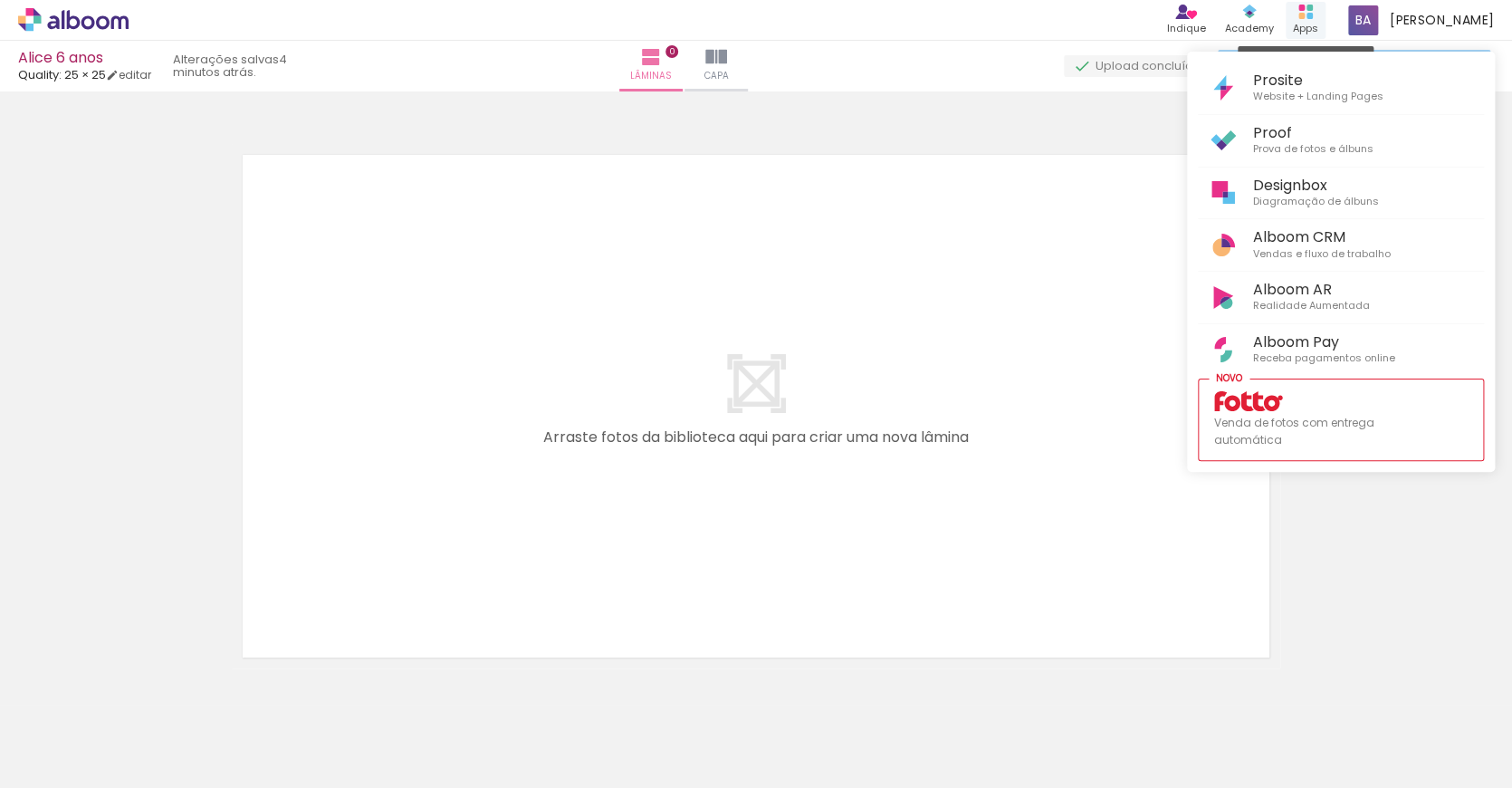click at bounding box center [756, 394] 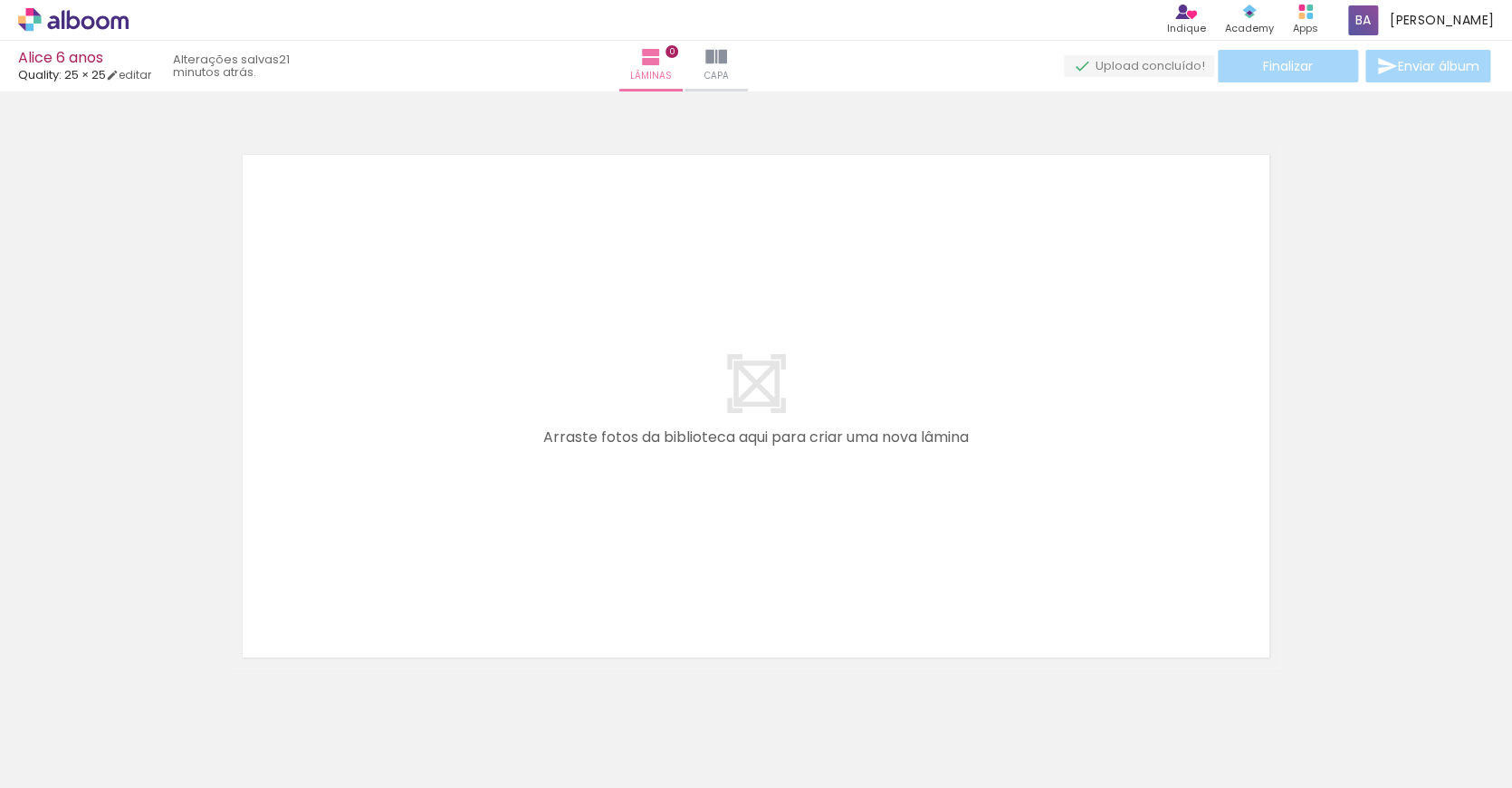 scroll, scrollTop: 0, scrollLeft: 0, axis: both 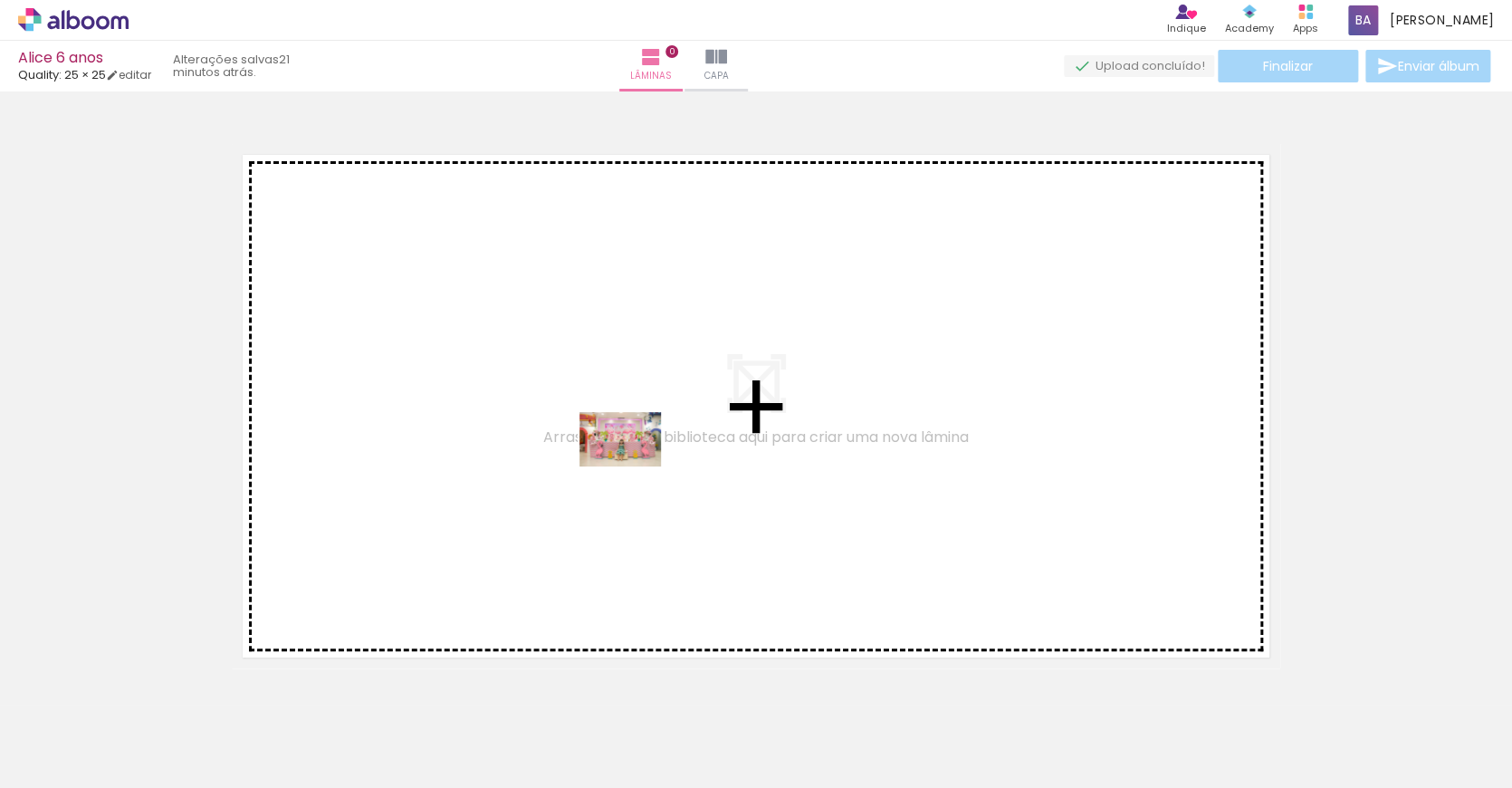 drag, startPoint x: 976, startPoint y: 340, endPoint x: 634, endPoint y: 466, distance: 364.47222 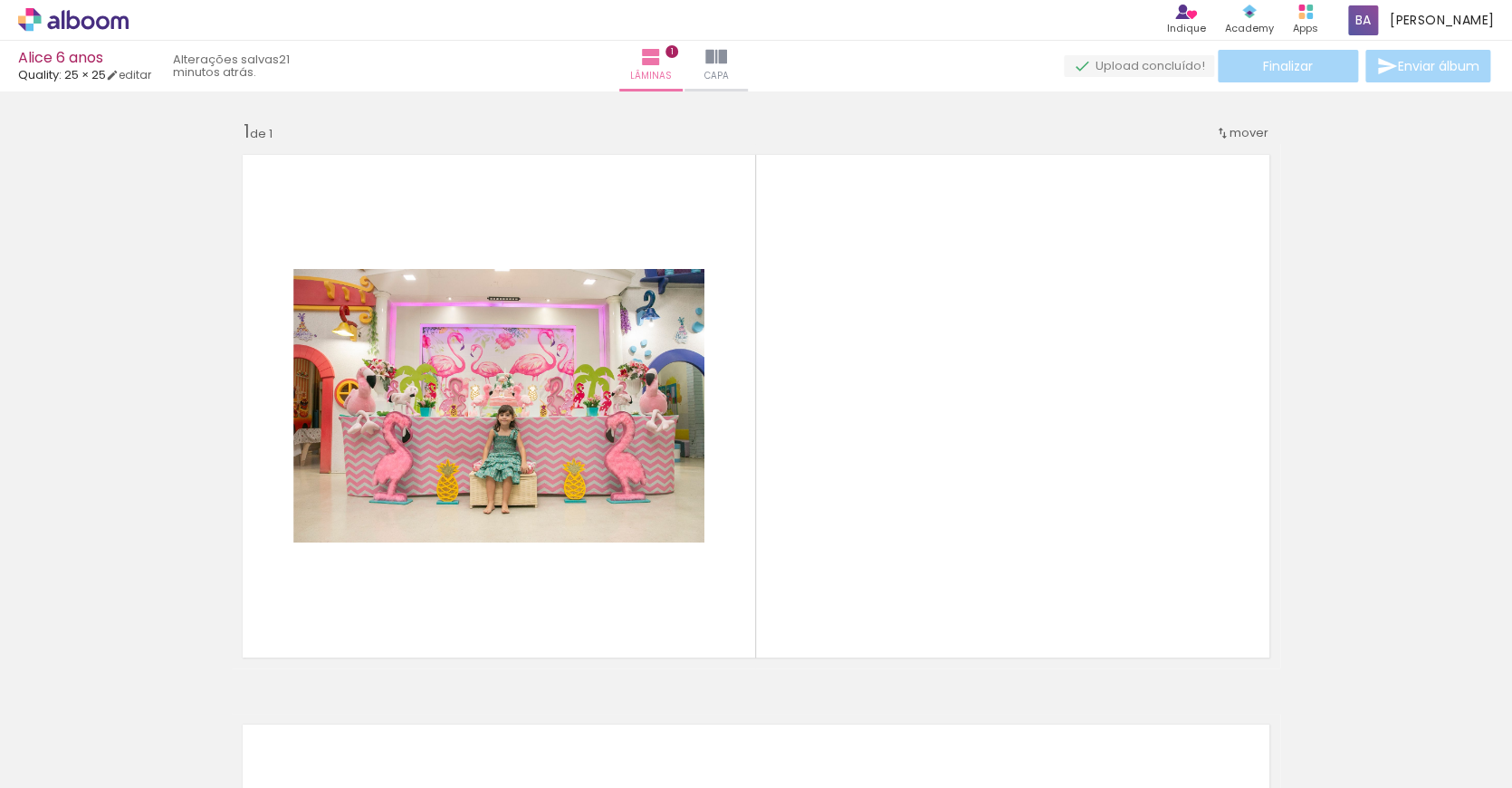 scroll, scrollTop: 23, scrollLeft: 0, axis: vertical 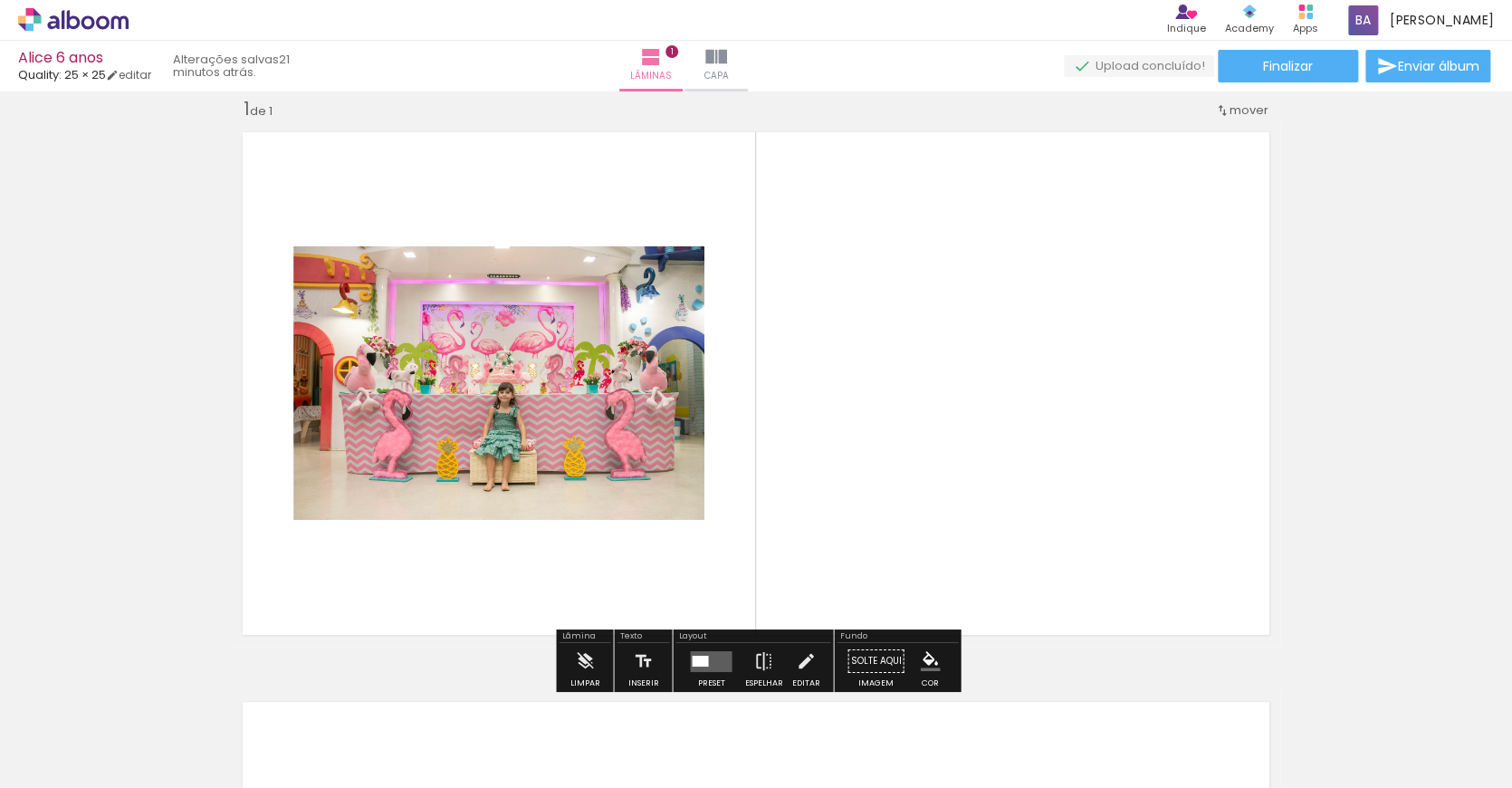 click at bounding box center (711, 660) 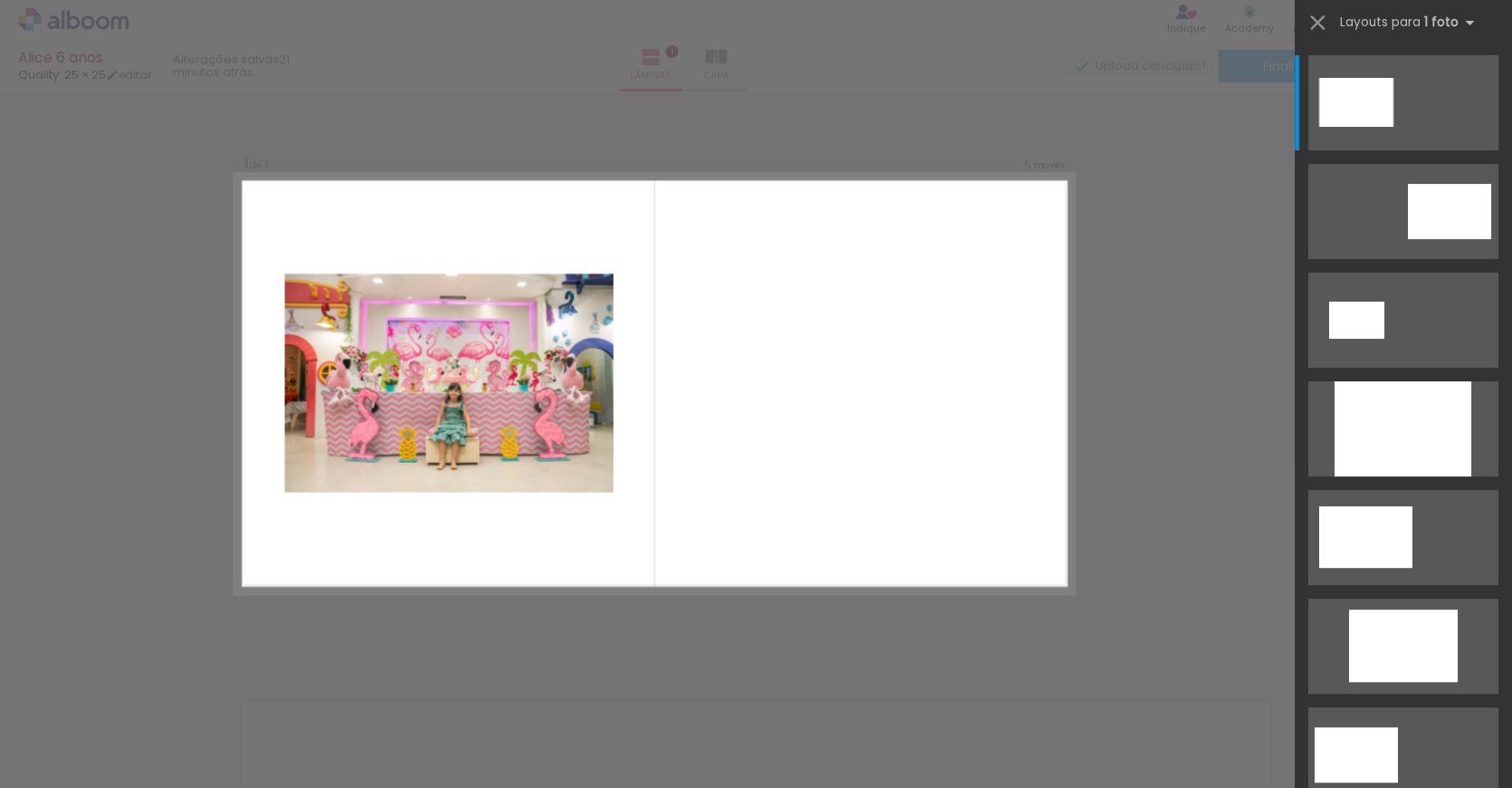 scroll, scrollTop: 24, scrollLeft: 0, axis: vertical 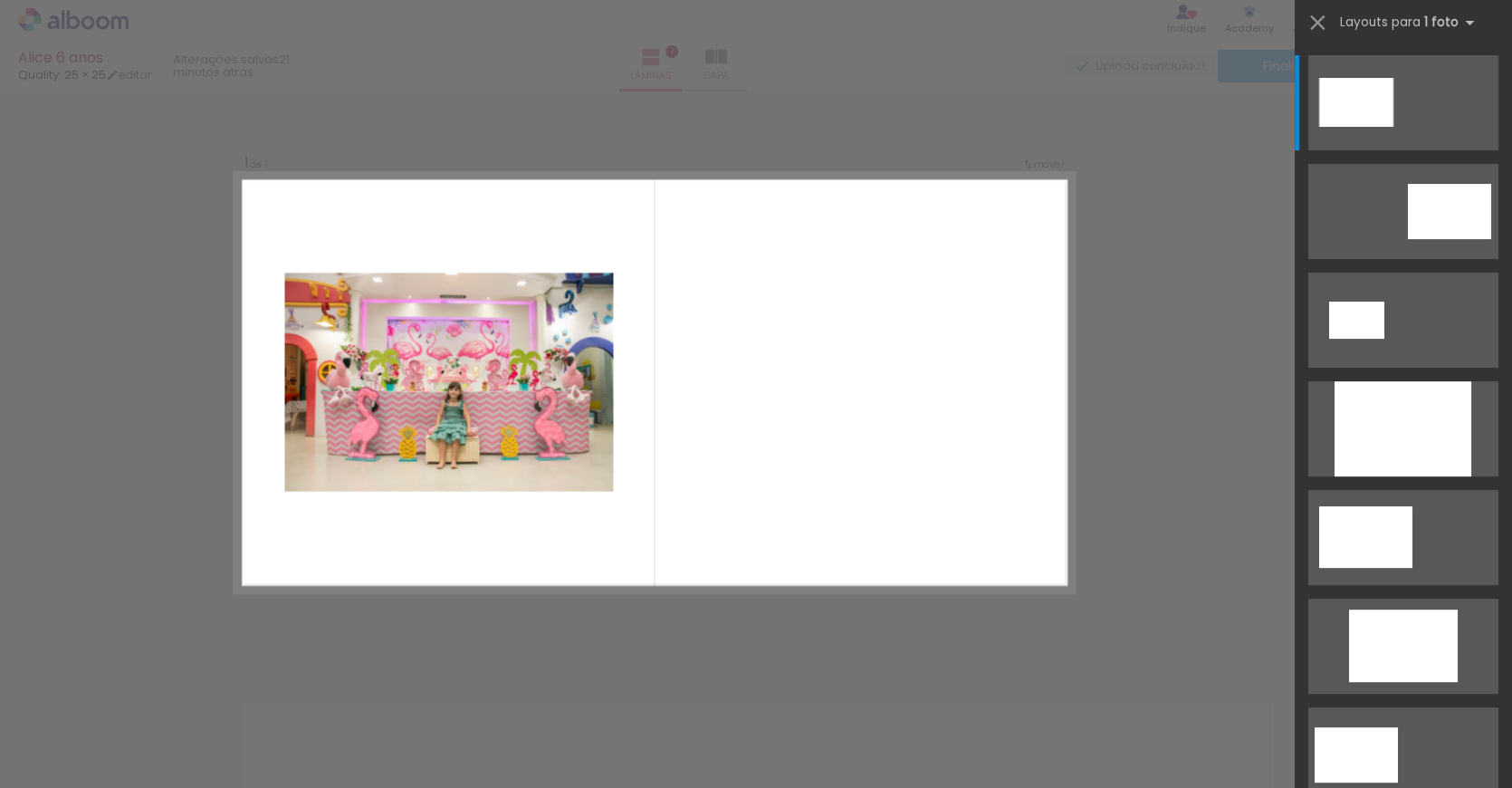 click at bounding box center (1402, 428) 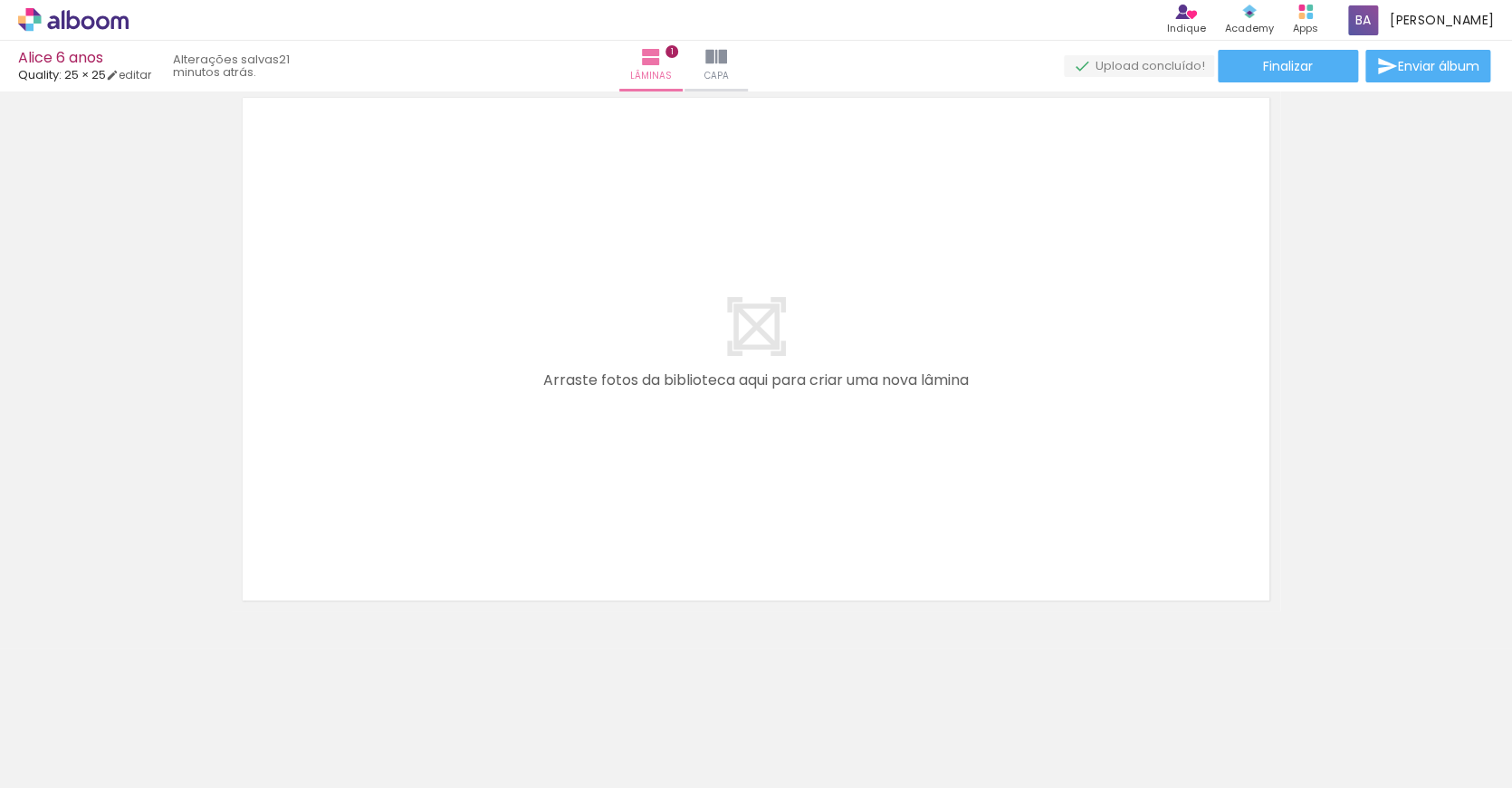 scroll, scrollTop: 628, scrollLeft: 0, axis: vertical 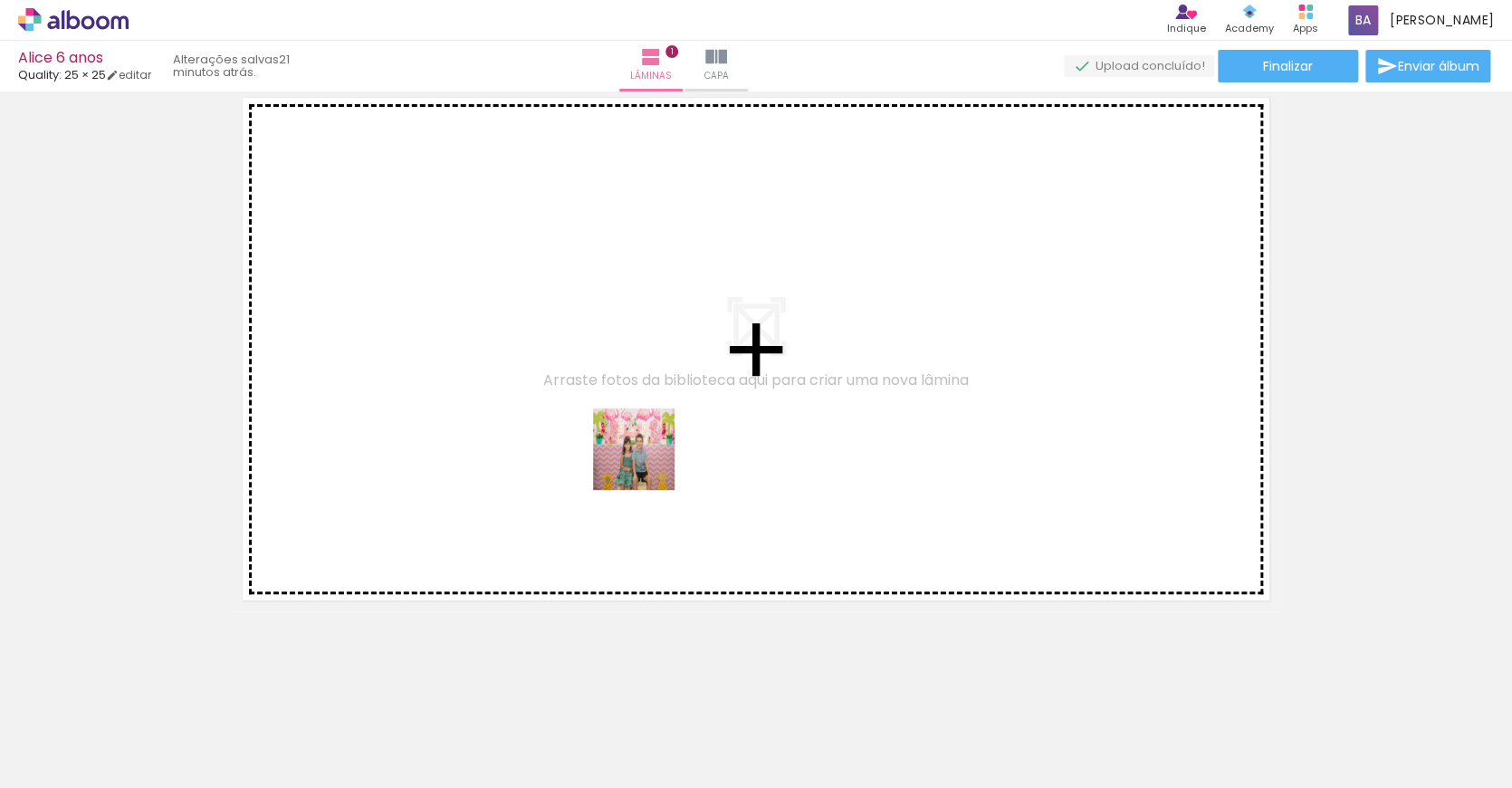 drag, startPoint x: 1424, startPoint y: 640, endPoint x: 647, endPoint y: 463, distance: 796.9053 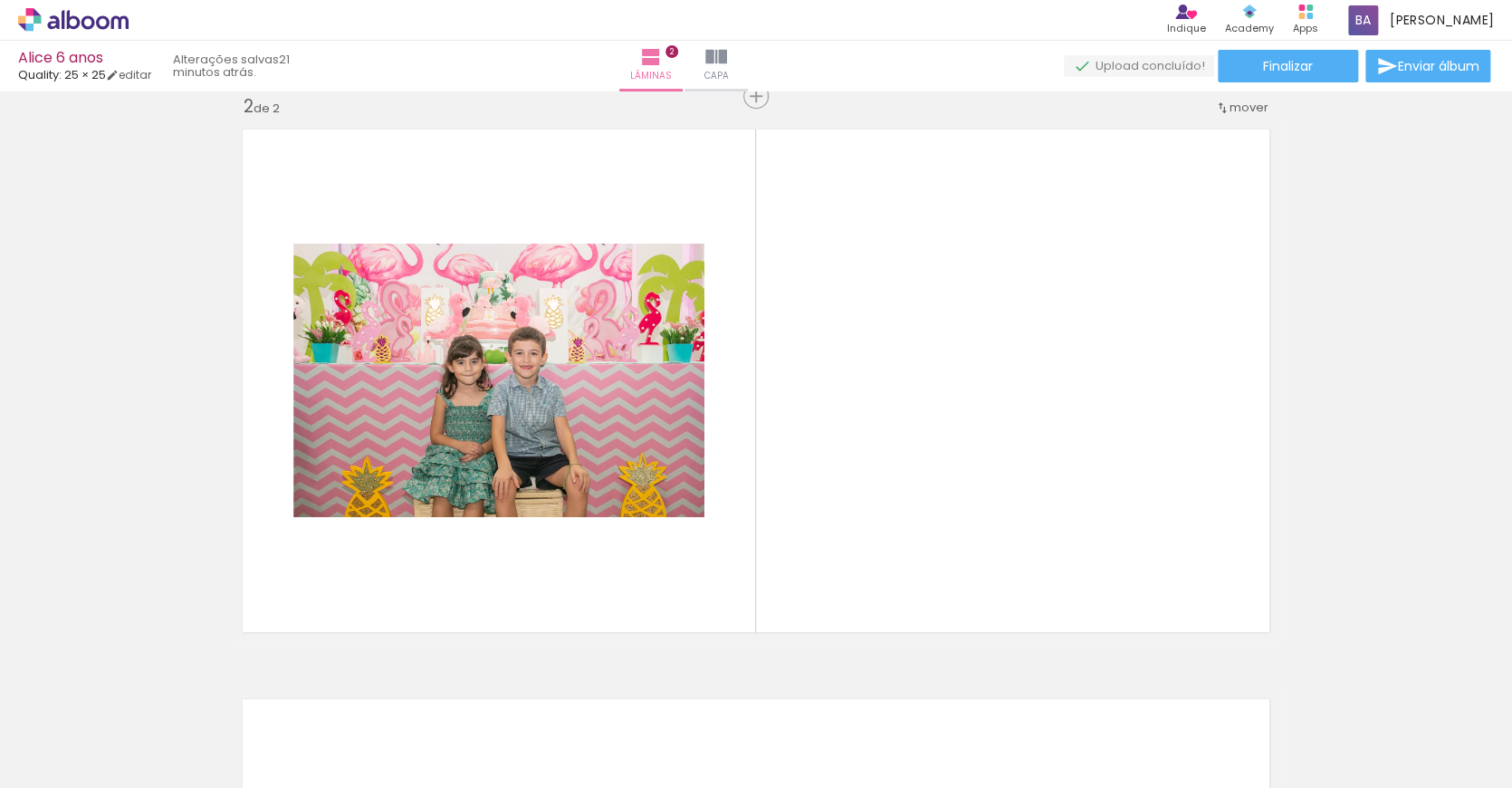 scroll, scrollTop: 593, scrollLeft: 0, axis: vertical 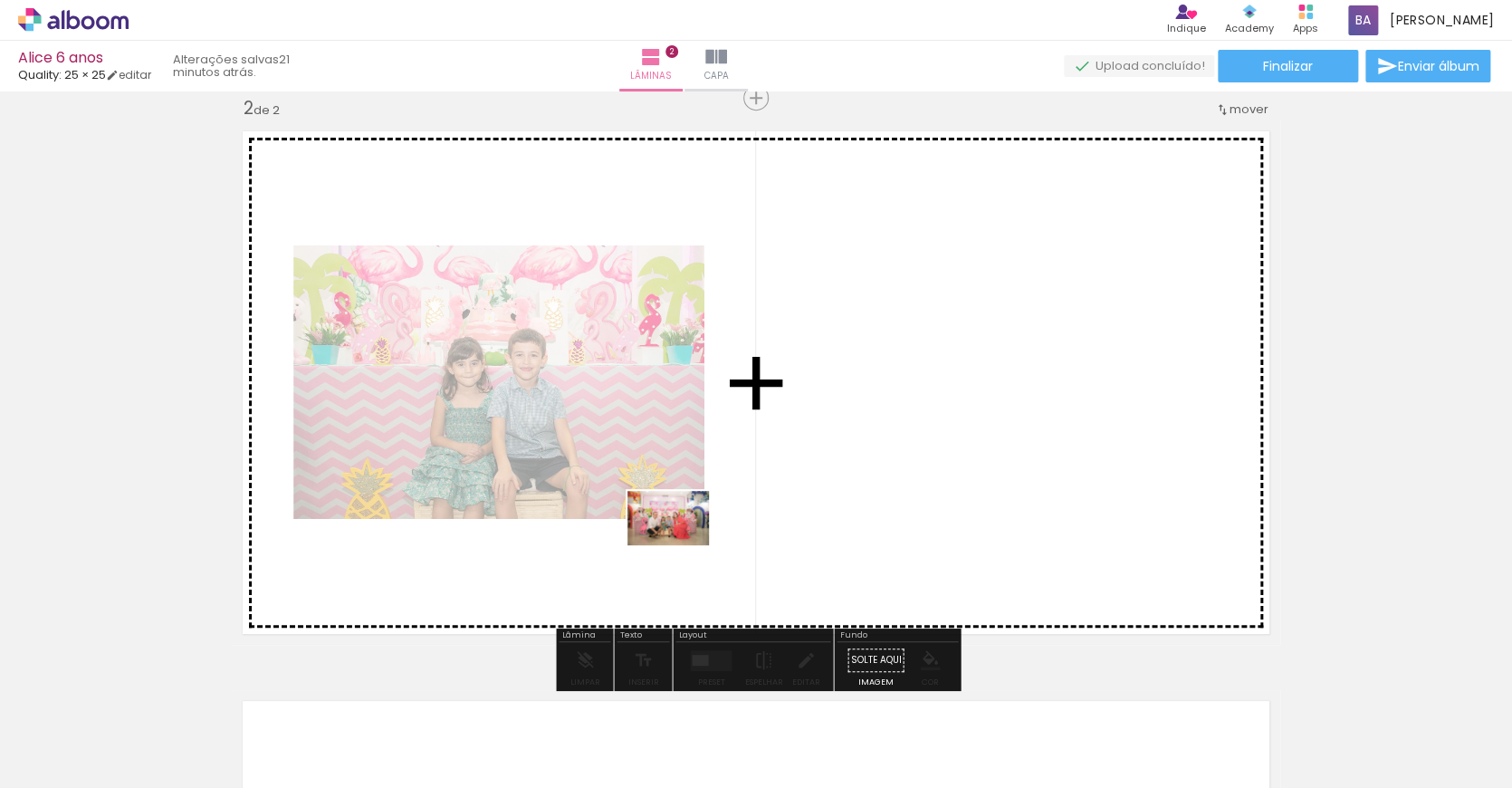 drag, startPoint x: 647, startPoint y: 463, endPoint x: 682, endPoint y: 545, distance: 89.15716 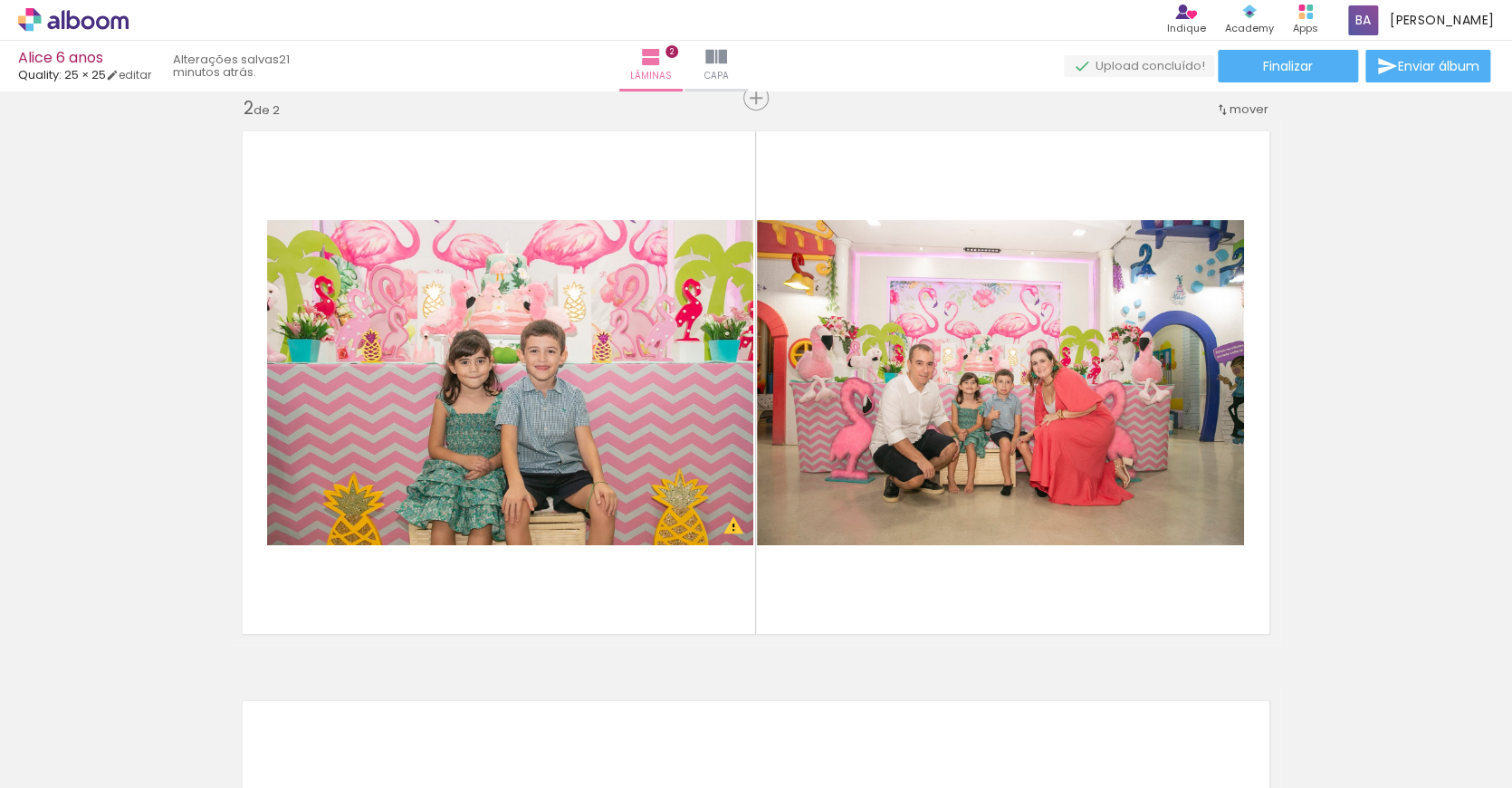 click 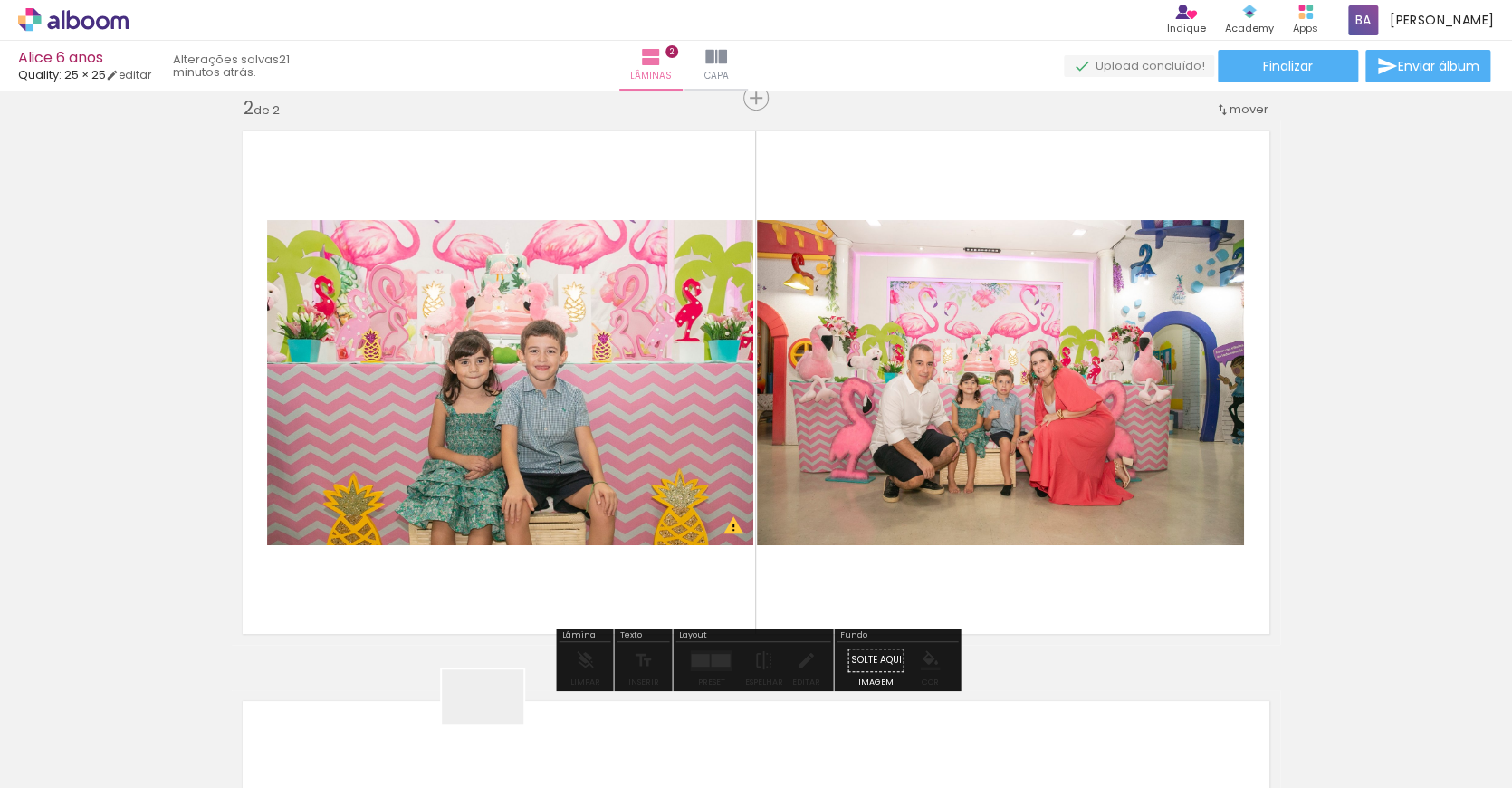 drag, startPoint x: 682, startPoint y: 545, endPoint x: 512, endPoint y: 534, distance: 170.35551 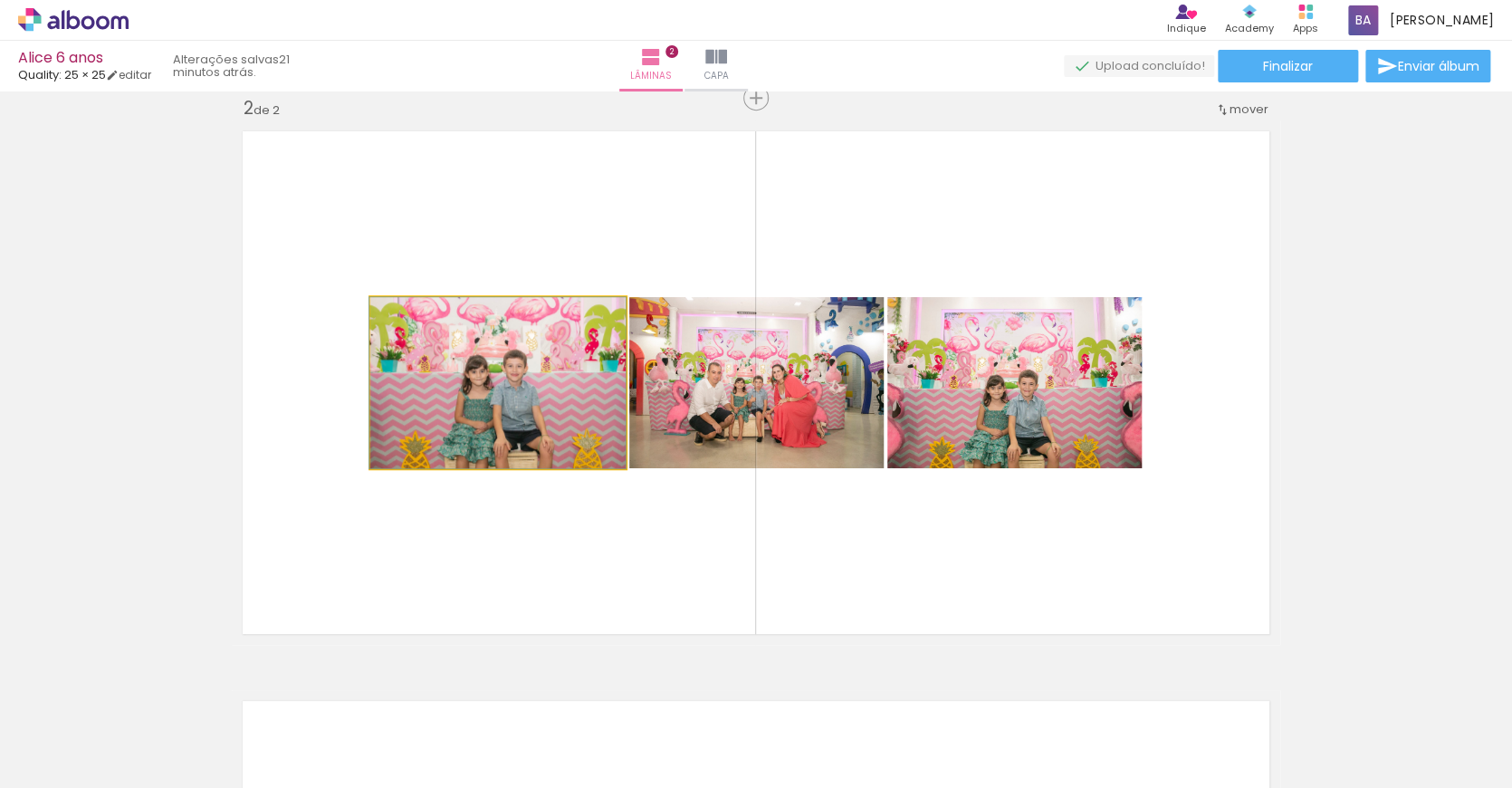 drag, startPoint x: 512, startPoint y: 534, endPoint x: 513, endPoint y: 438, distance: 96.005208 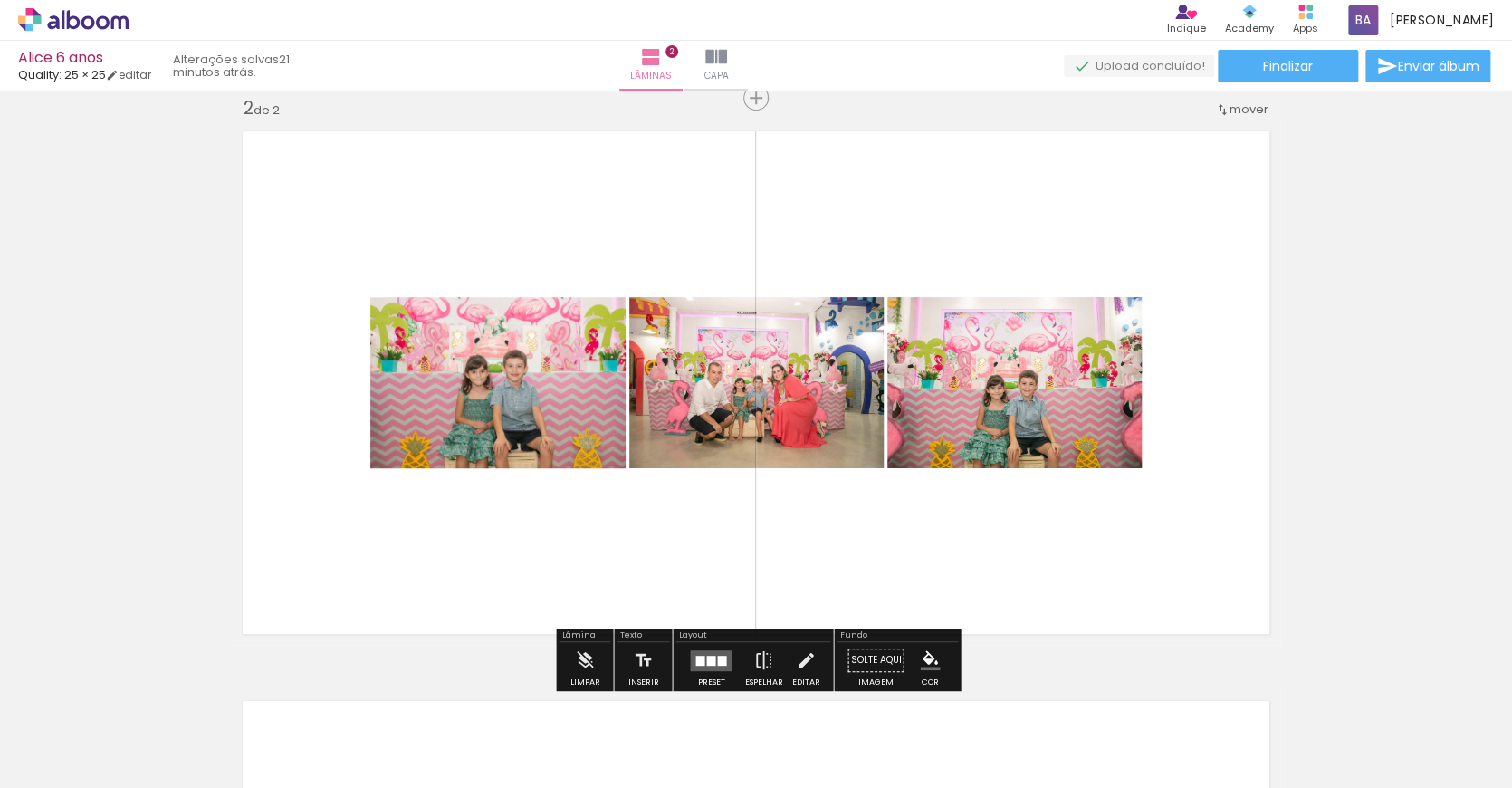 scroll, scrollTop: 592, scrollLeft: 0, axis: vertical 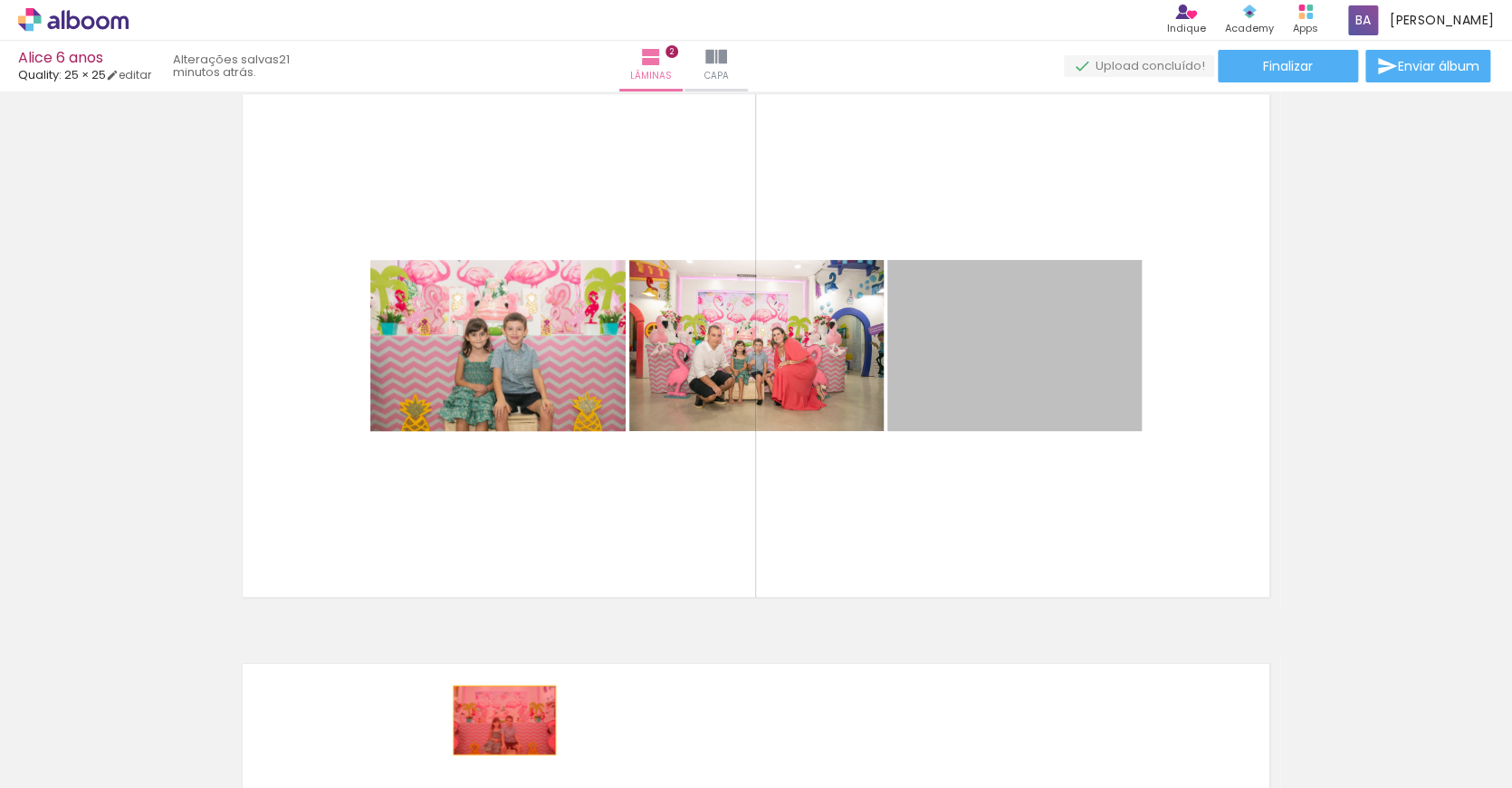 drag, startPoint x: 513, startPoint y: 438, endPoint x: 507, endPoint y: 742, distance: 304.0592 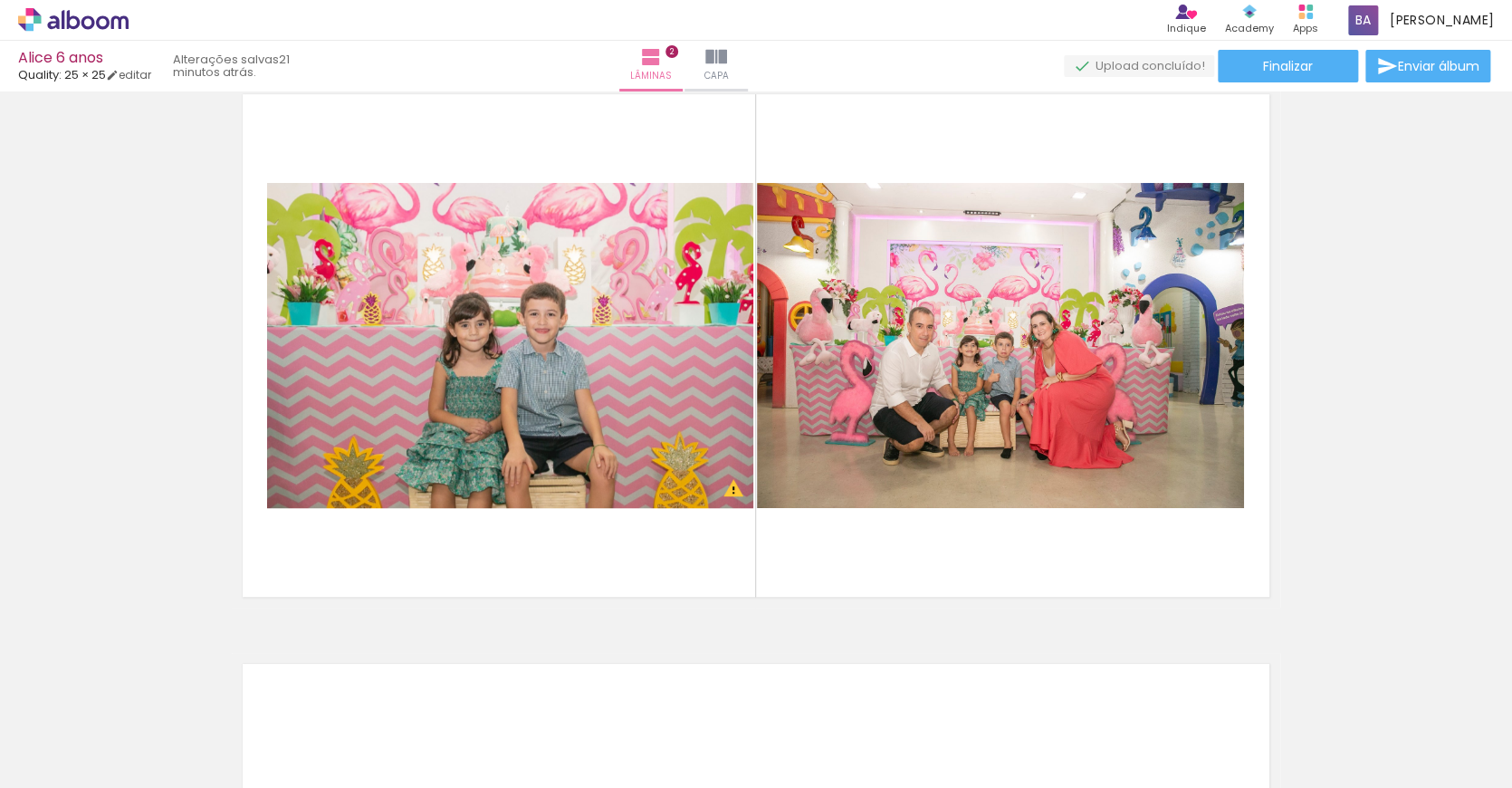 drag, startPoint x: 507, startPoint y: 742, endPoint x: 737, endPoint y: 494, distance: 338.2366 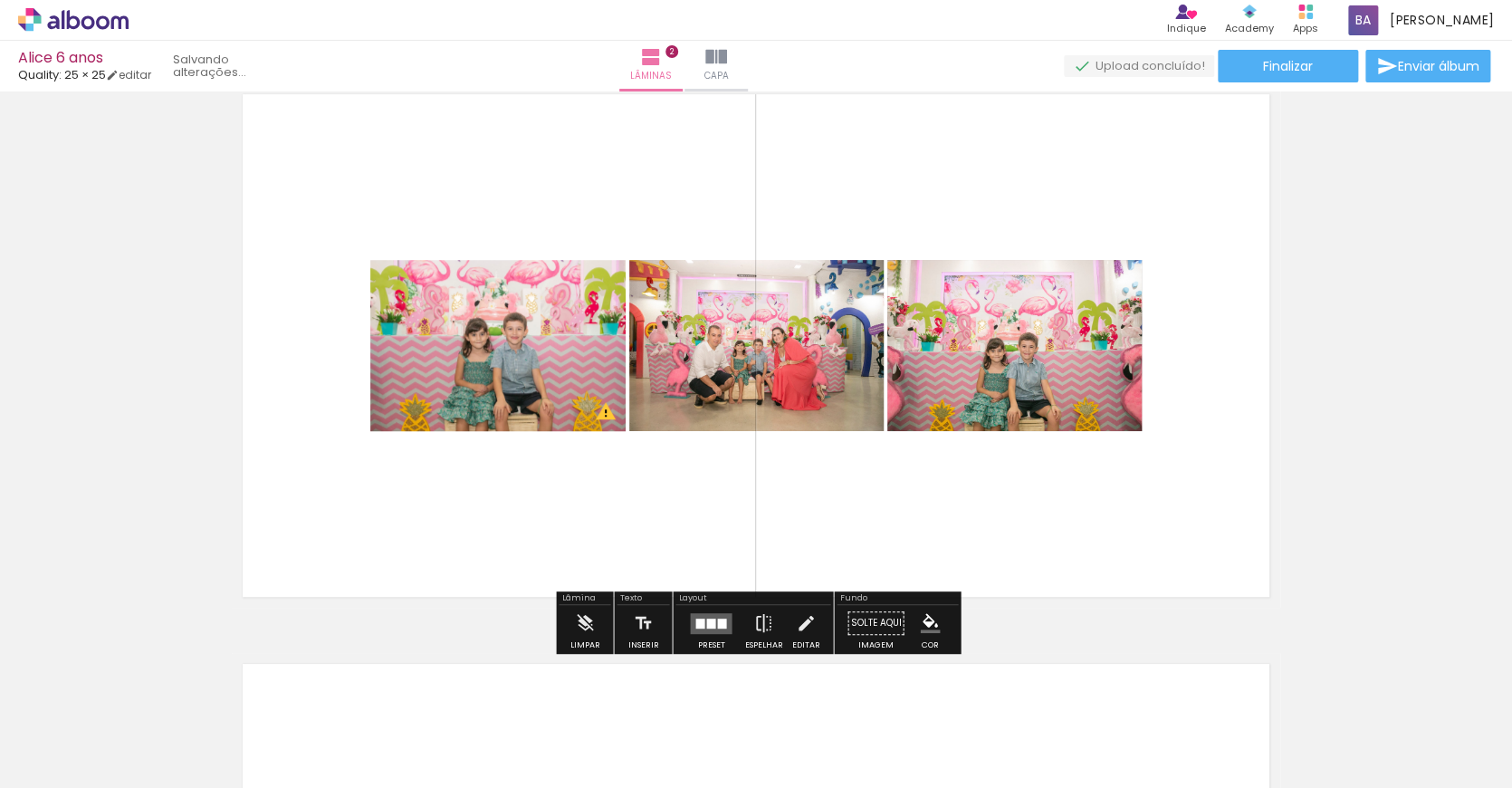 drag, startPoint x: 737, startPoint y: 494, endPoint x: 532, endPoint y: 440, distance: 211.9929 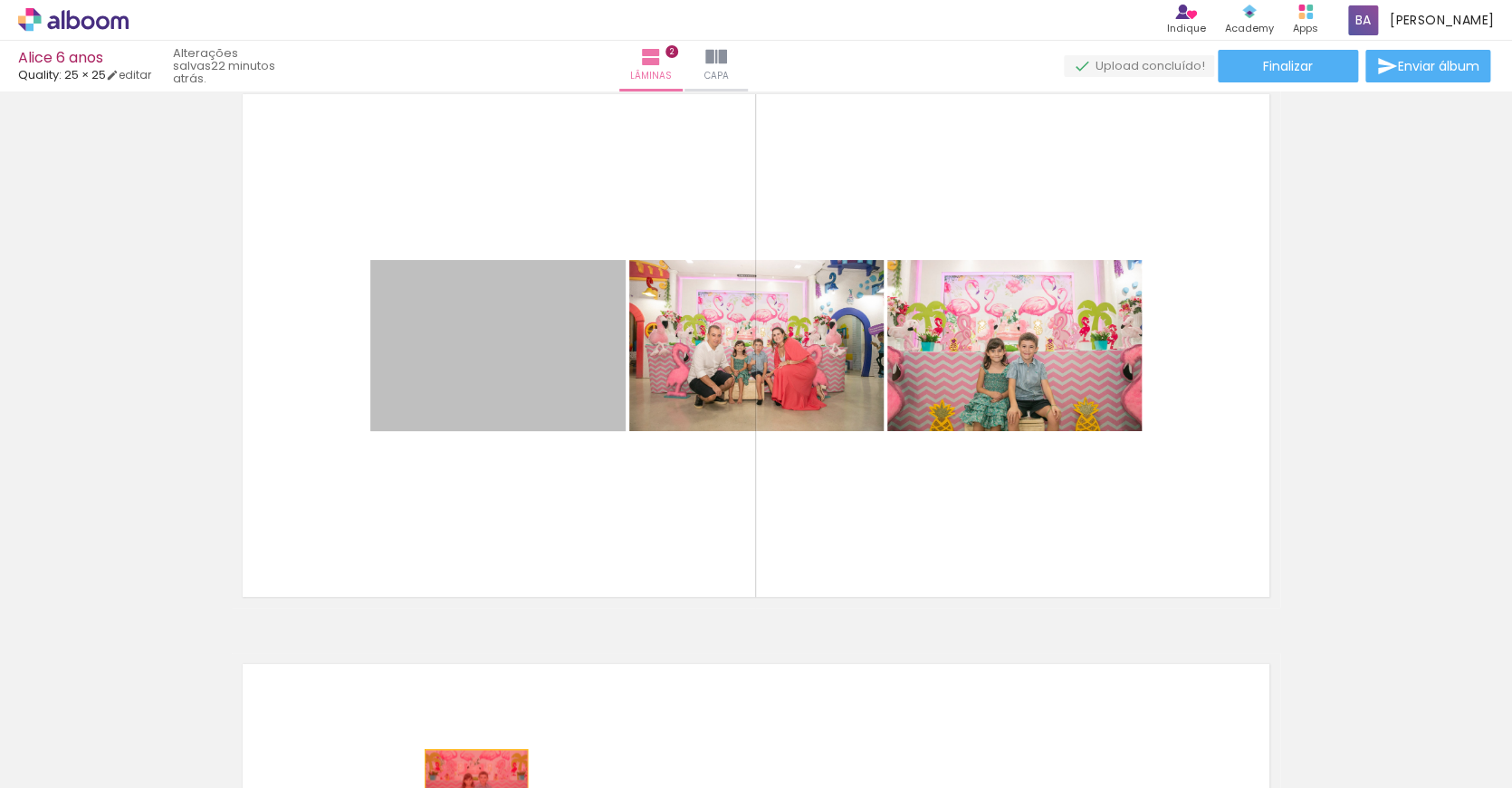 scroll, scrollTop: 658, scrollLeft: 0, axis: vertical 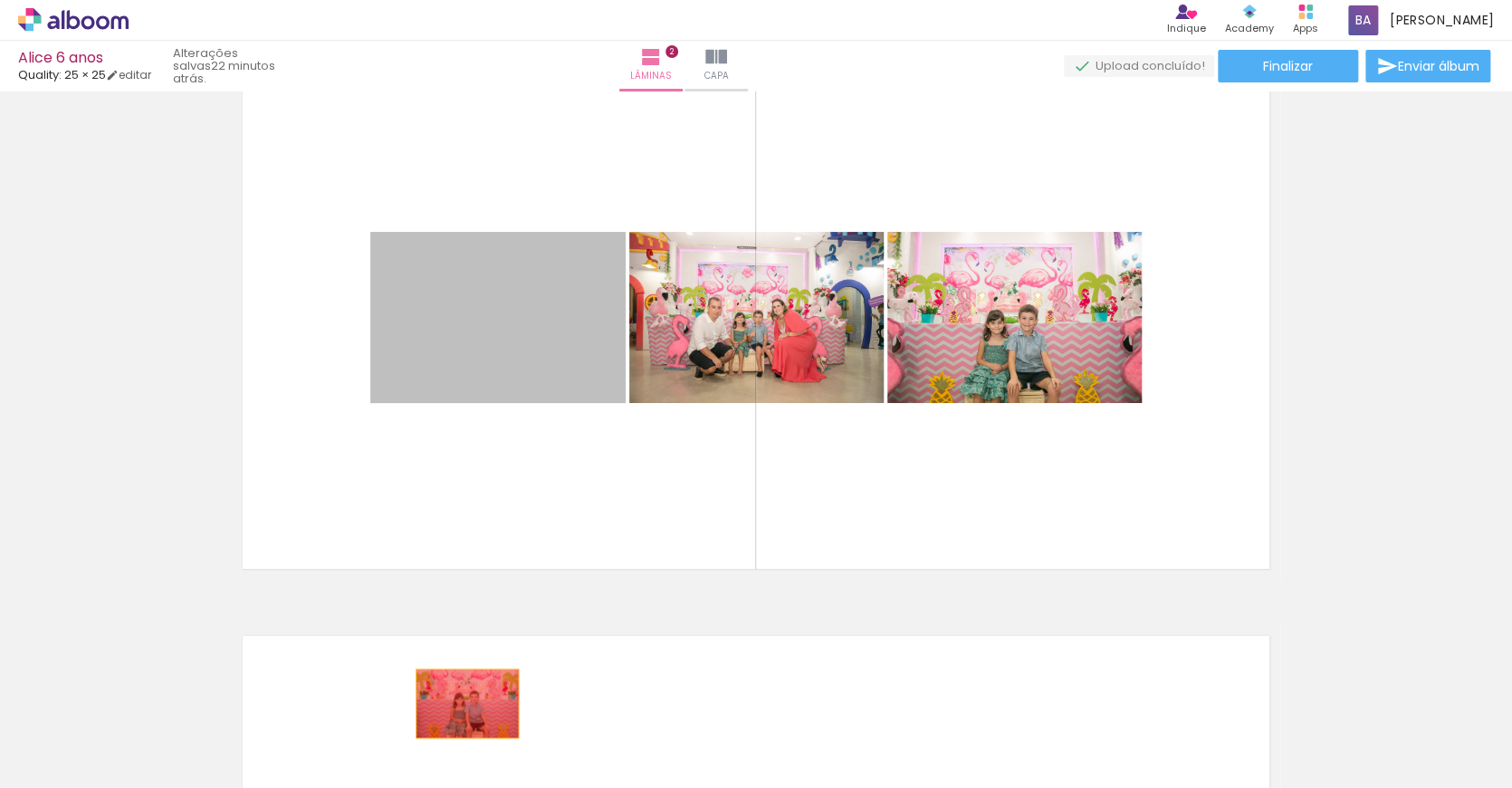 drag, startPoint x: 532, startPoint y: 440, endPoint x: 467, endPoint y: 732, distance: 299.1471 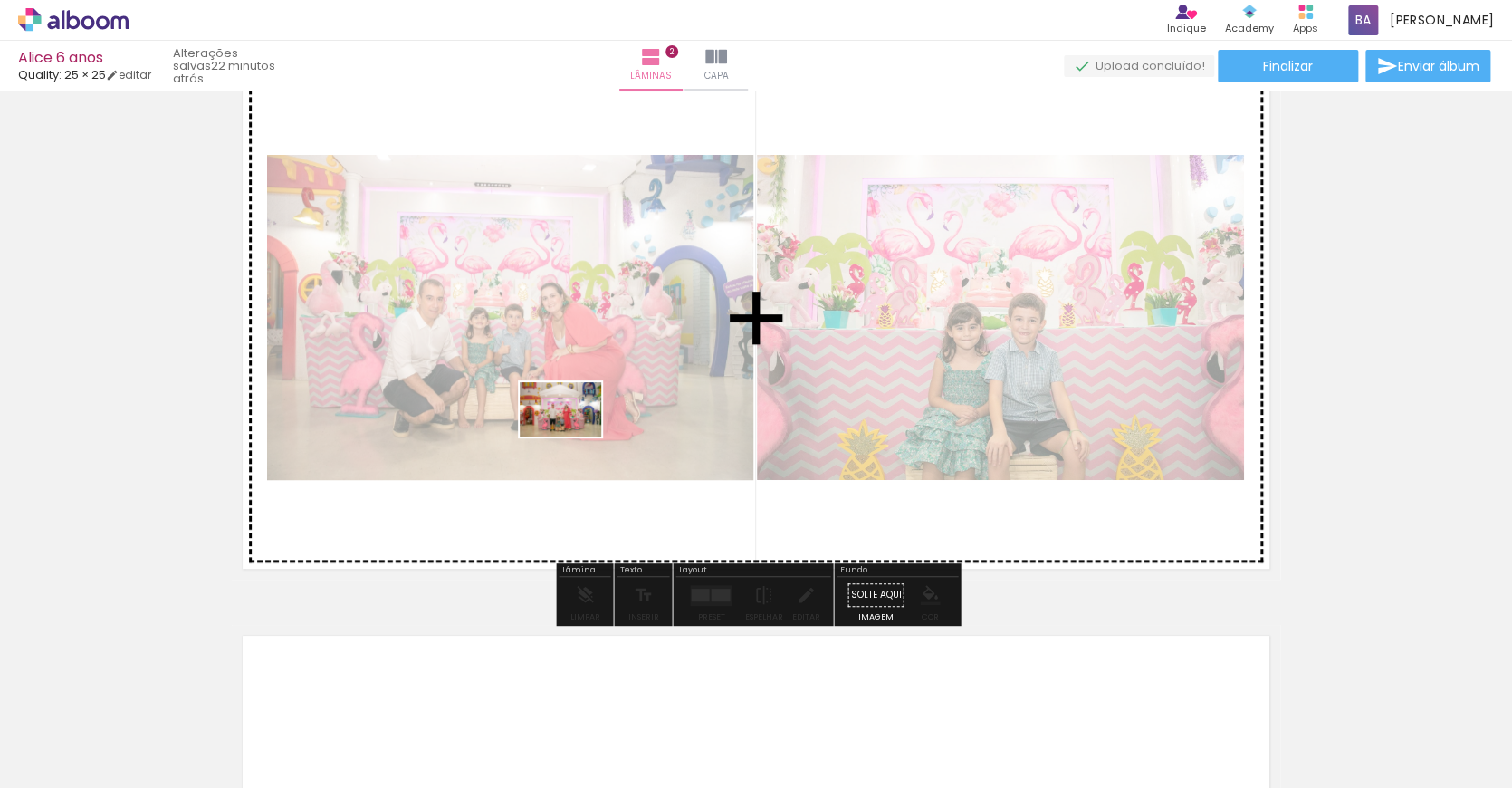 drag, startPoint x: 467, startPoint y: 732, endPoint x: 579, endPoint y: 430, distance: 322.09936 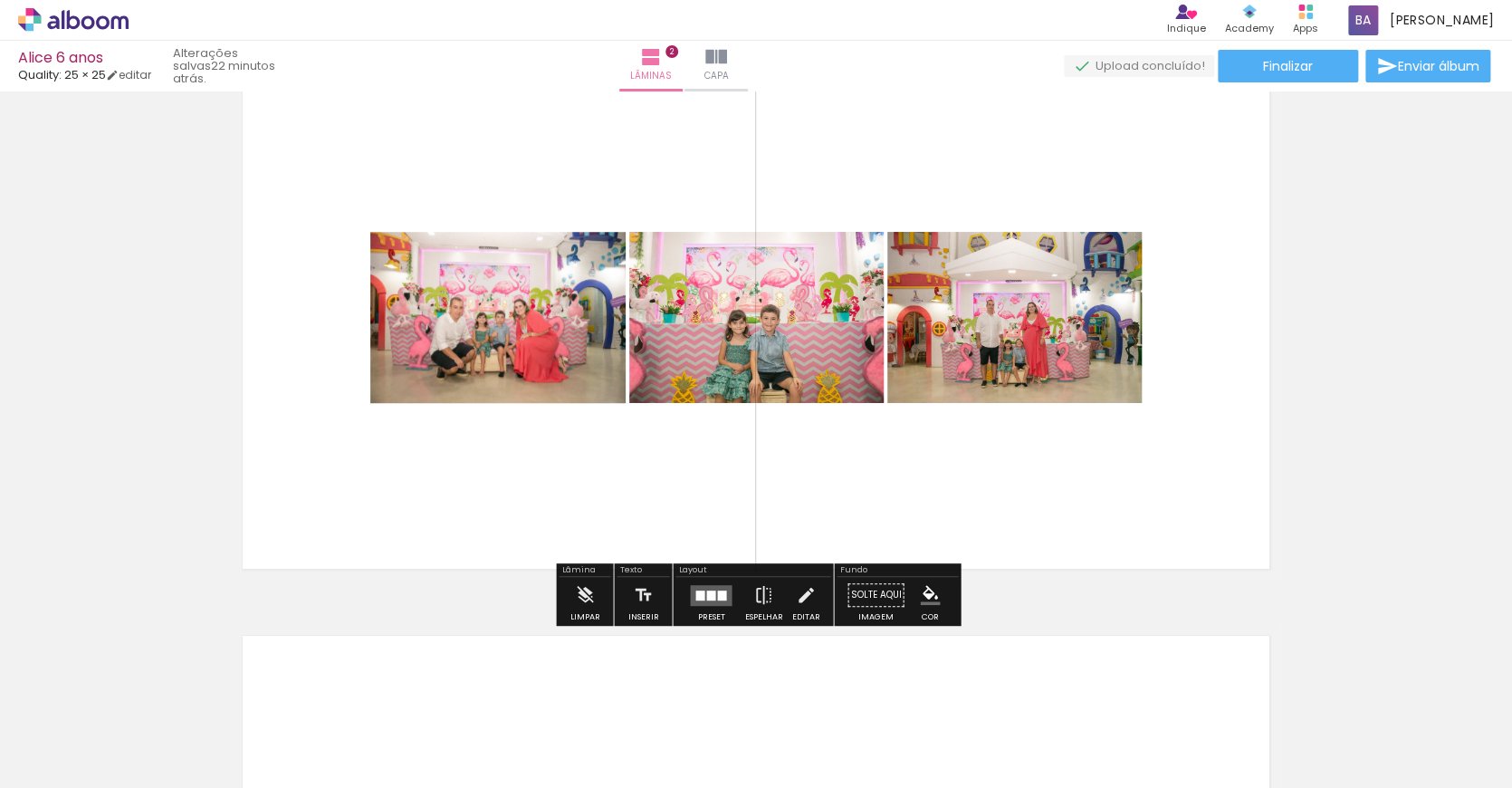 scroll, scrollTop: 610, scrollLeft: 0, axis: vertical 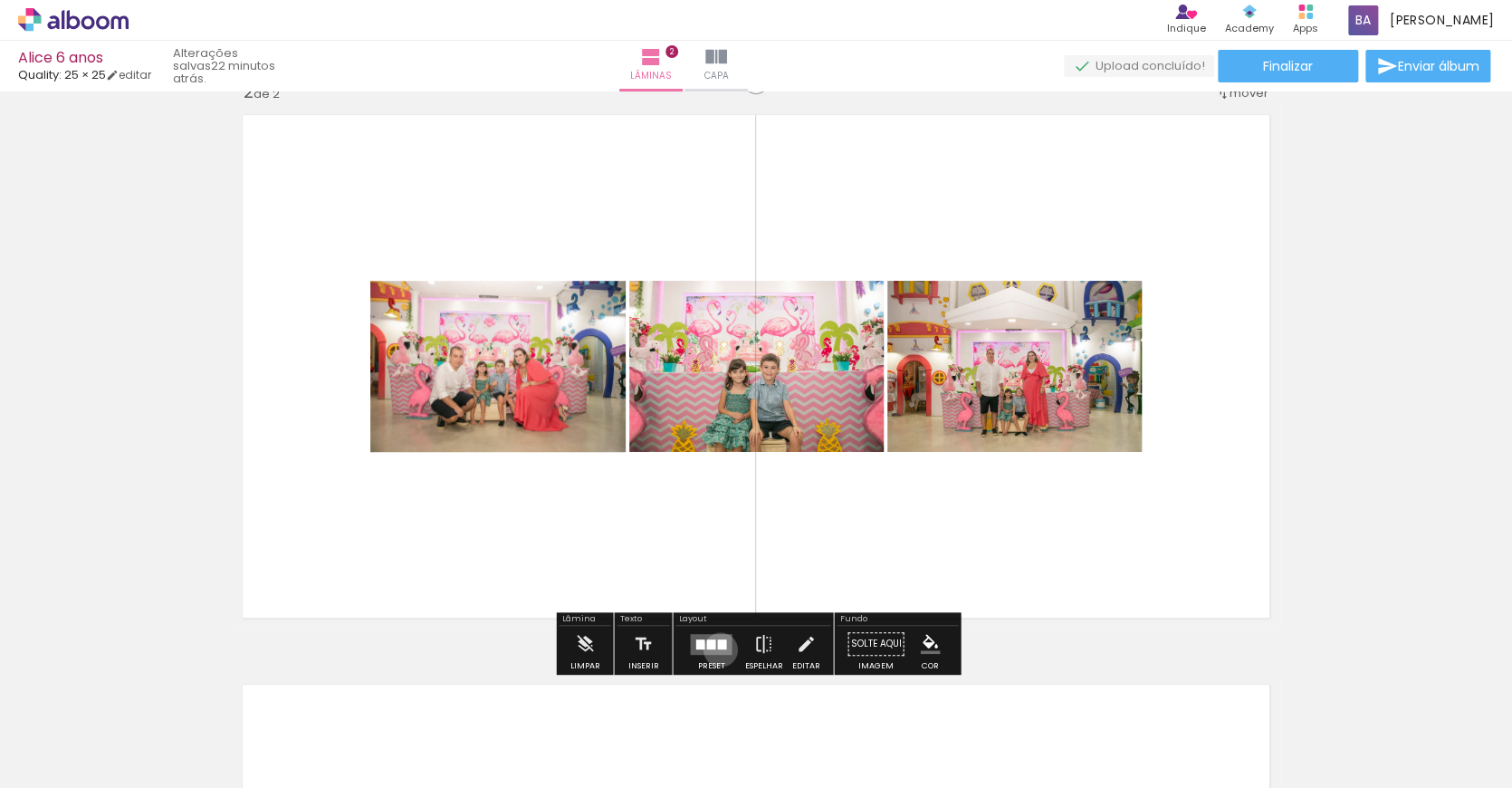 click at bounding box center [722, 643] 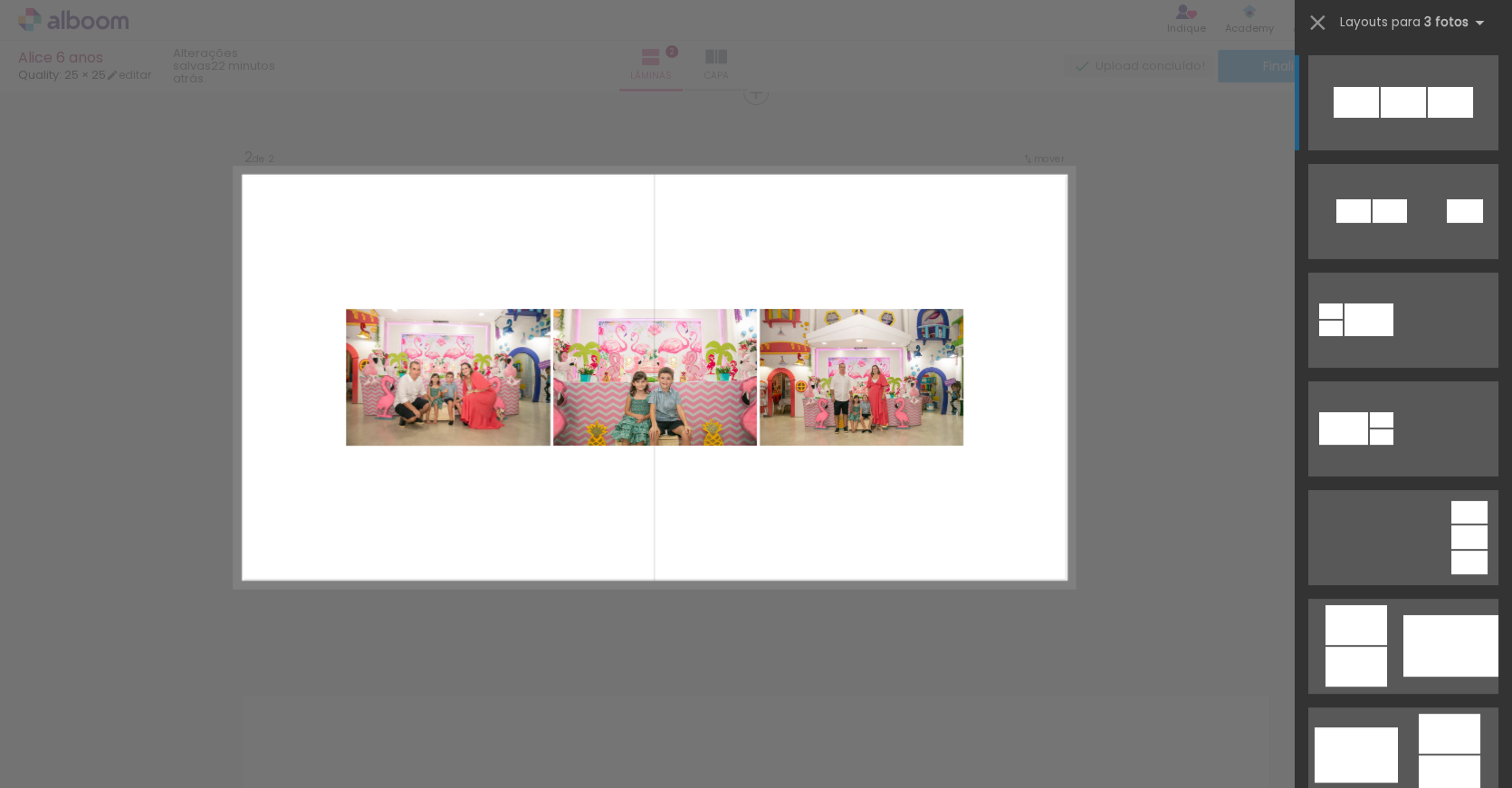 scroll, scrollTop: 593, scrollLeft: 0, axis: vertical 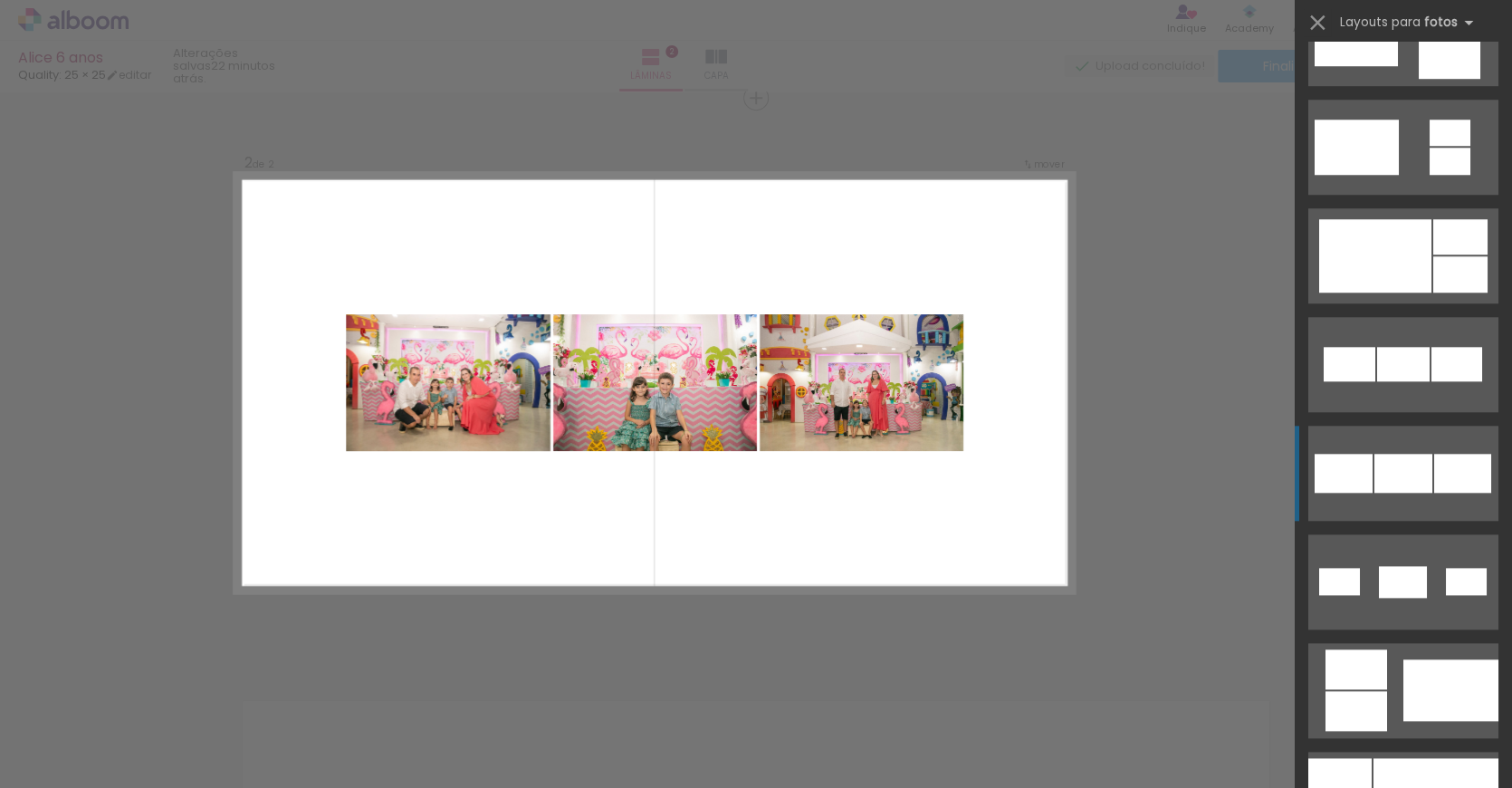 click at bounding box center [1356, -9672] 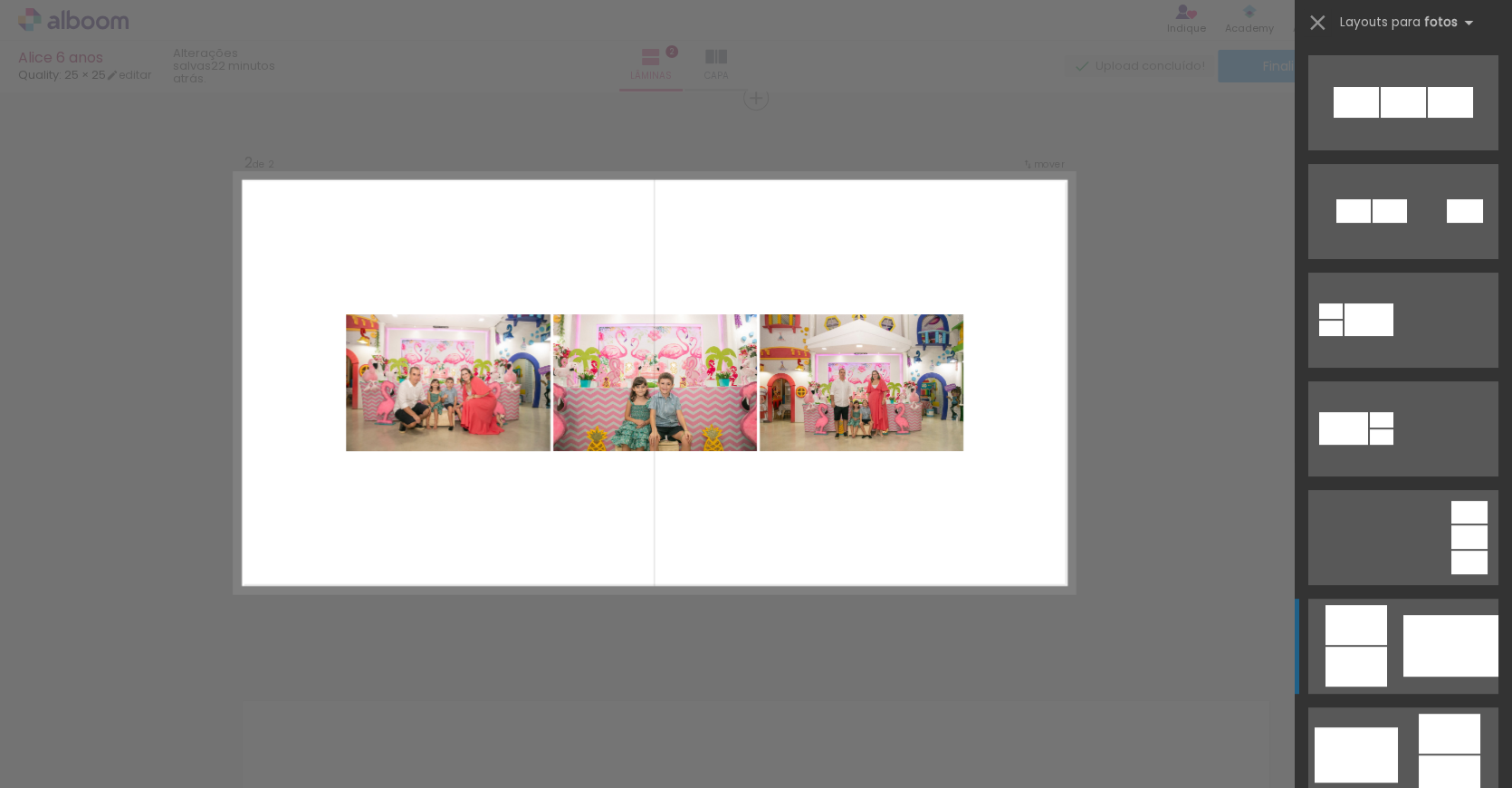 scroll, scrollTop: 0, scrollLeft: 0, axis: both 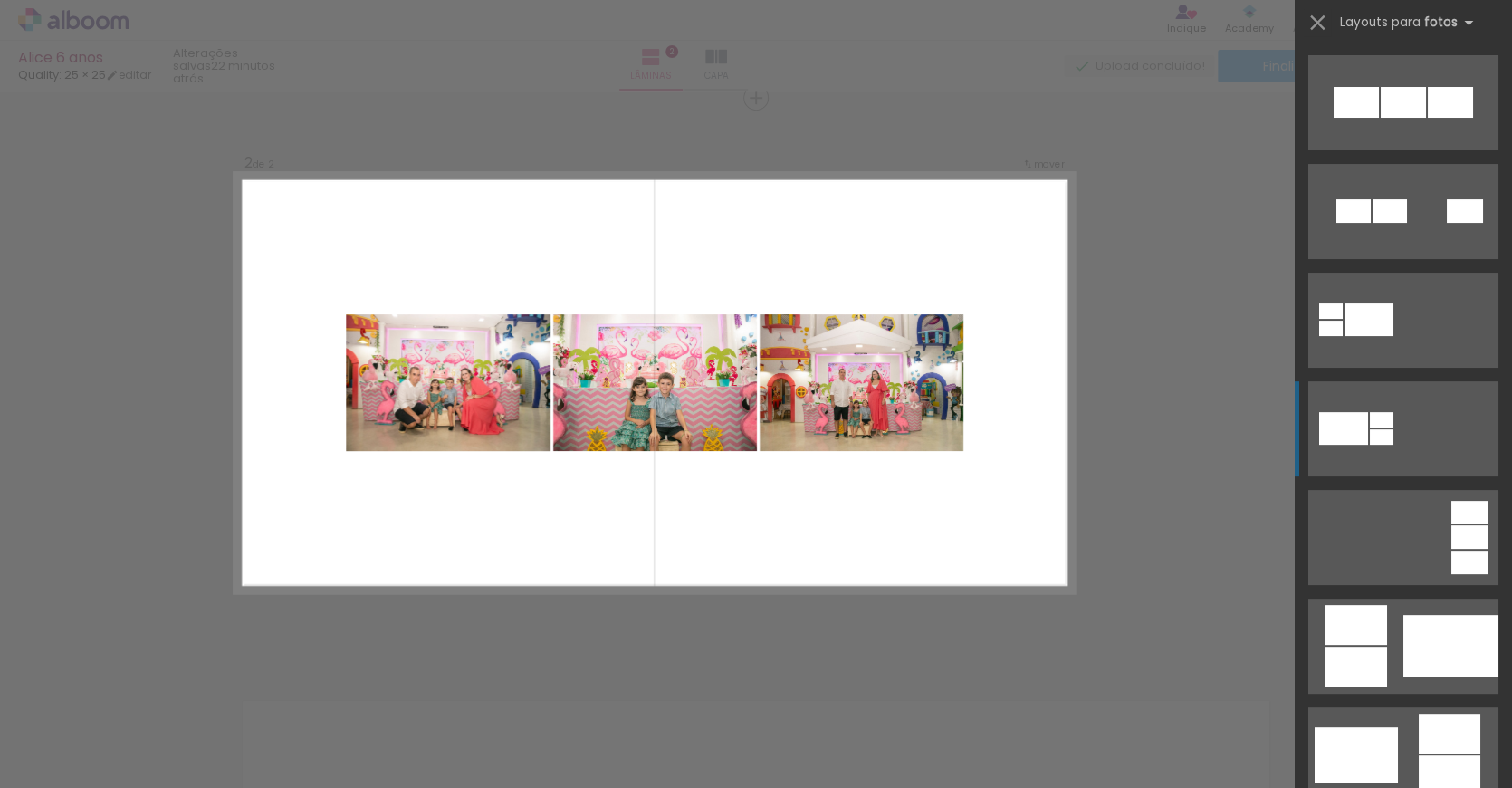 click at bounding box center (1390, 211) 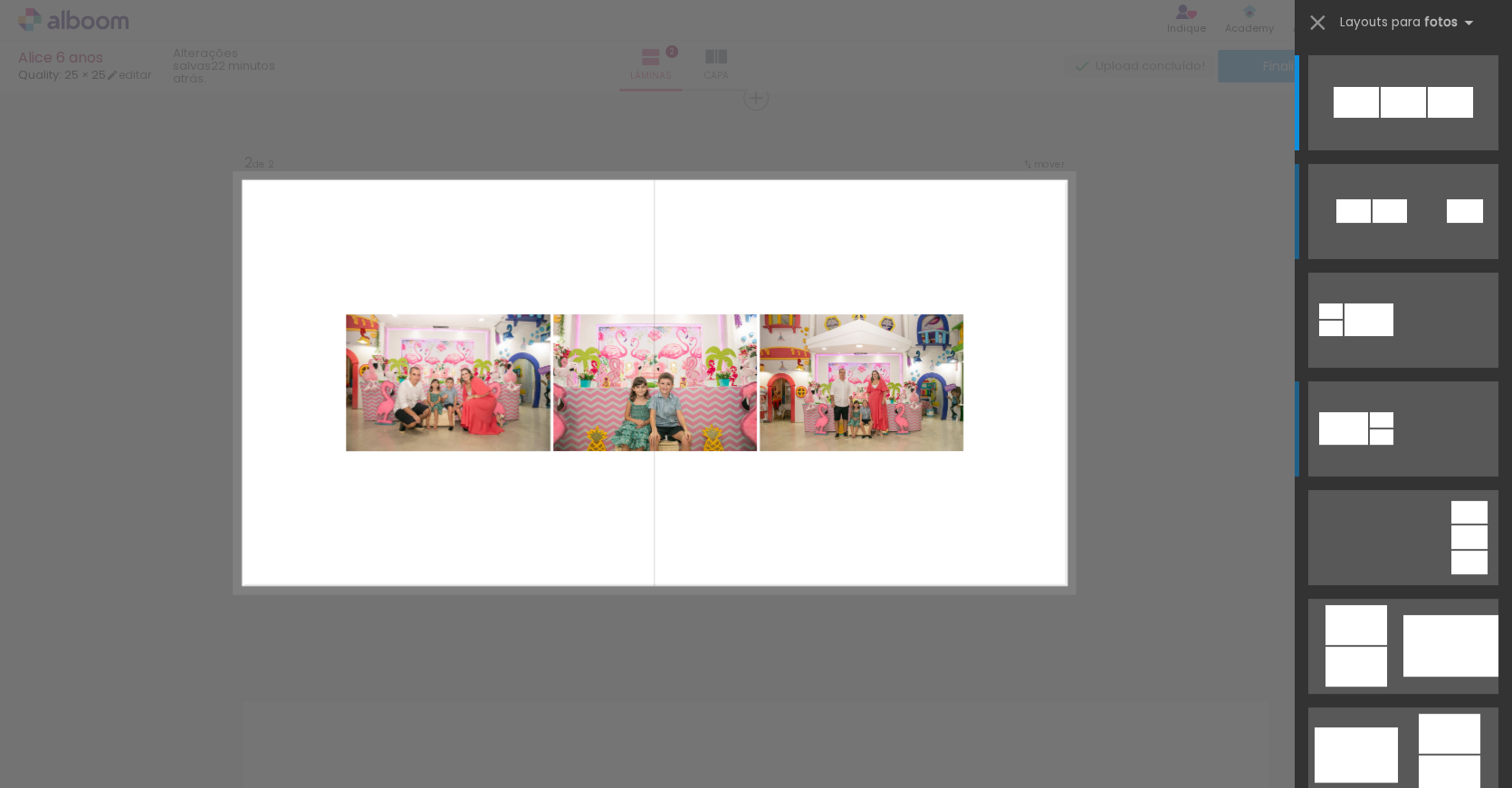 click at bounding box center [1403, 211] 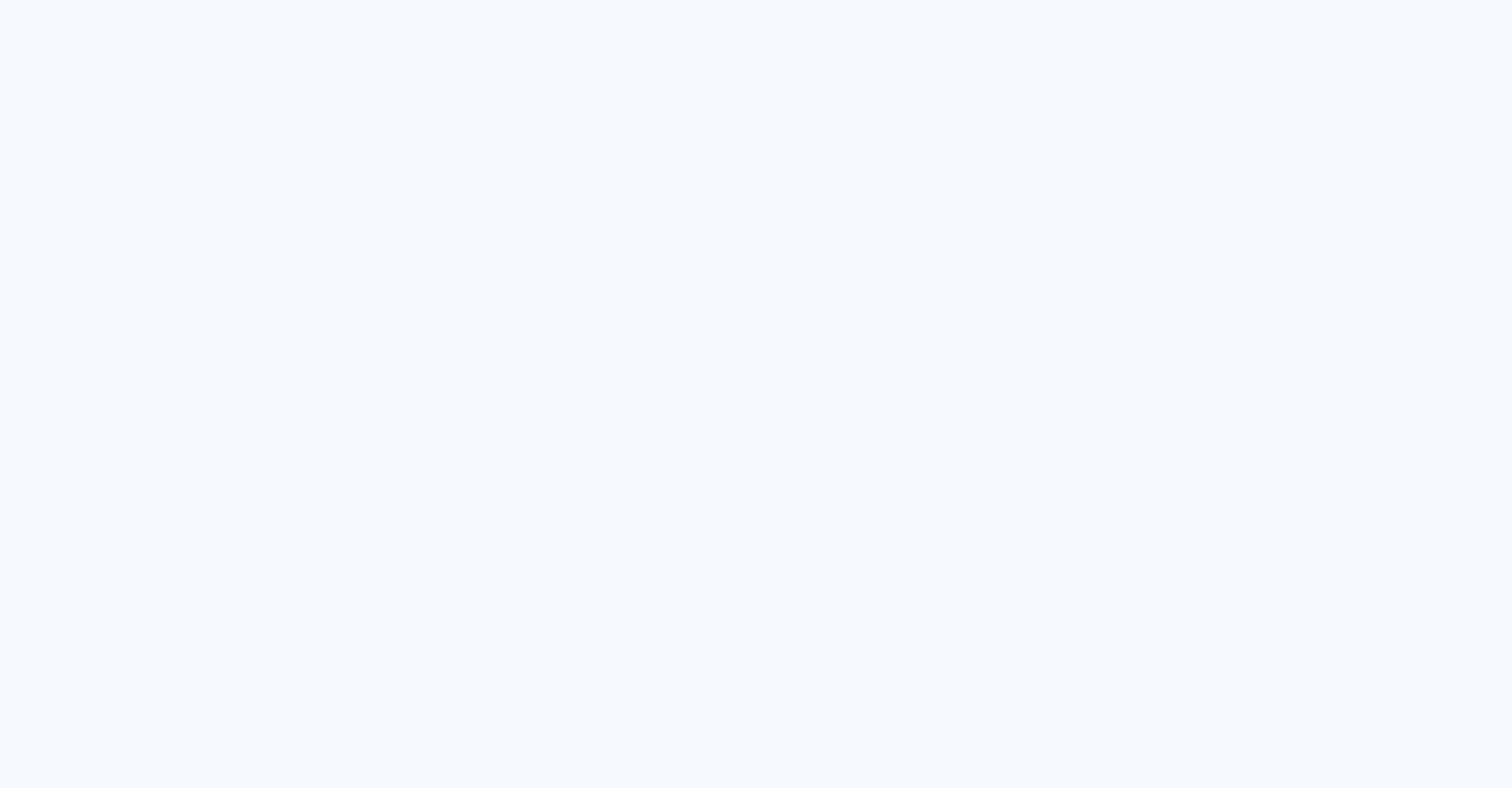 scroll, scrollTop: 0, scrollLeft: 0, axis: both 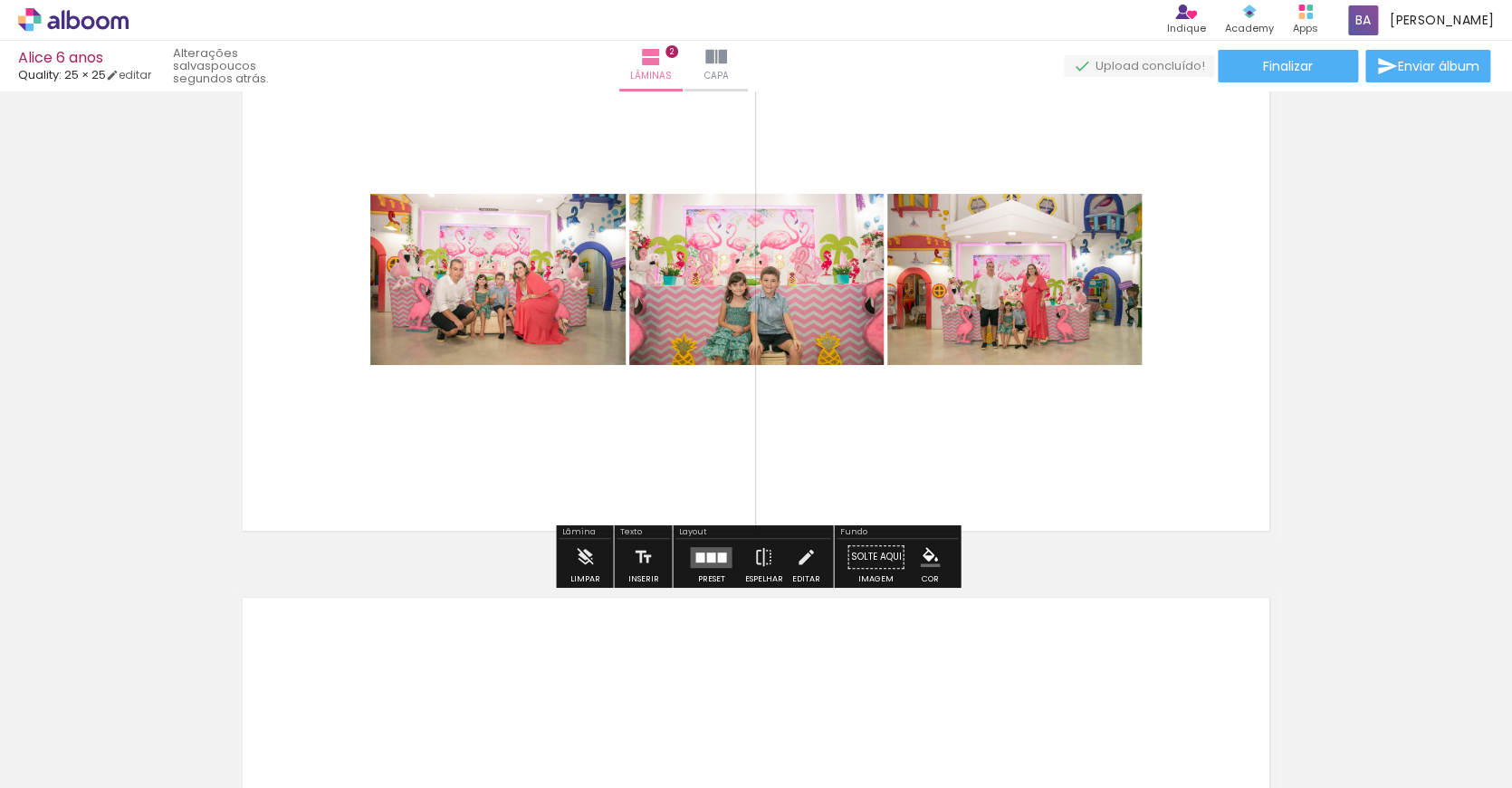 click at bounding box center (711, 556) 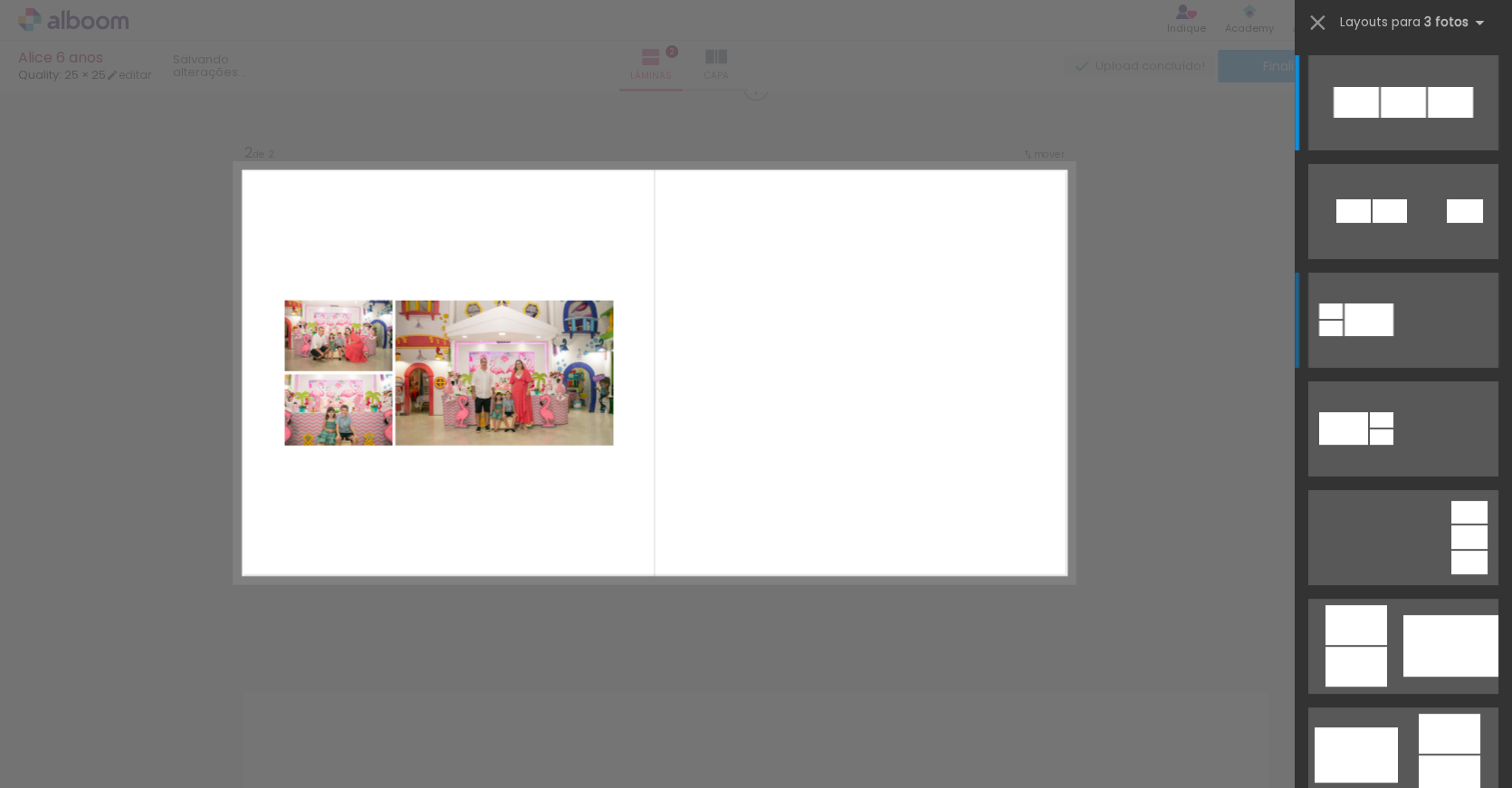 scroll, scrollTop: 593, scrollLeft: 0, axis: vertical 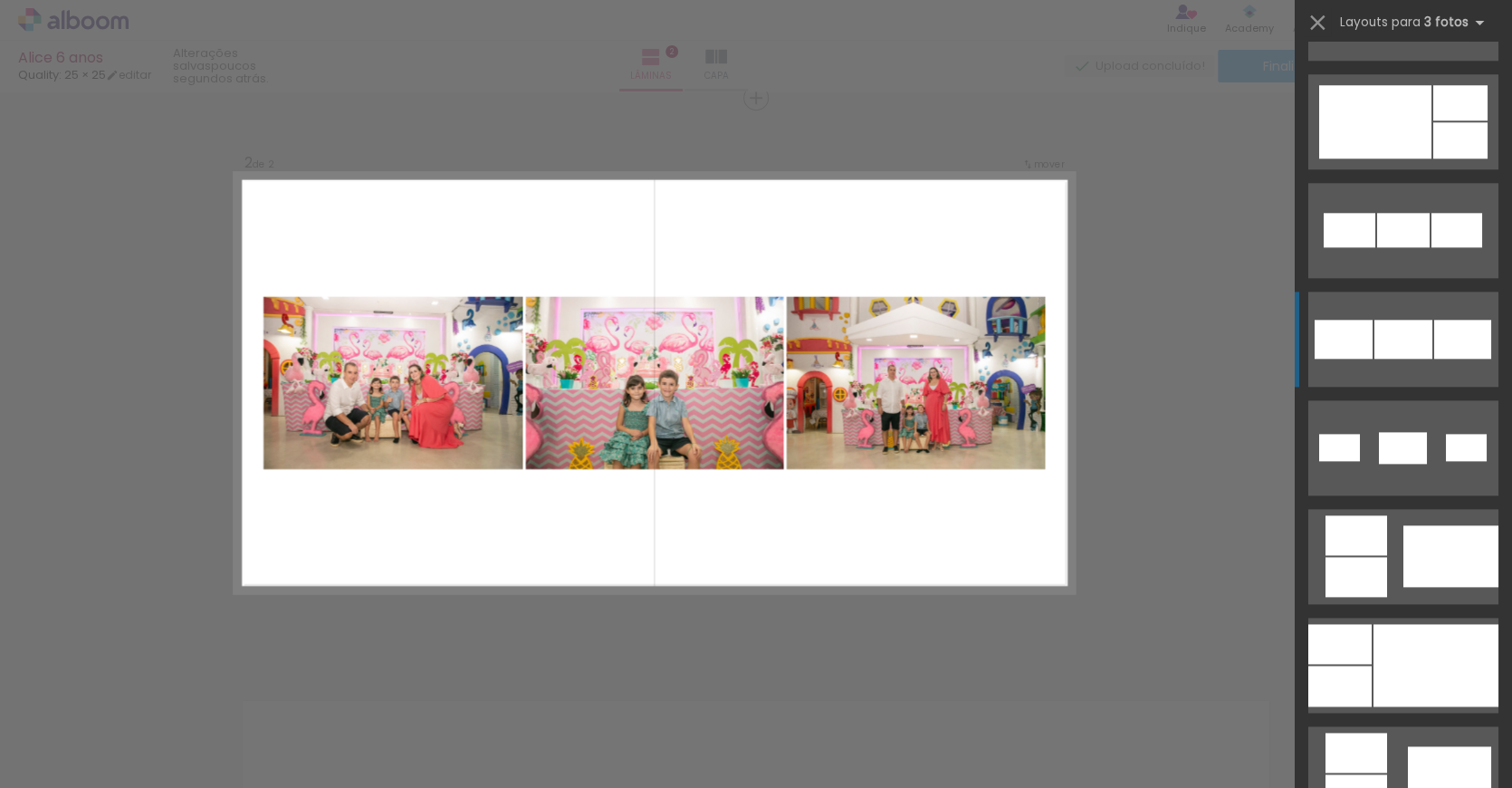 click at bounding box center [1403, -9806] 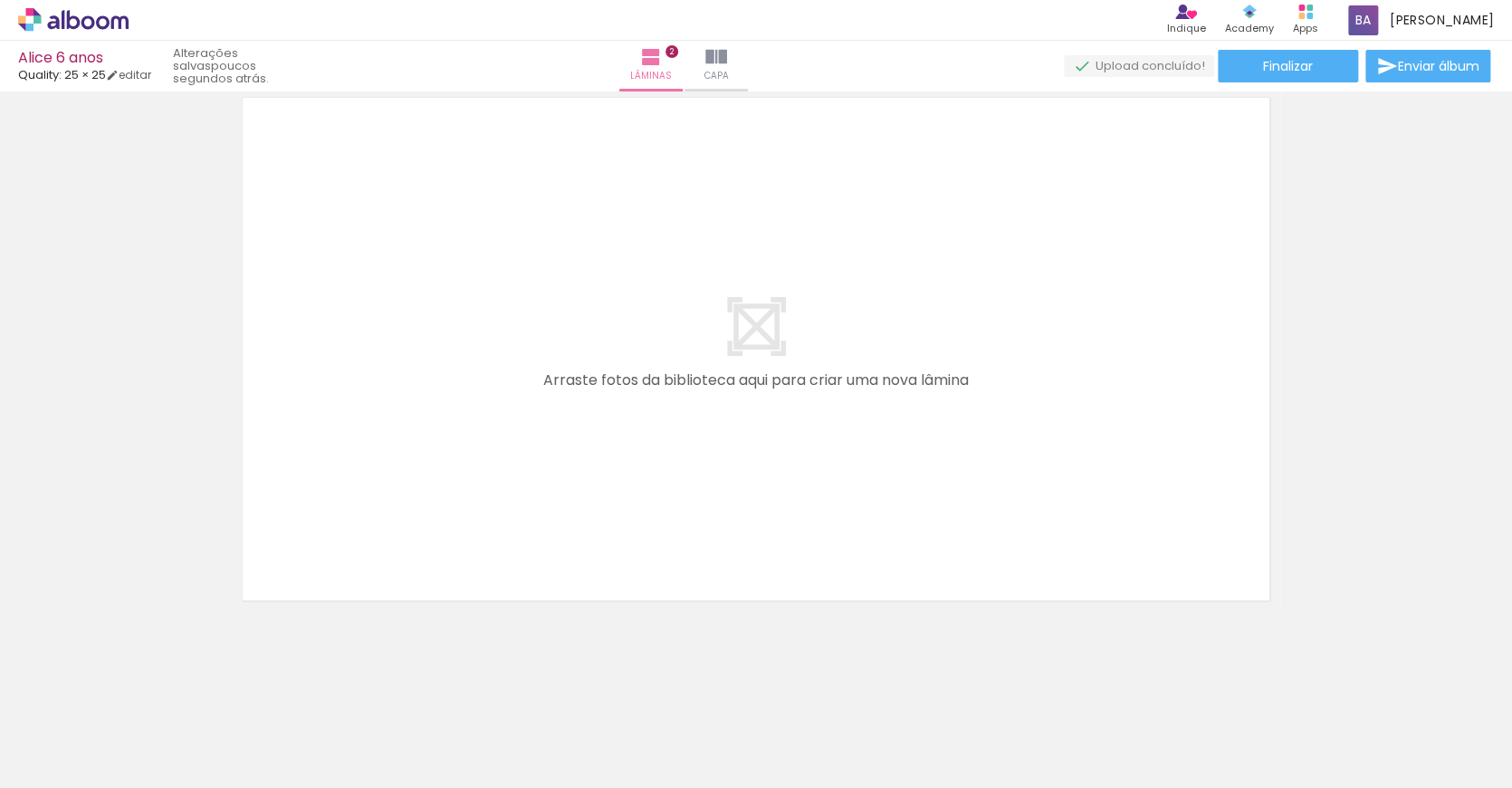 scroll, scrollTop: 1196, scrollLeft: 0, axis: vertical 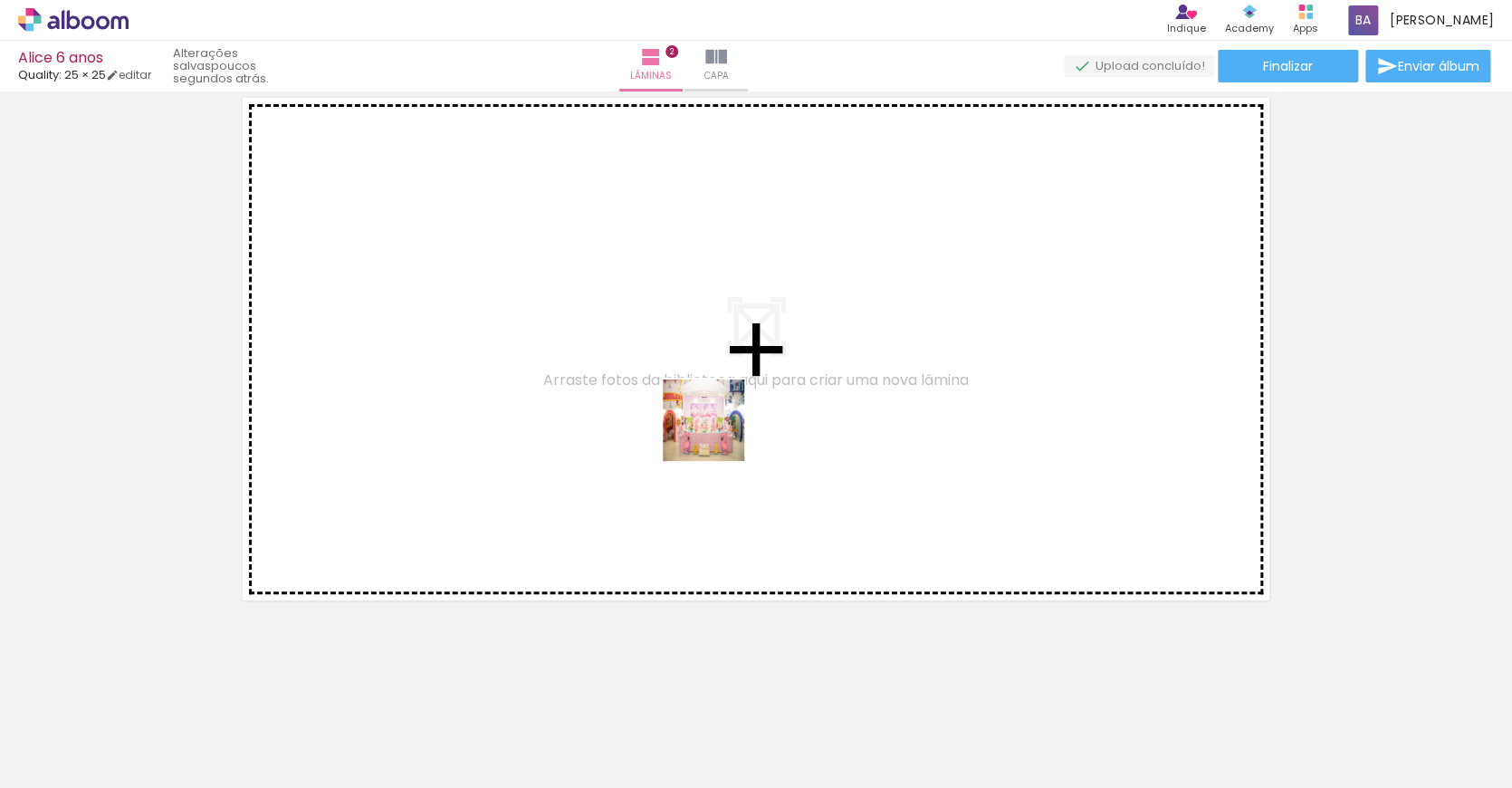 drag, startPoint x: 750, startPoint y: 534, endPoint x: 712, endPoint y: 408, distance: 131.60547 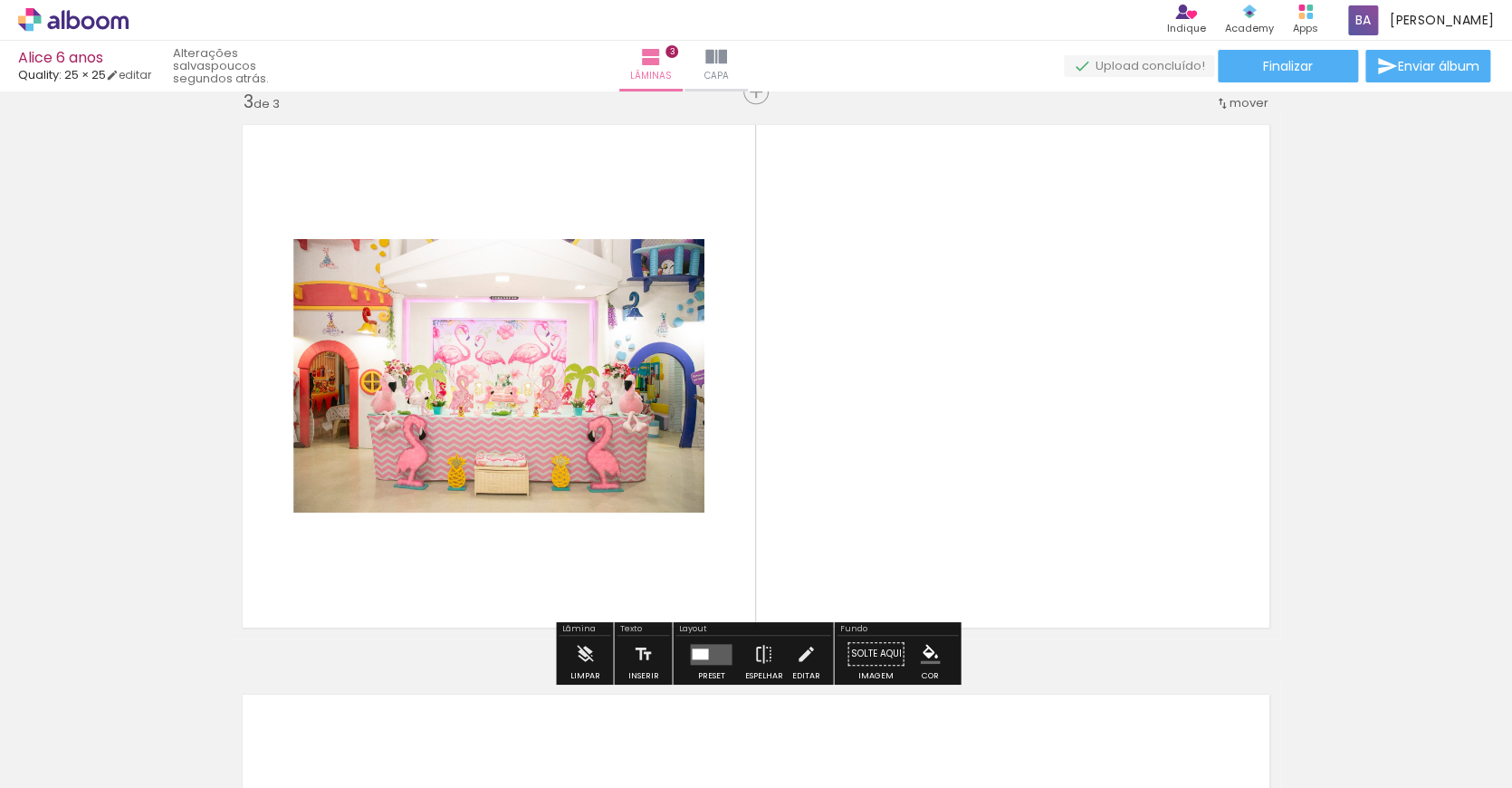 scroll, scrollTop: 1162, scrollLeft: 0, axis: vertical 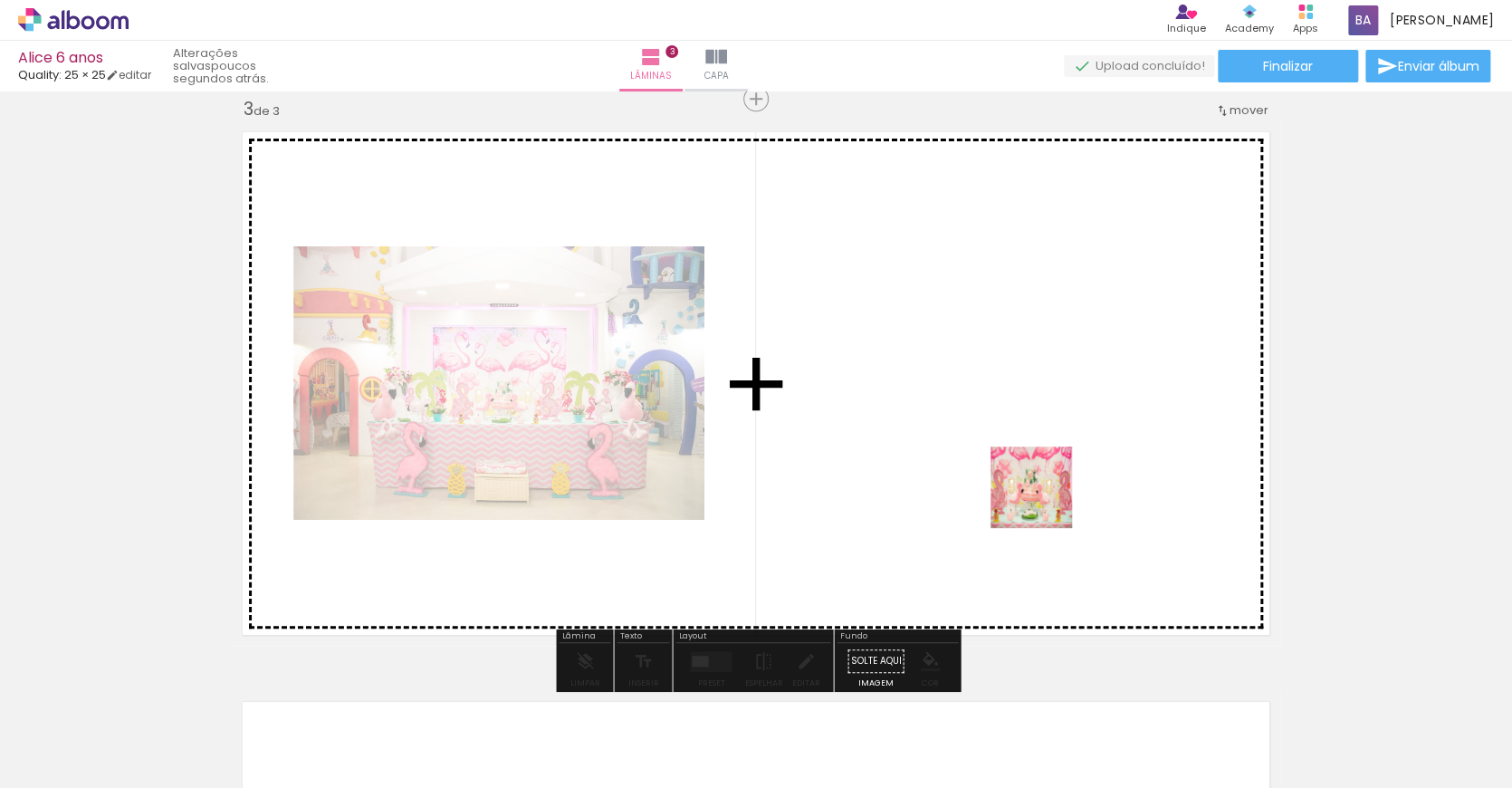 drag, startPoint x: 1194, startPoint y: 717, endPoint x: 1030, endPoint y: 471, distance: 295.6552 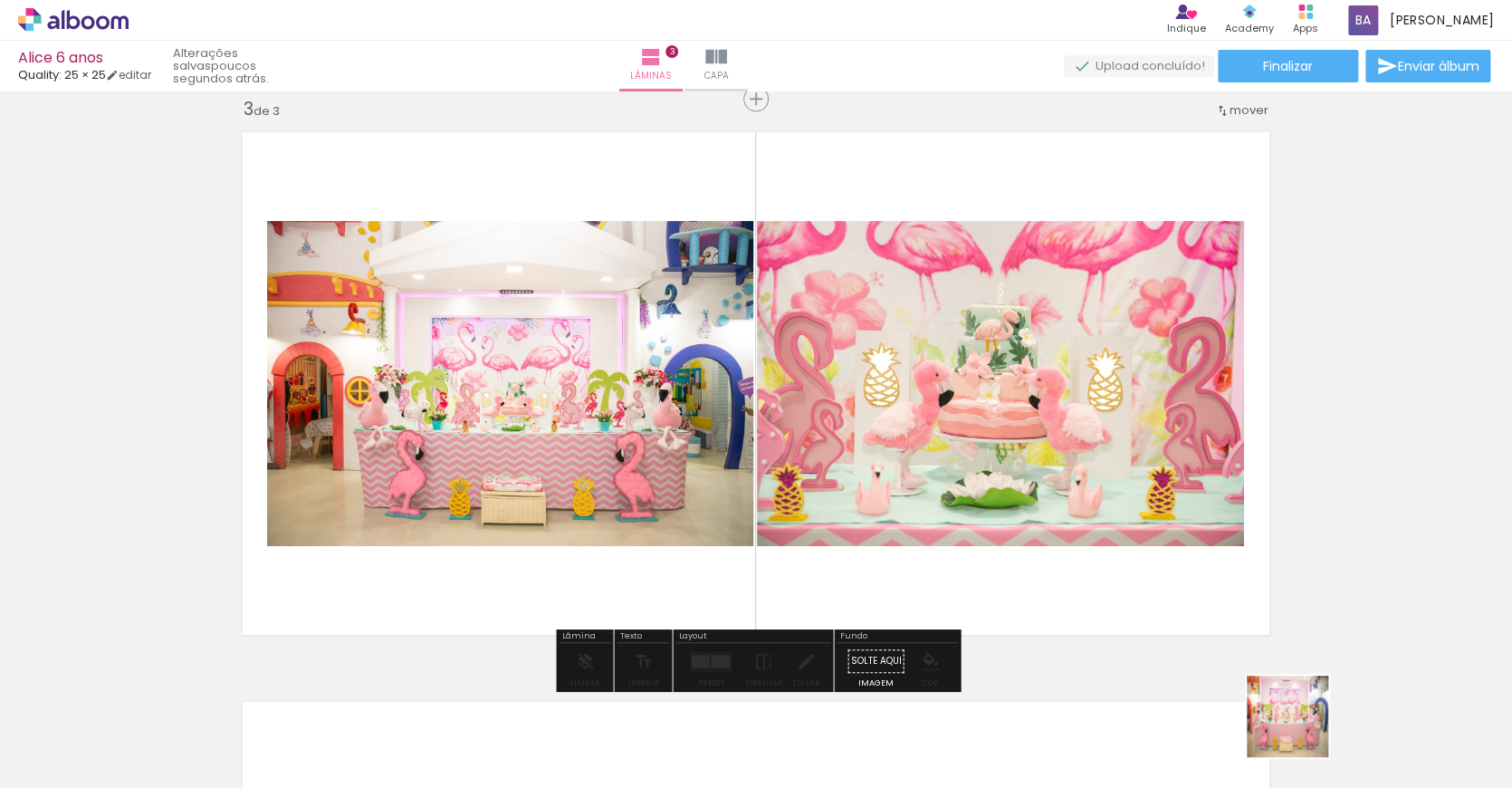 drag, startPoint x: 1312, startPoint y: 738, endPoint x: 981, endPoint y: 505, distance: 404.78389 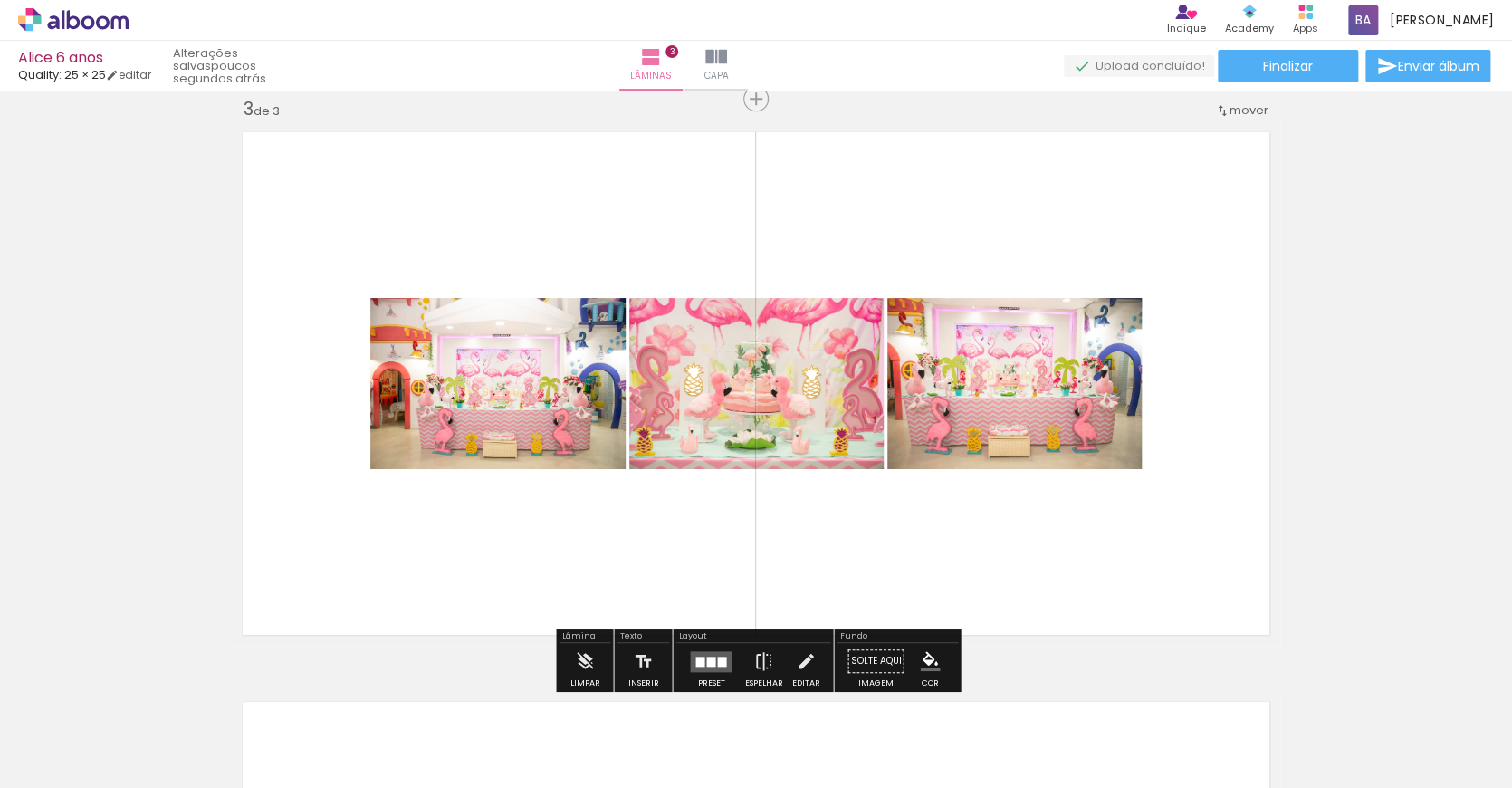 scroll, scrollTop: 0, scrollLeft: 330, axis: horizontal 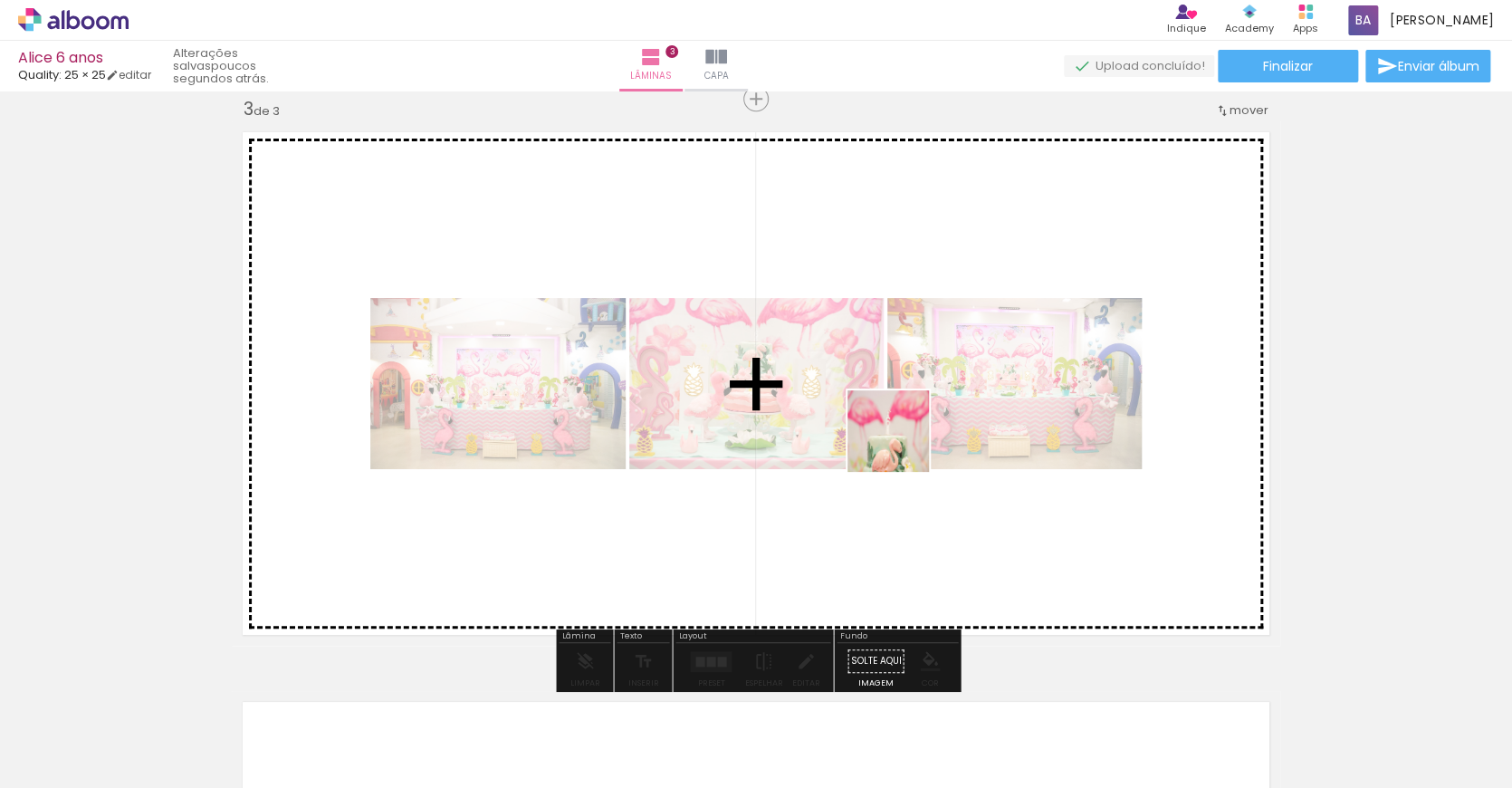 drag, startPoint x: 1051, startPoint y: 685, endPoint x: 1038, endPoint y: 688, distance: 13.341664 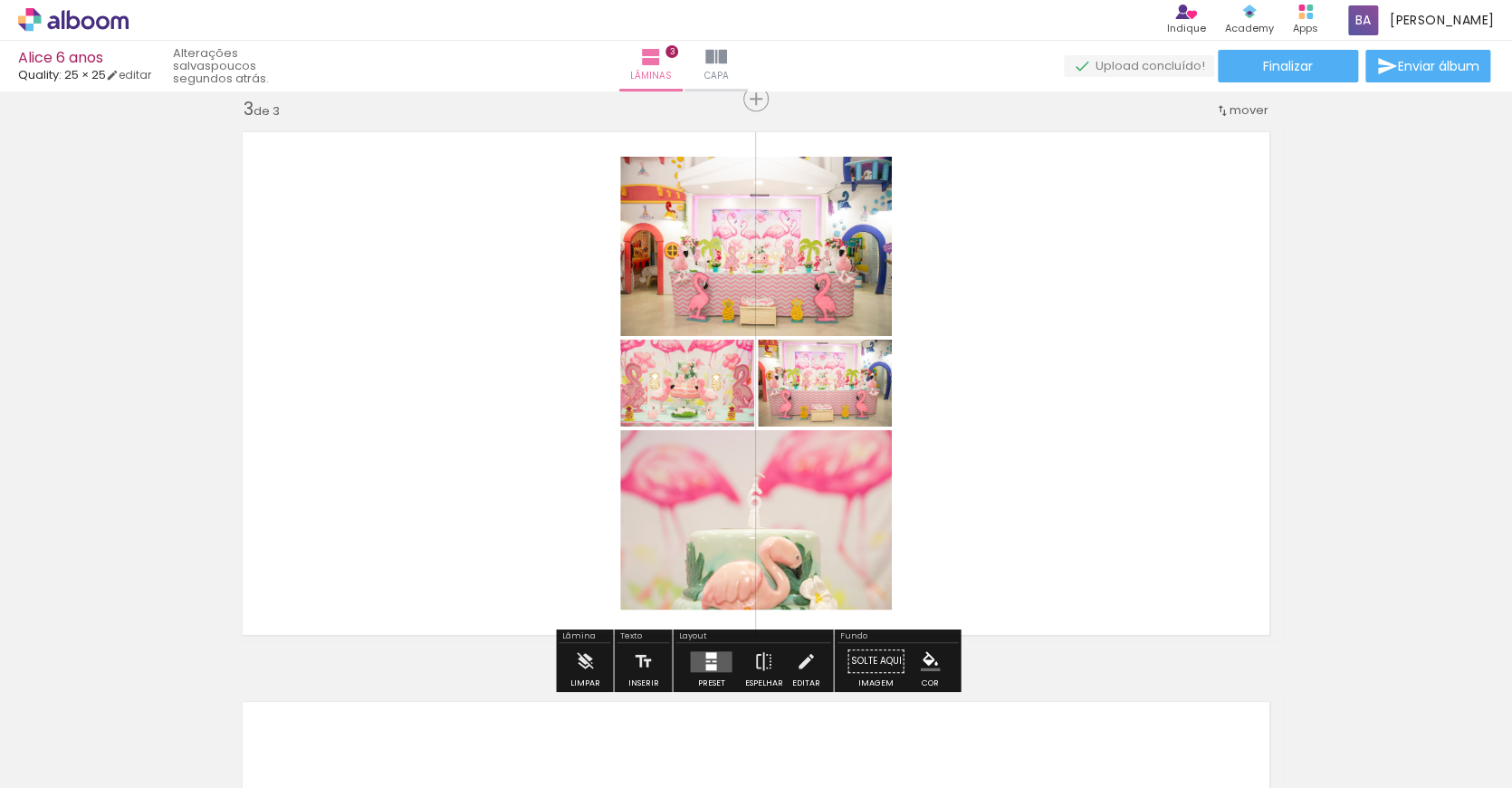 drag, startPoint x: 1153, startPoint y: 725, endPoint x: 1000, endPoint y: 524, distance: 252.6064 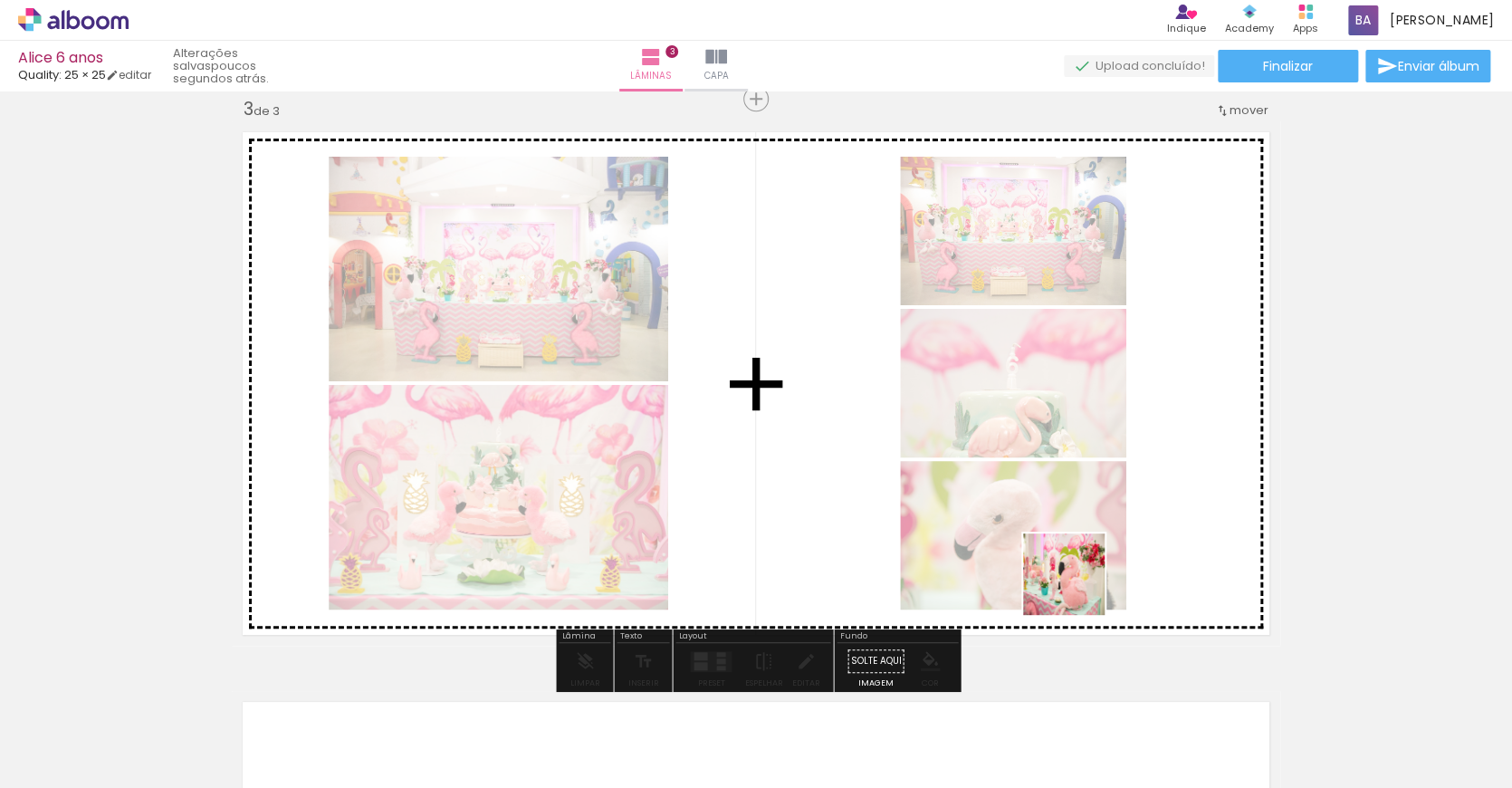 click at bounding box center [756, 394] 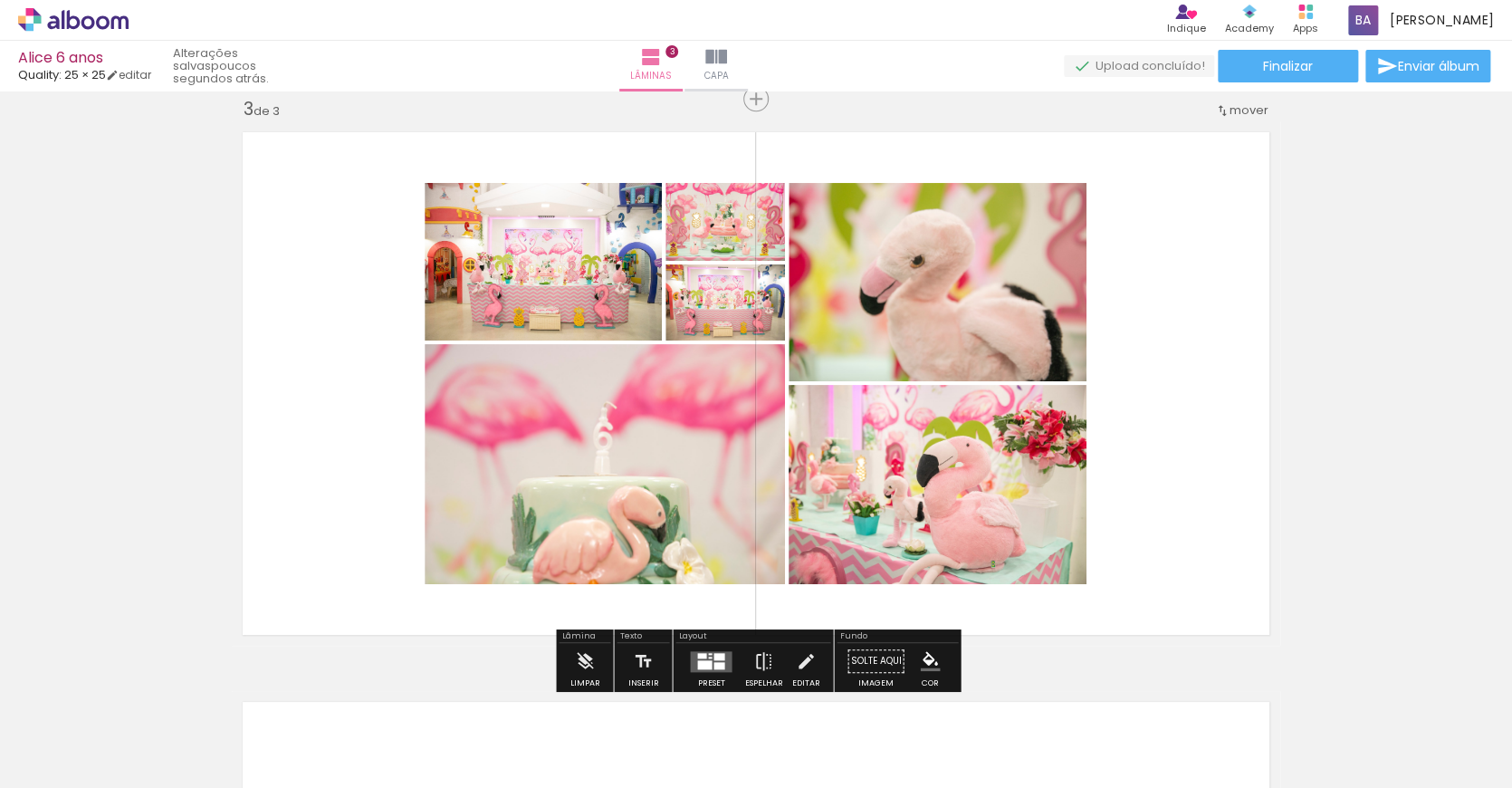scroll, scrollTop: 0, scrollLeft: 13, axis: horizontal 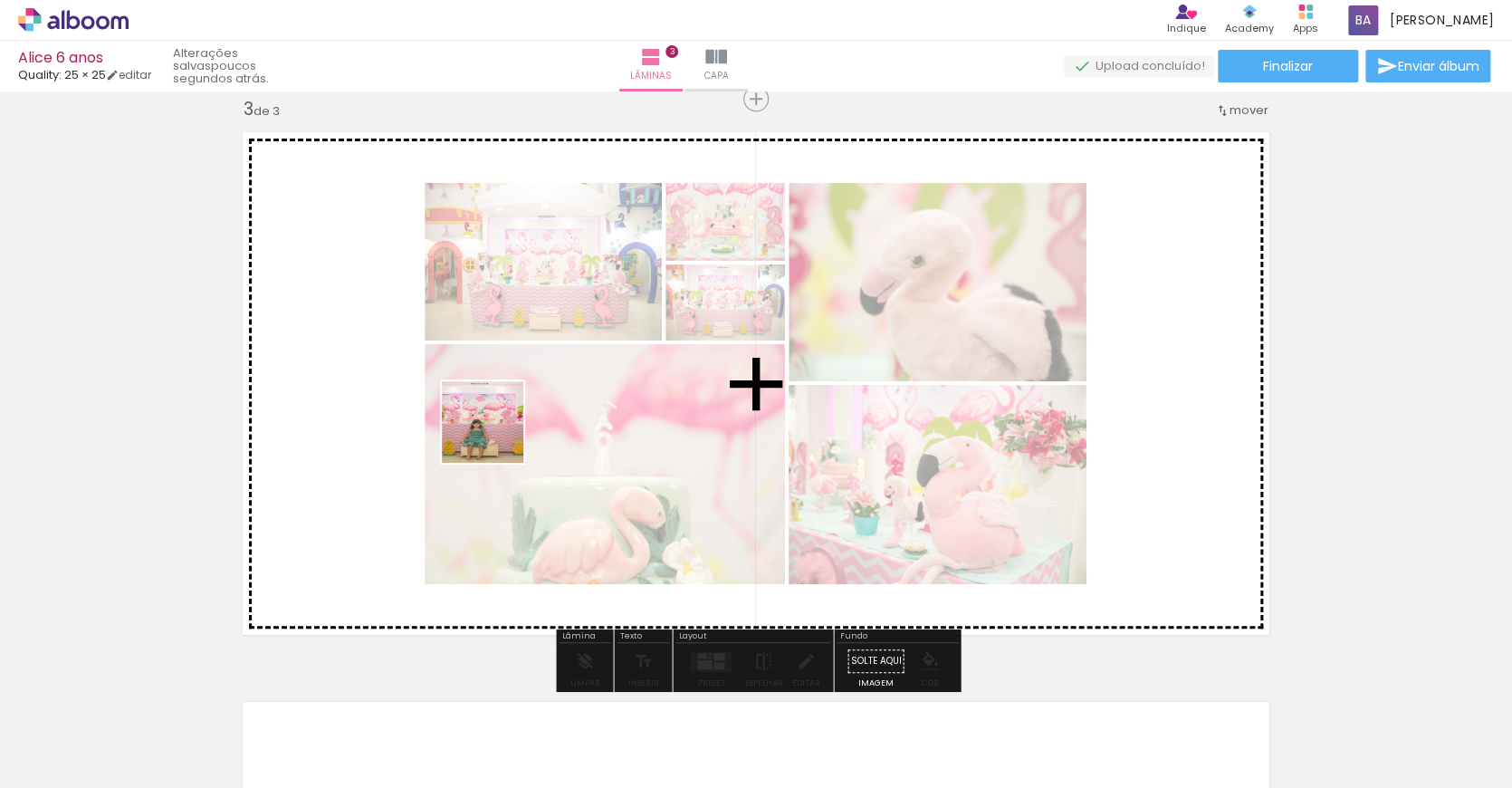 drag, startPoint x: 452, startPoint y: 507, endPoint x: 503, endPoint y: 399, distance: 119.43618 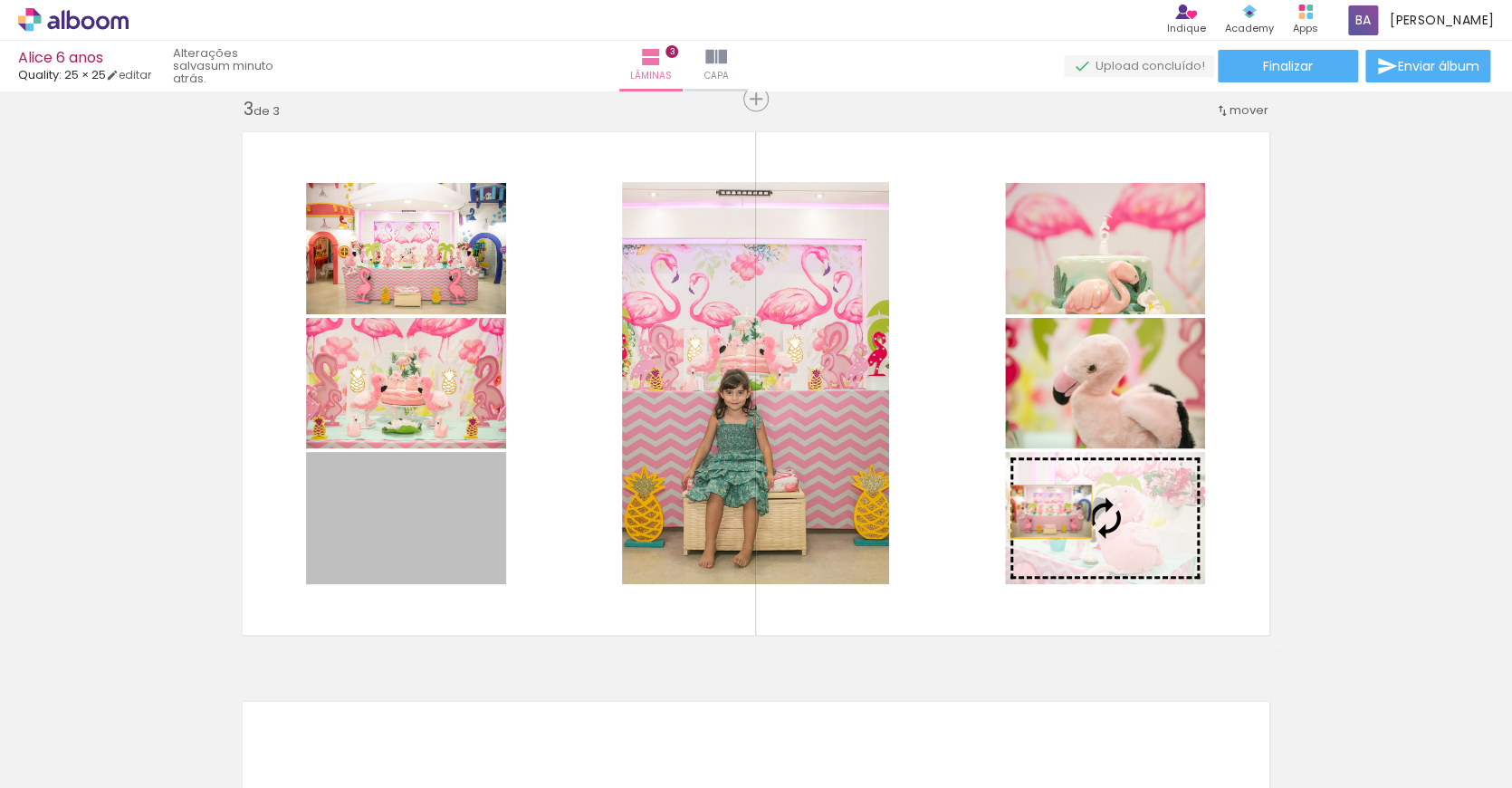drag, startPoint x: 331, startPoint y: 514, endPoint x: 1051, endPoint y: 512, distance: 720.0028 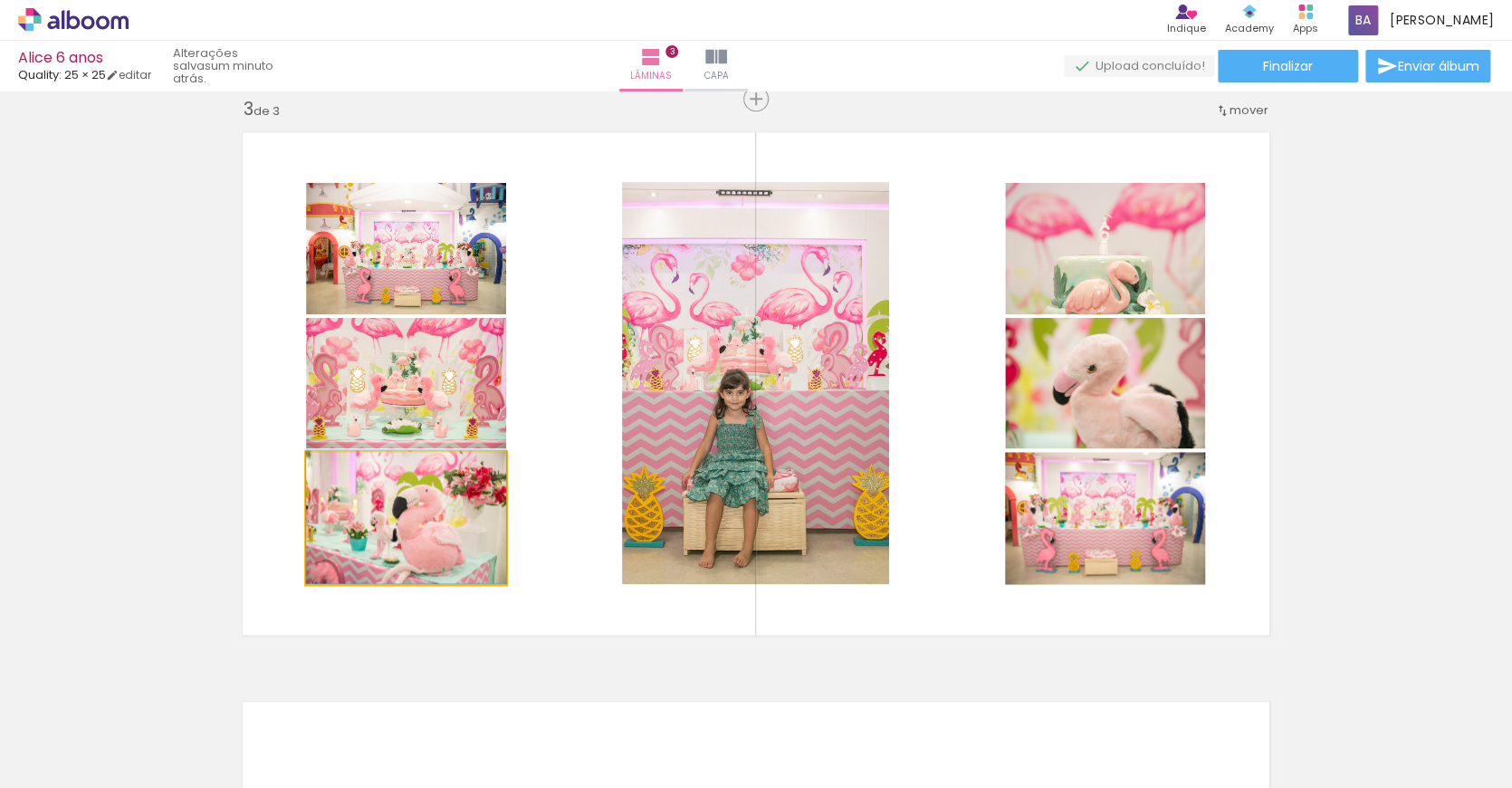 drag, startPoint x: 455, startPoint y: 524, endPoint x: 431, endPoint y: 370, distance: 155.85891 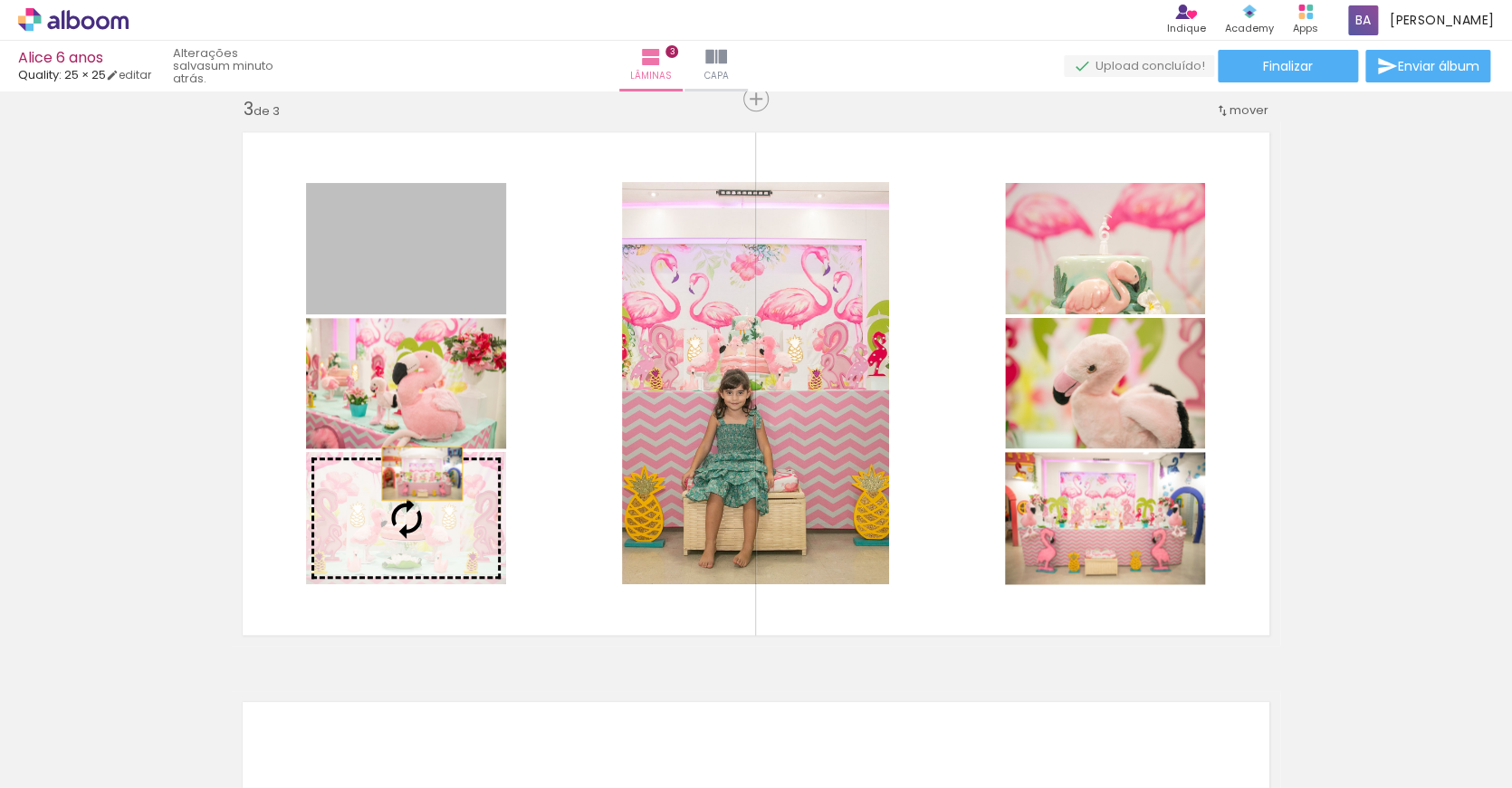 drag, startPoint x: 414, startPoint y: 252, endPoint x: 426, endPoint y: 530, distance: 278.25887 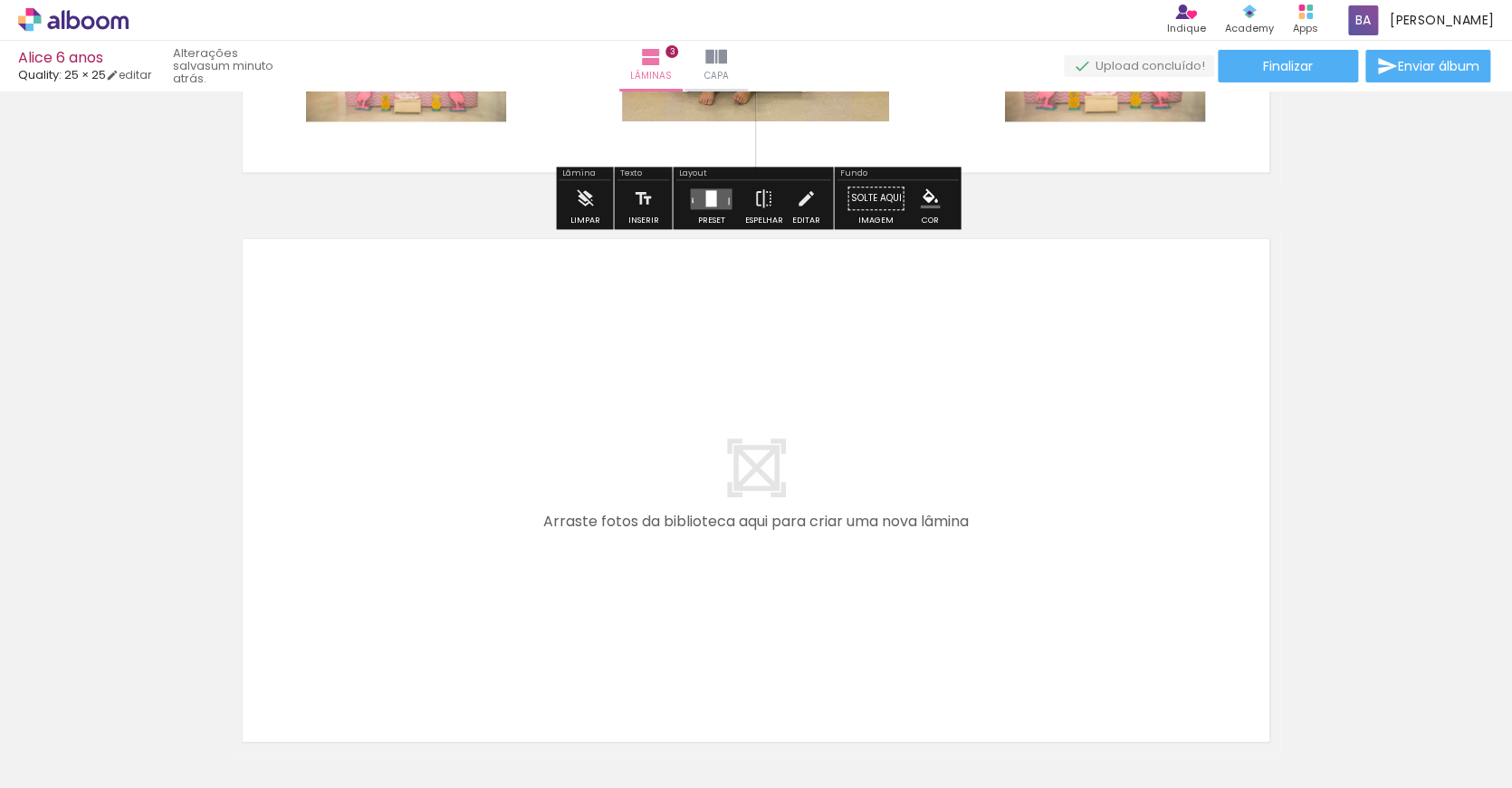 scroll, scrollTop: 1702, scrollLeft: 0, axis: vertical 